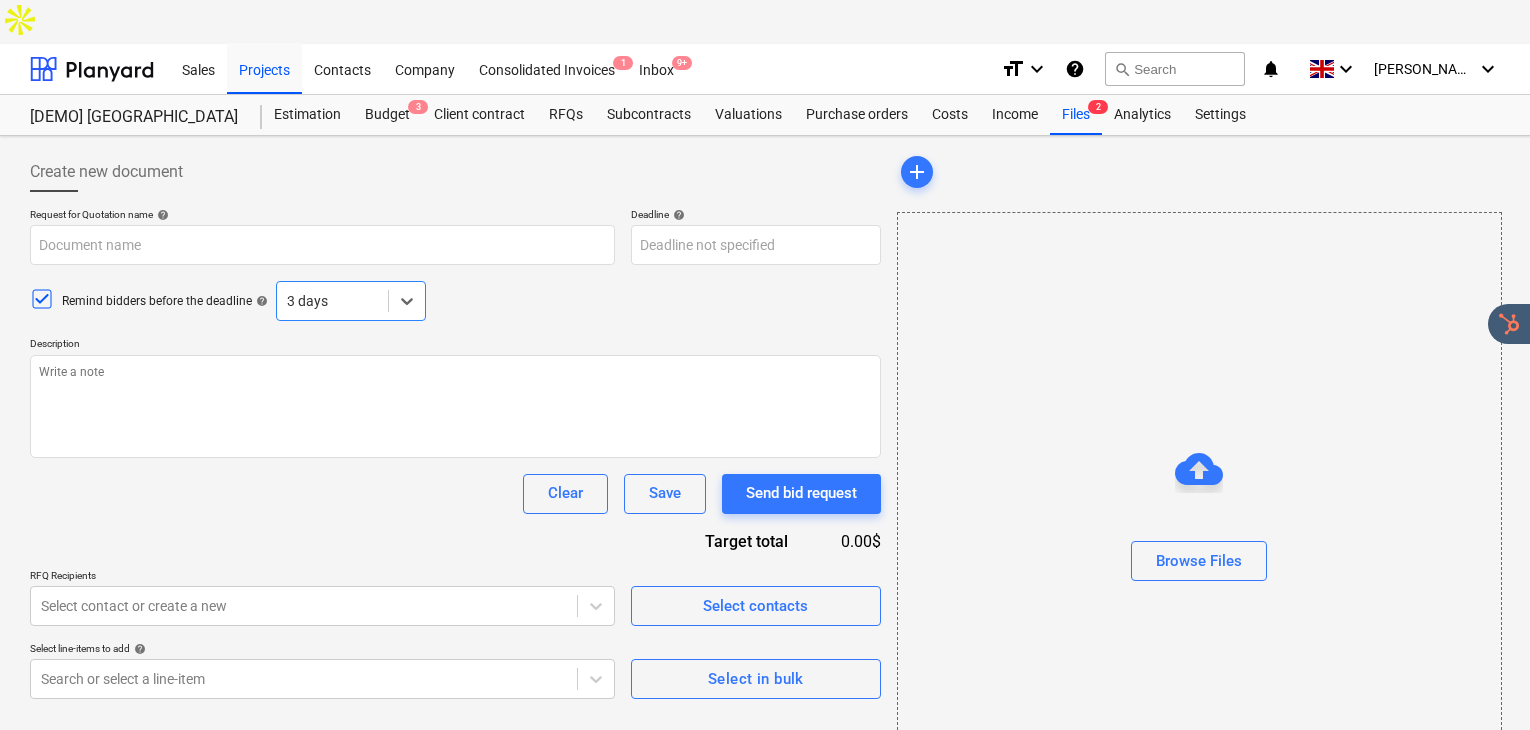 scroll, scrollTop: 0, scrollLeft: 0, axis: both 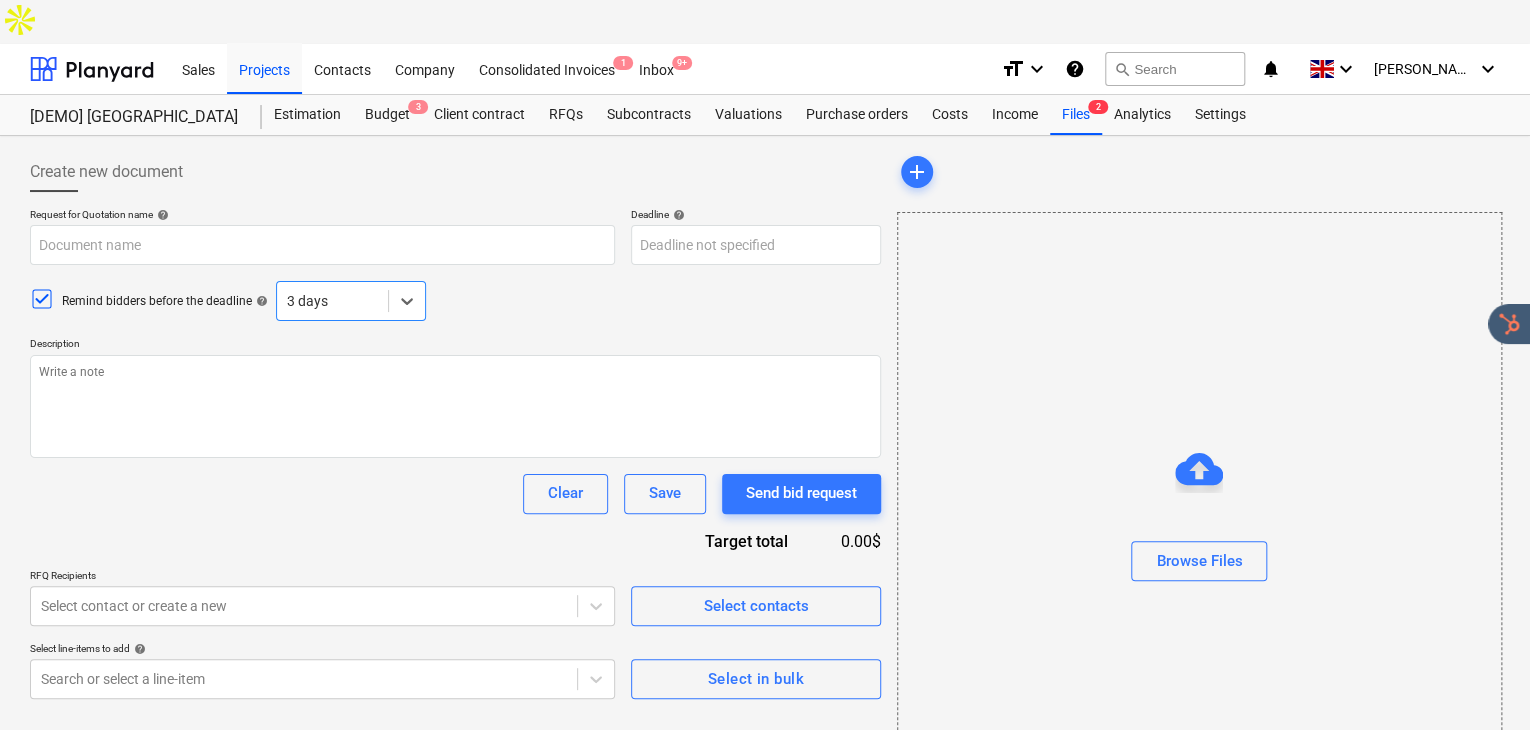 click on "format_size keyboard_arrow_down help search Search notifications 0 keyboard_arrow_down [PERSON_NAME] keyboard_arrow_down" at bounding box center [1250, 69] 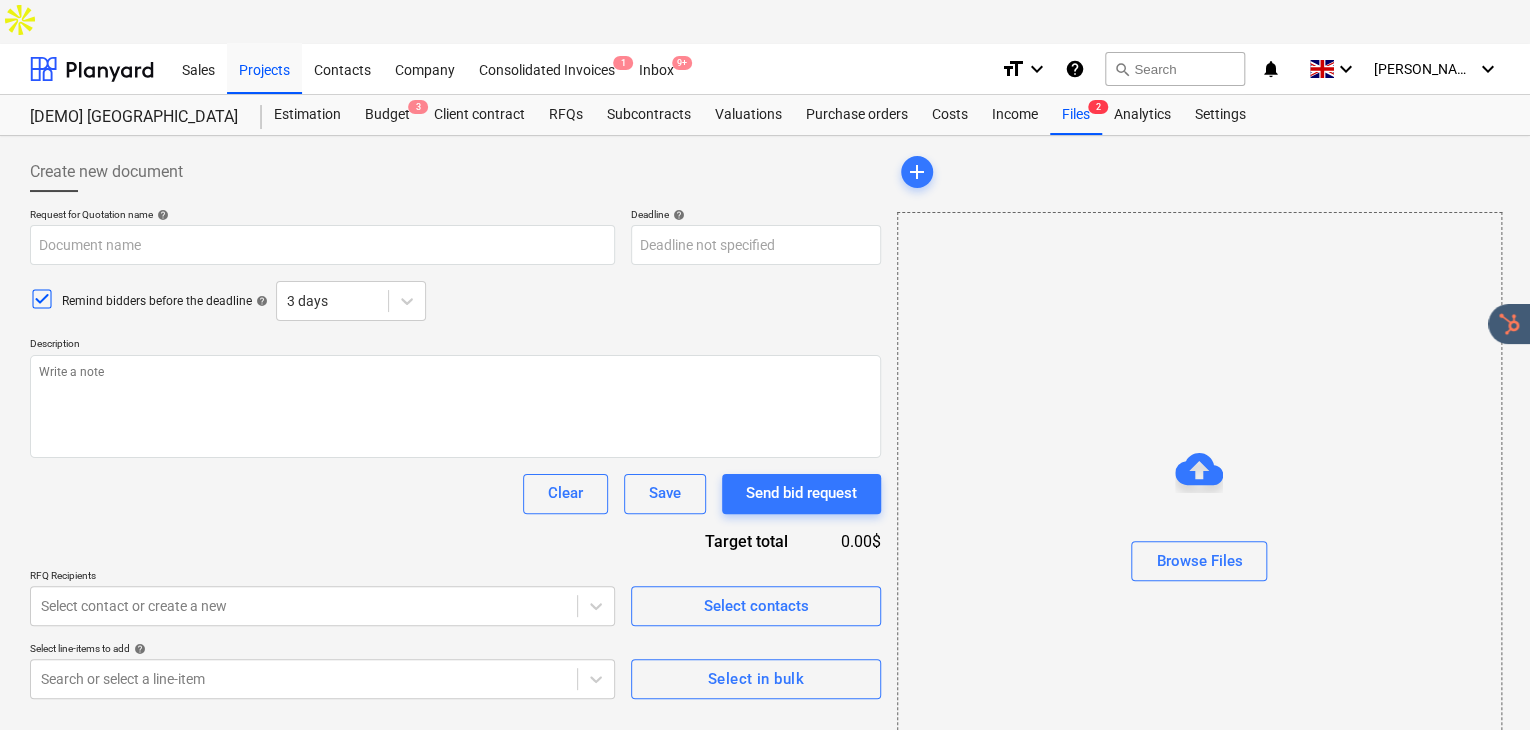 click on "help" at bounding box center (1075, 69) 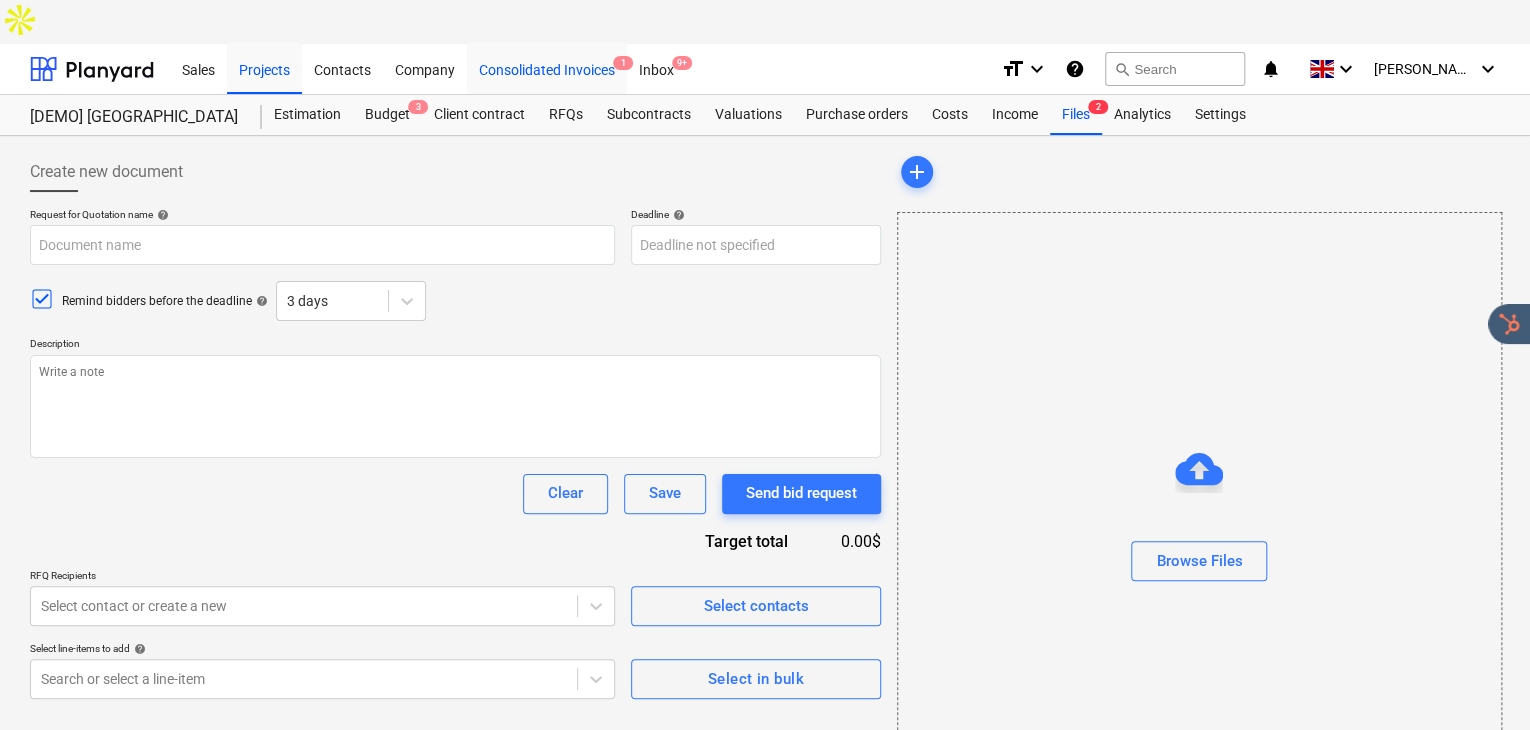 type on "x" 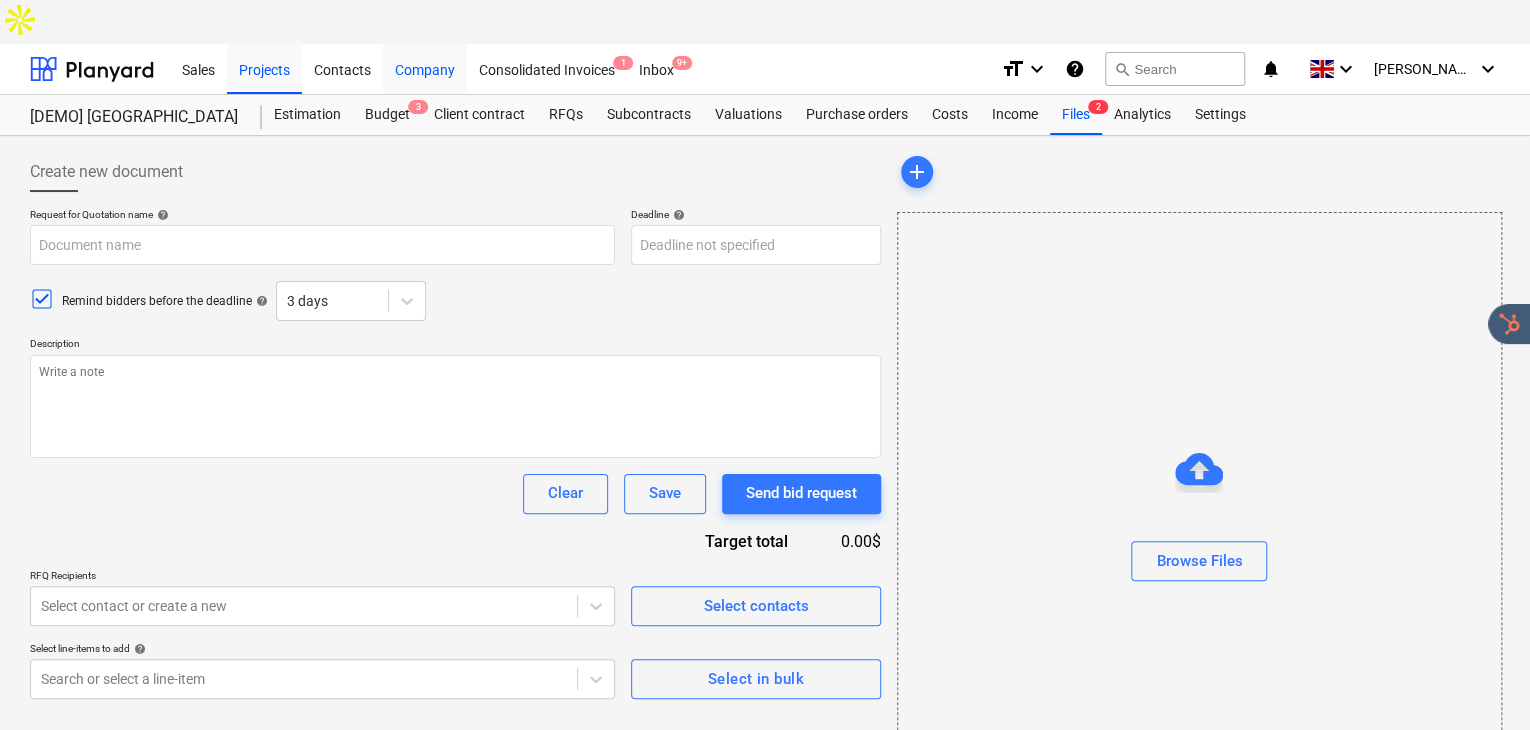 click on "Company" at bounding box center [425, 68] 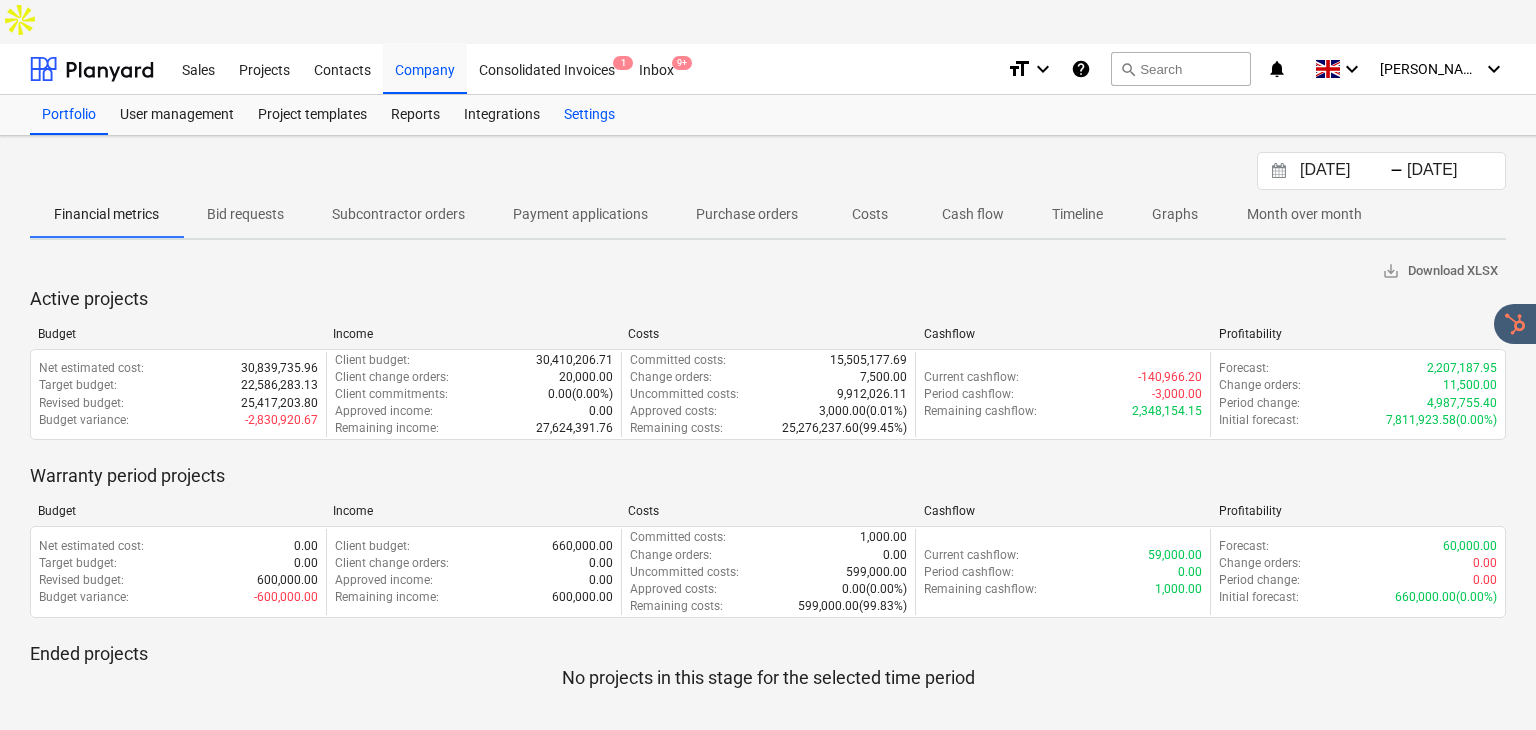 click on "Settings" at bounding box center [589, 115] 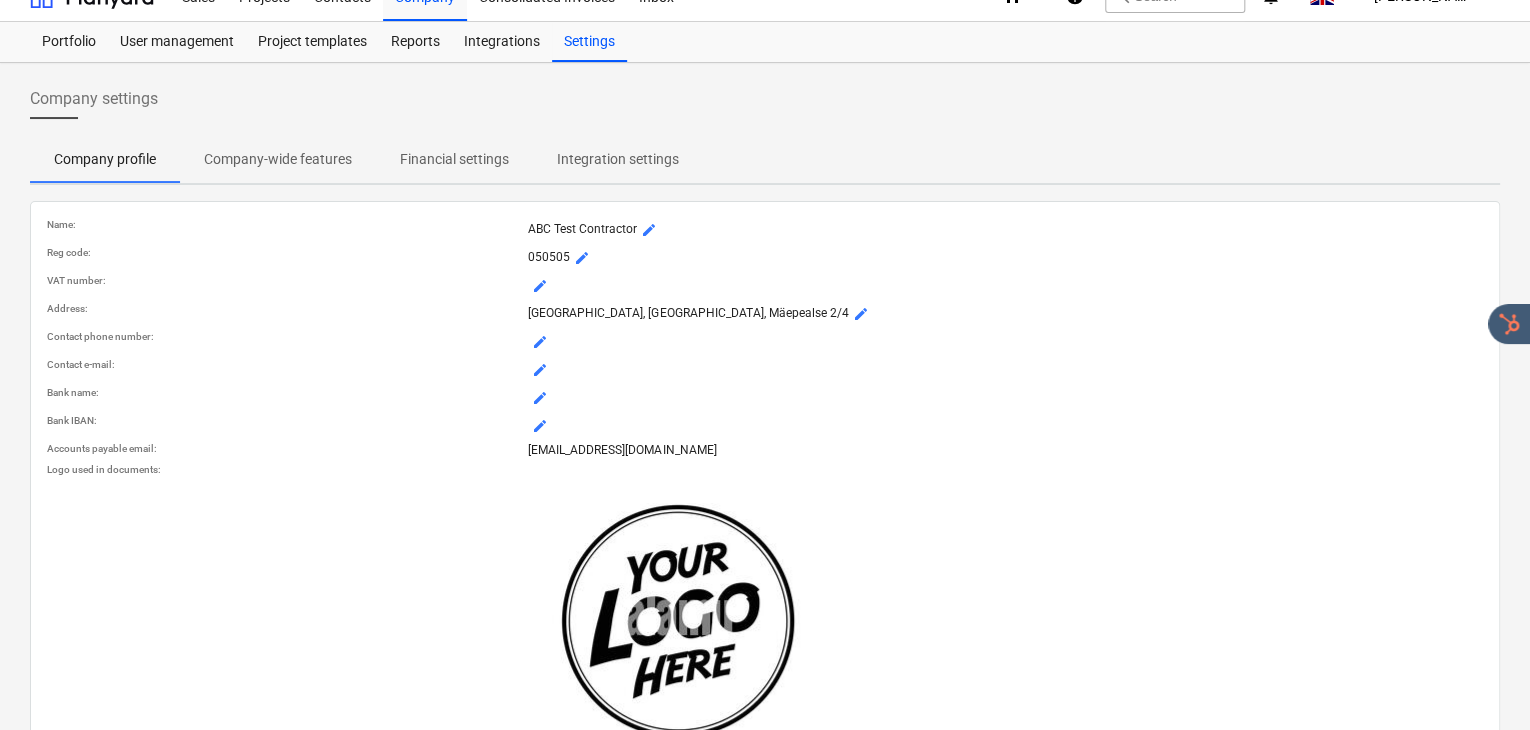 scroll, scrollTop: 133, scrollLeft: 0, axis: vertical 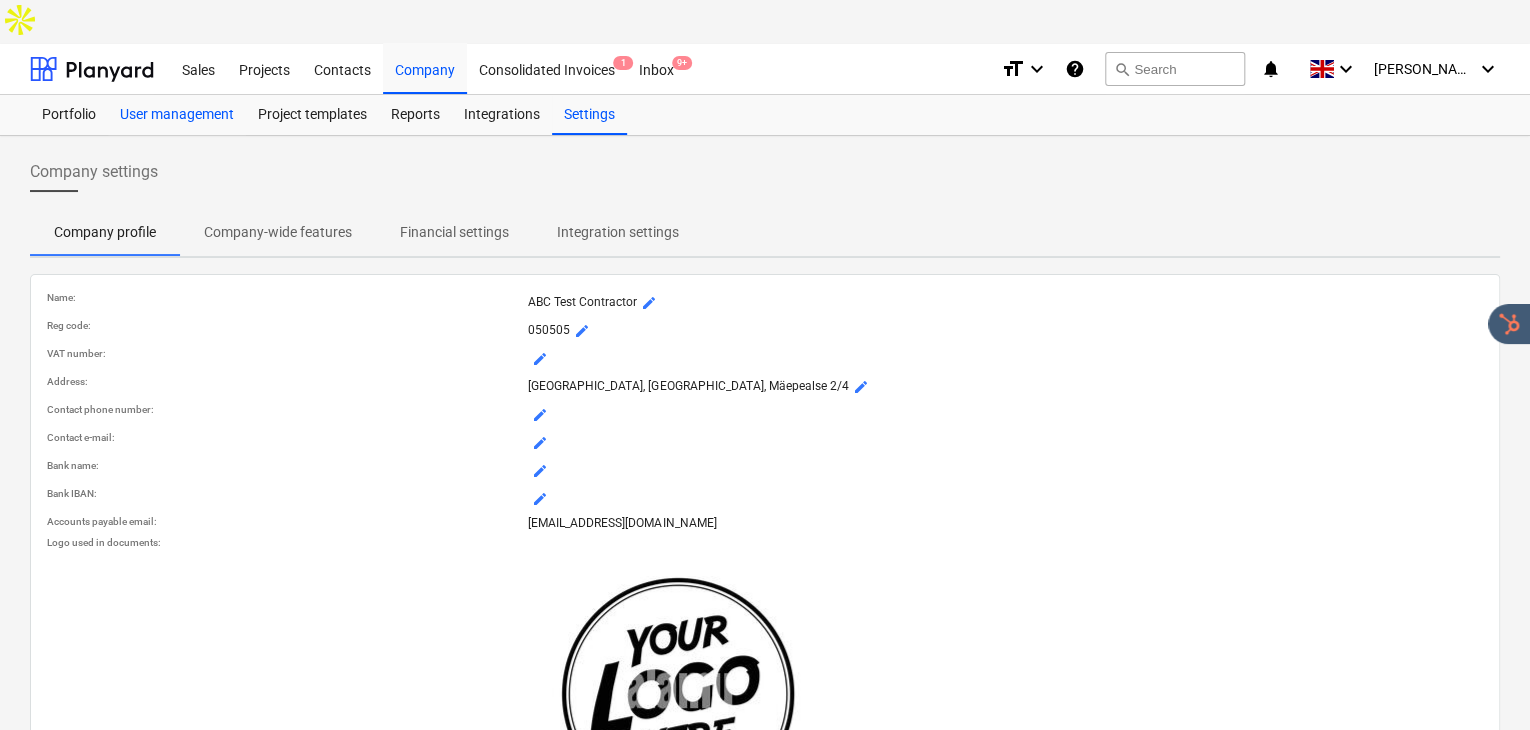 click on "User management" at bounding box center [177, 115] 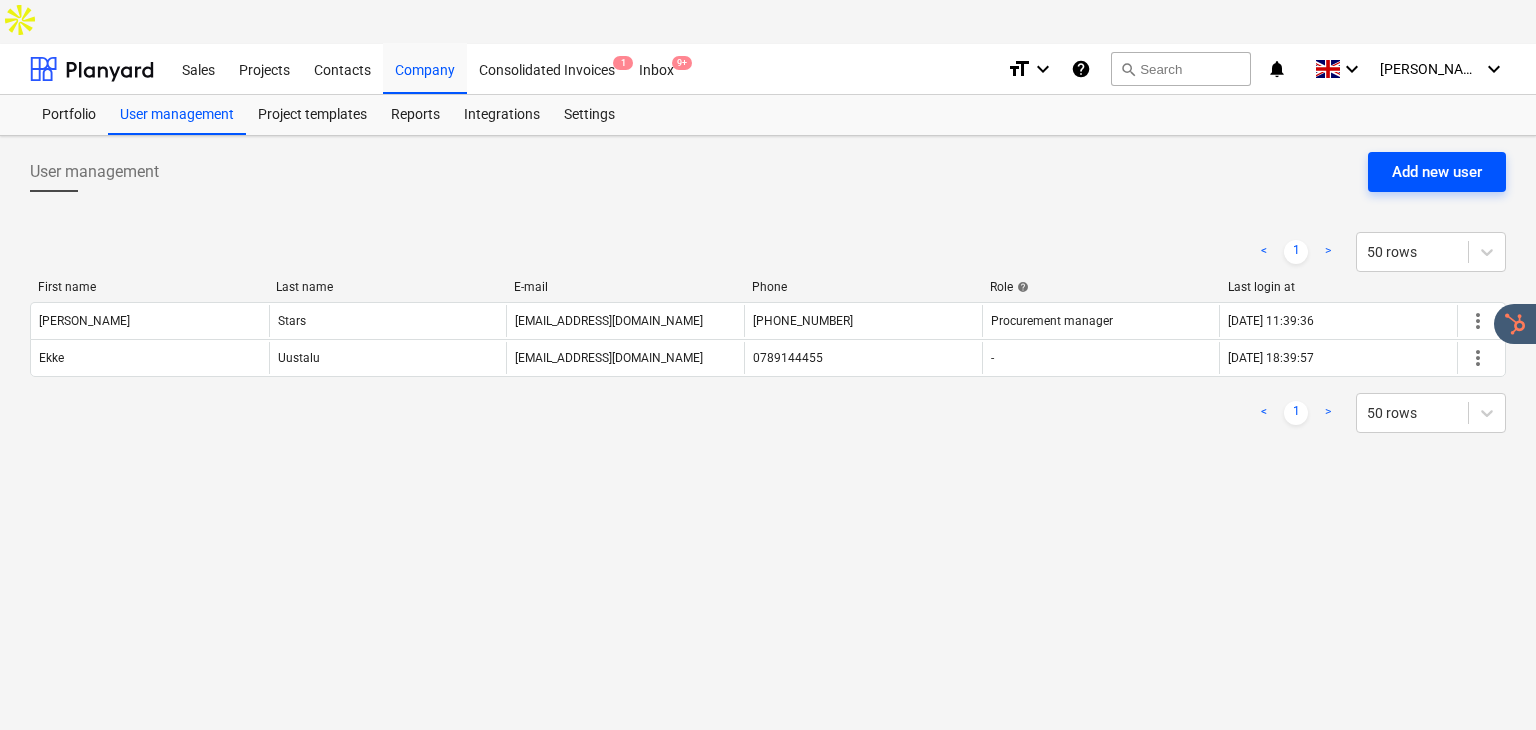 click on "Add new user" at bounding box center [1437, 172] 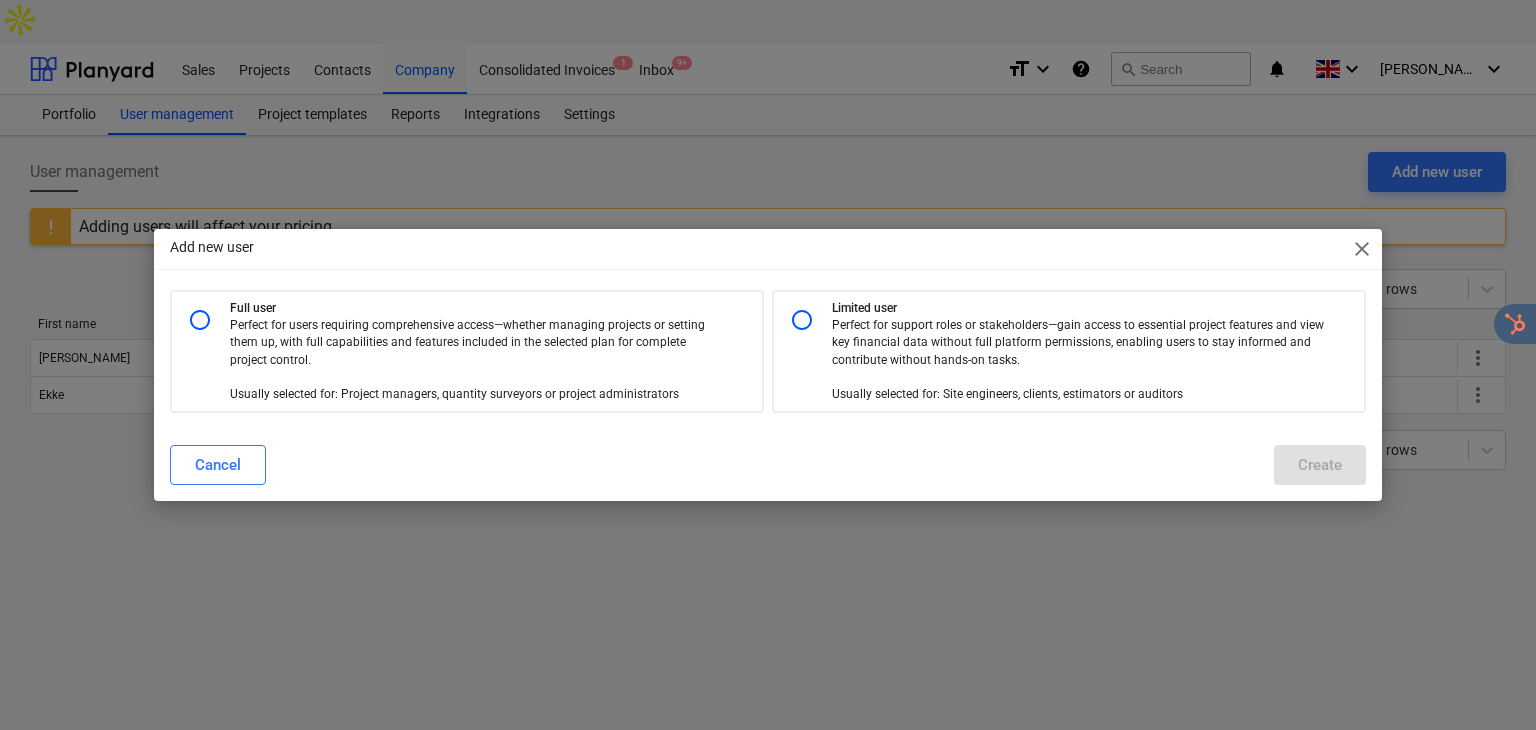 click at bounding box center (802, 320) 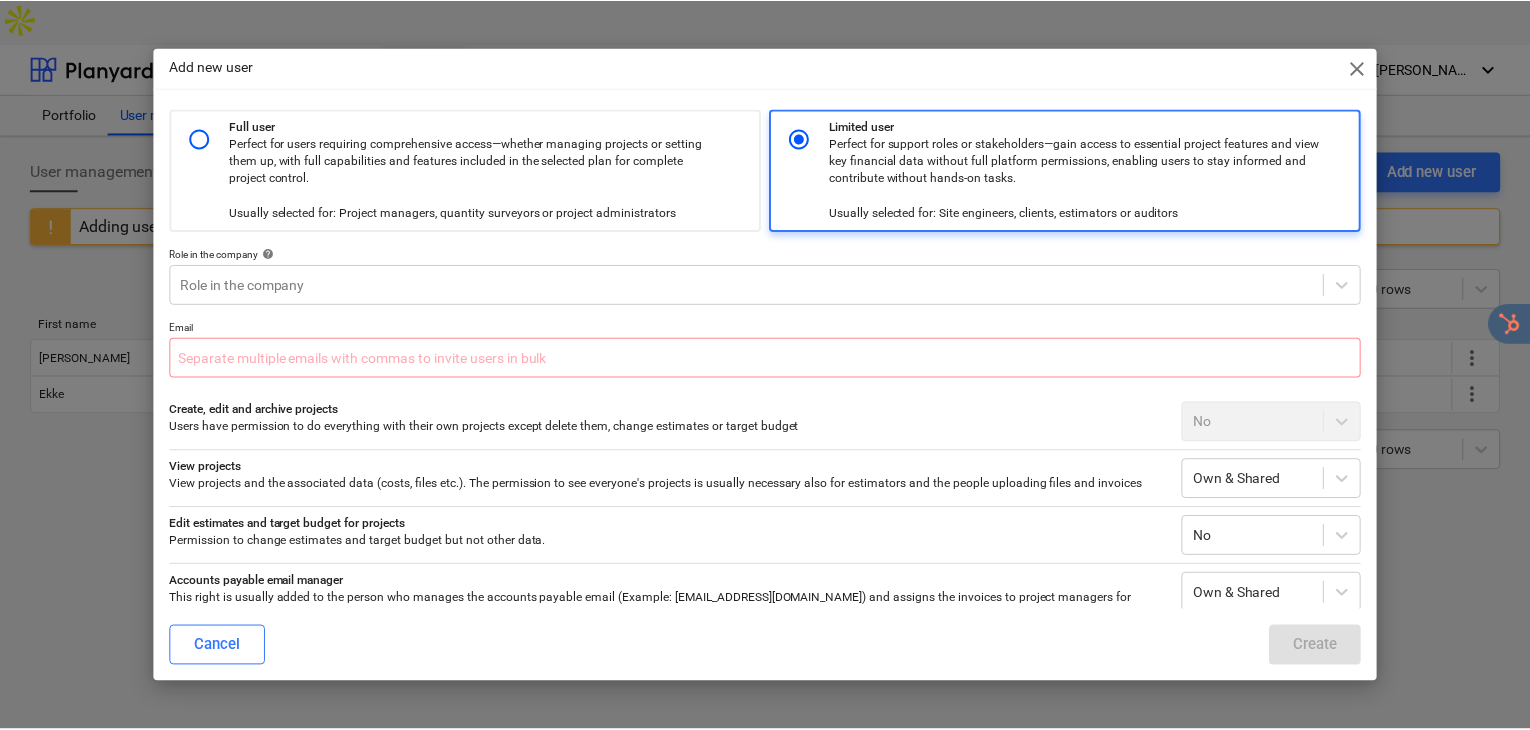scroll, scrollTop: 143, scrollLeft: 0, axis: vertical 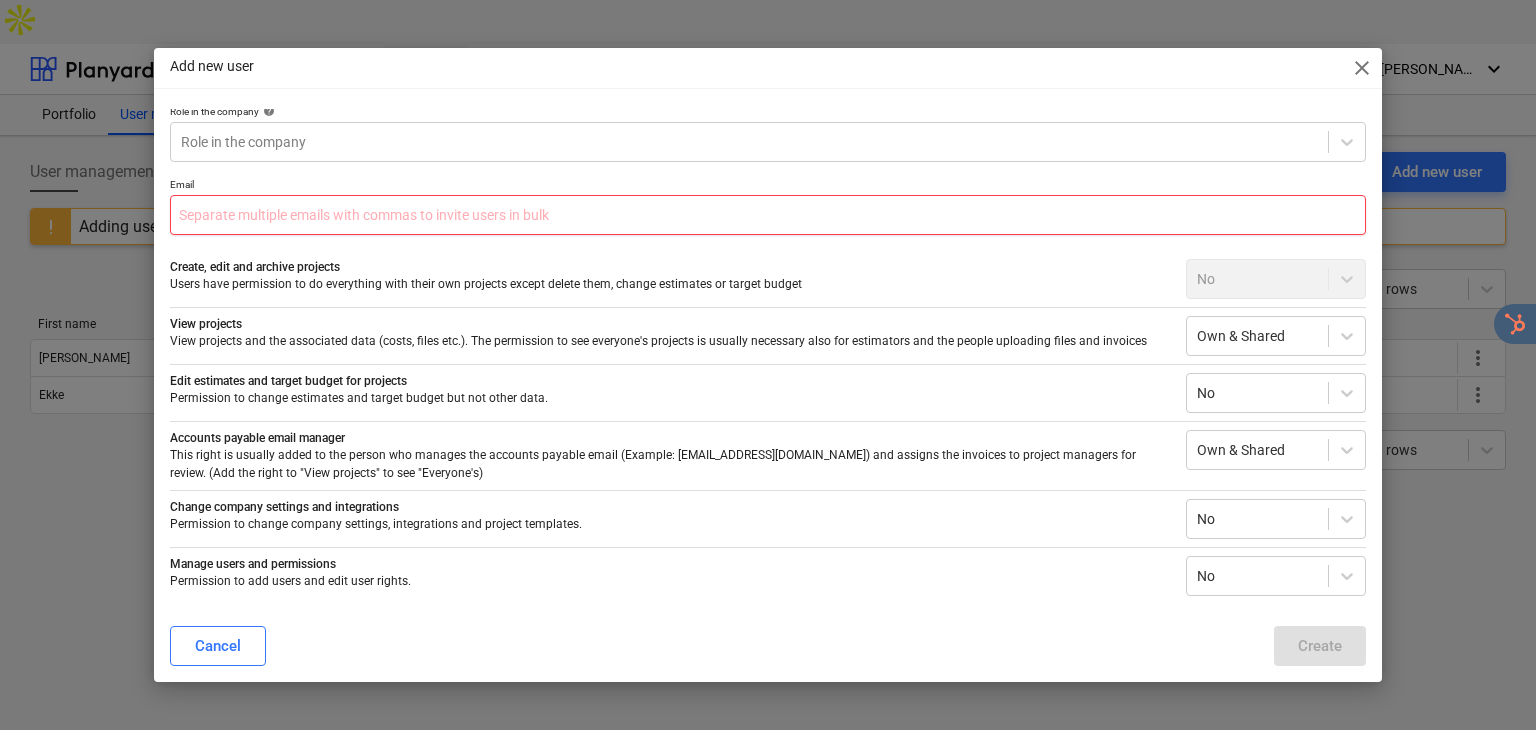 click at bounding box center [768, 215] 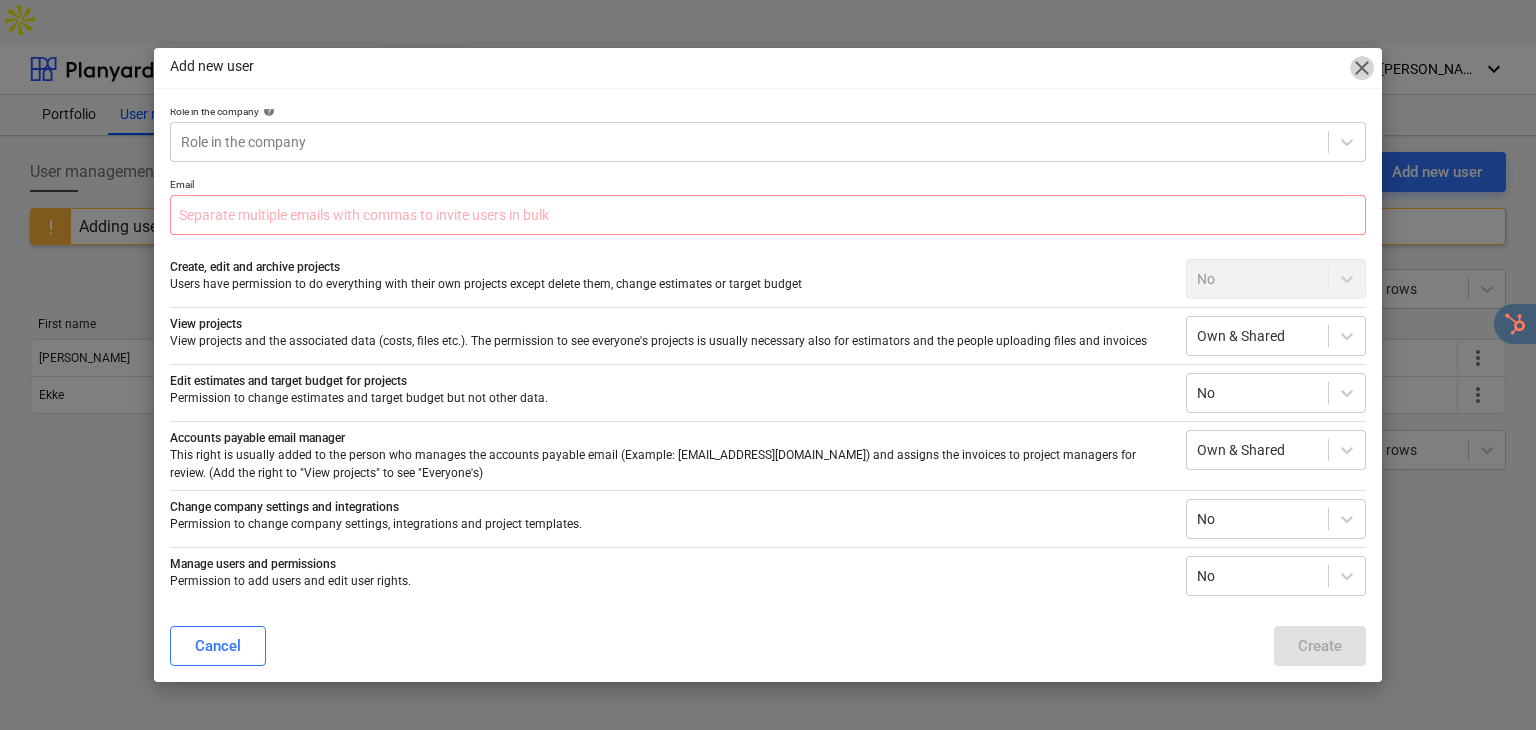 click on "close" at bounding box center (1362, 68) 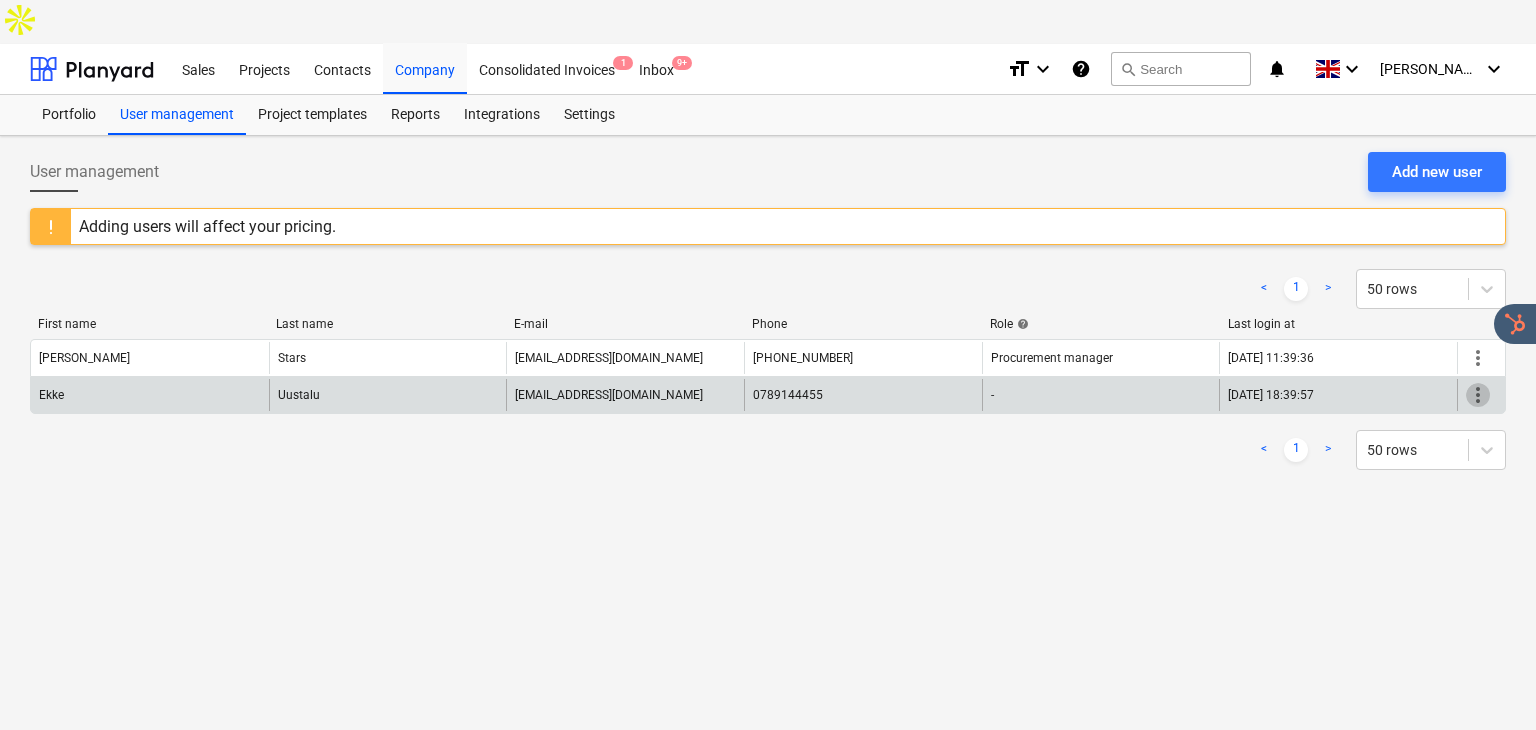 click on "more_vert" at bounding box center (1478, 395) 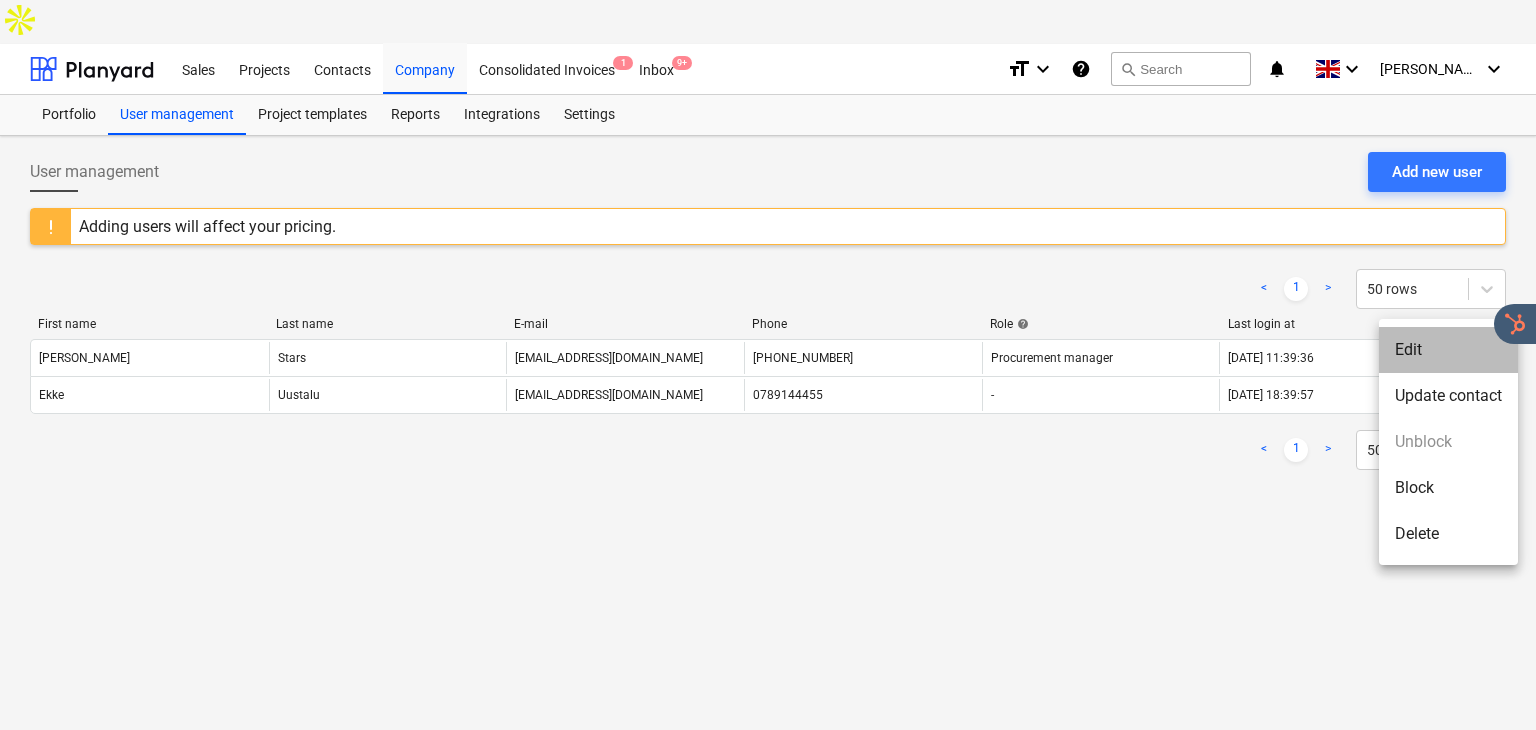 click on "Edit" at bounding box center (1448, 350) 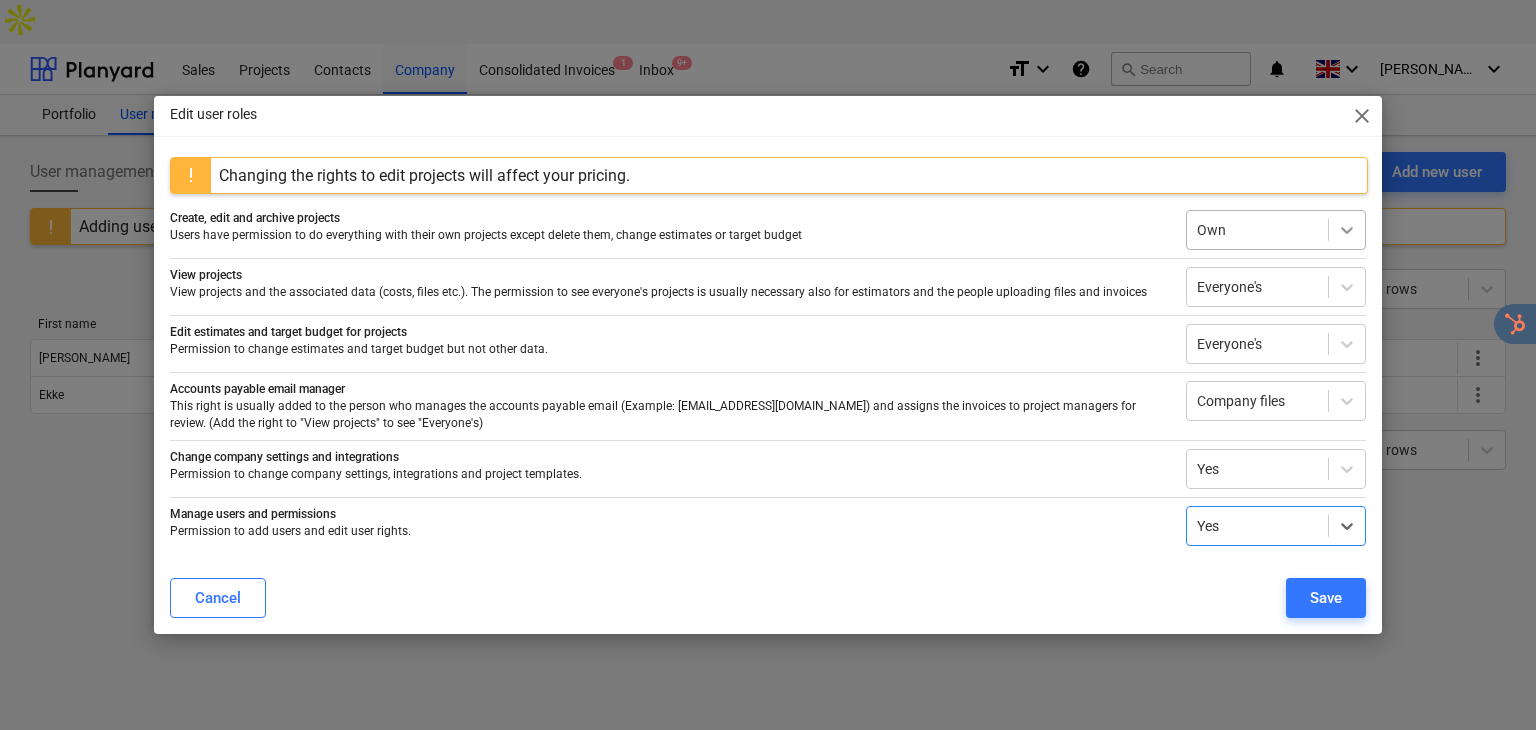 click at bounding box center (1347, 230) 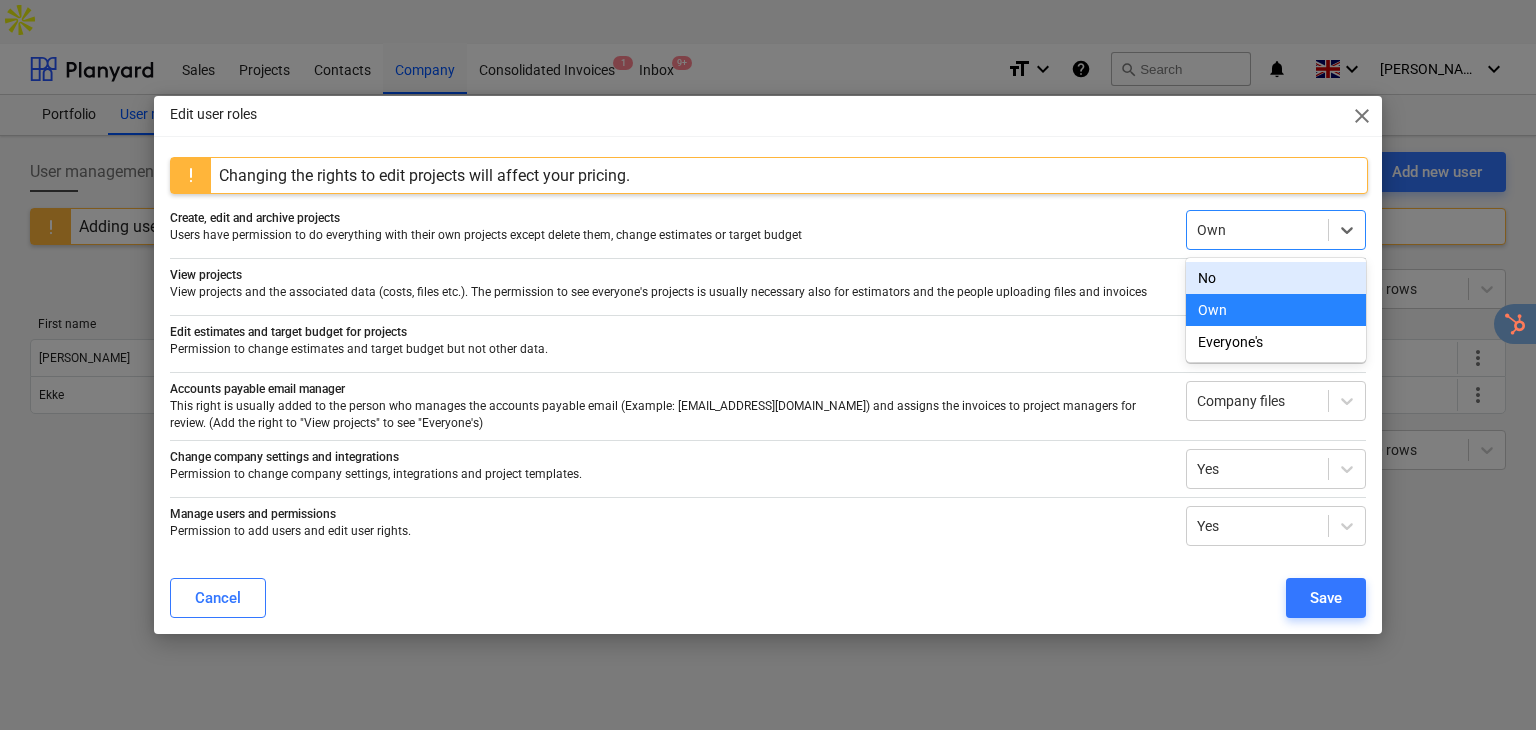 click on "close" at bounding box center (1362, 116) 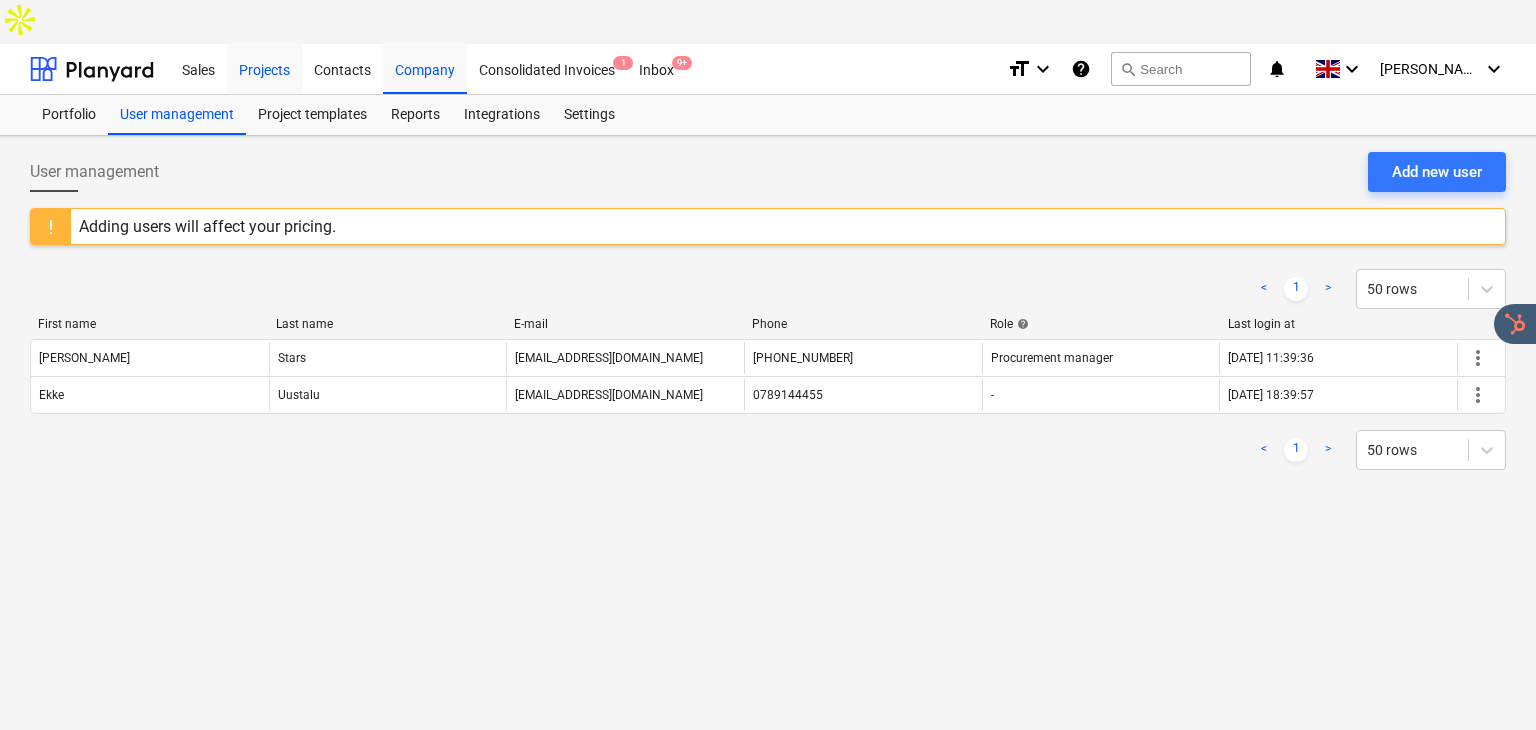 click on "Projects" at bounding box center [264, 68] 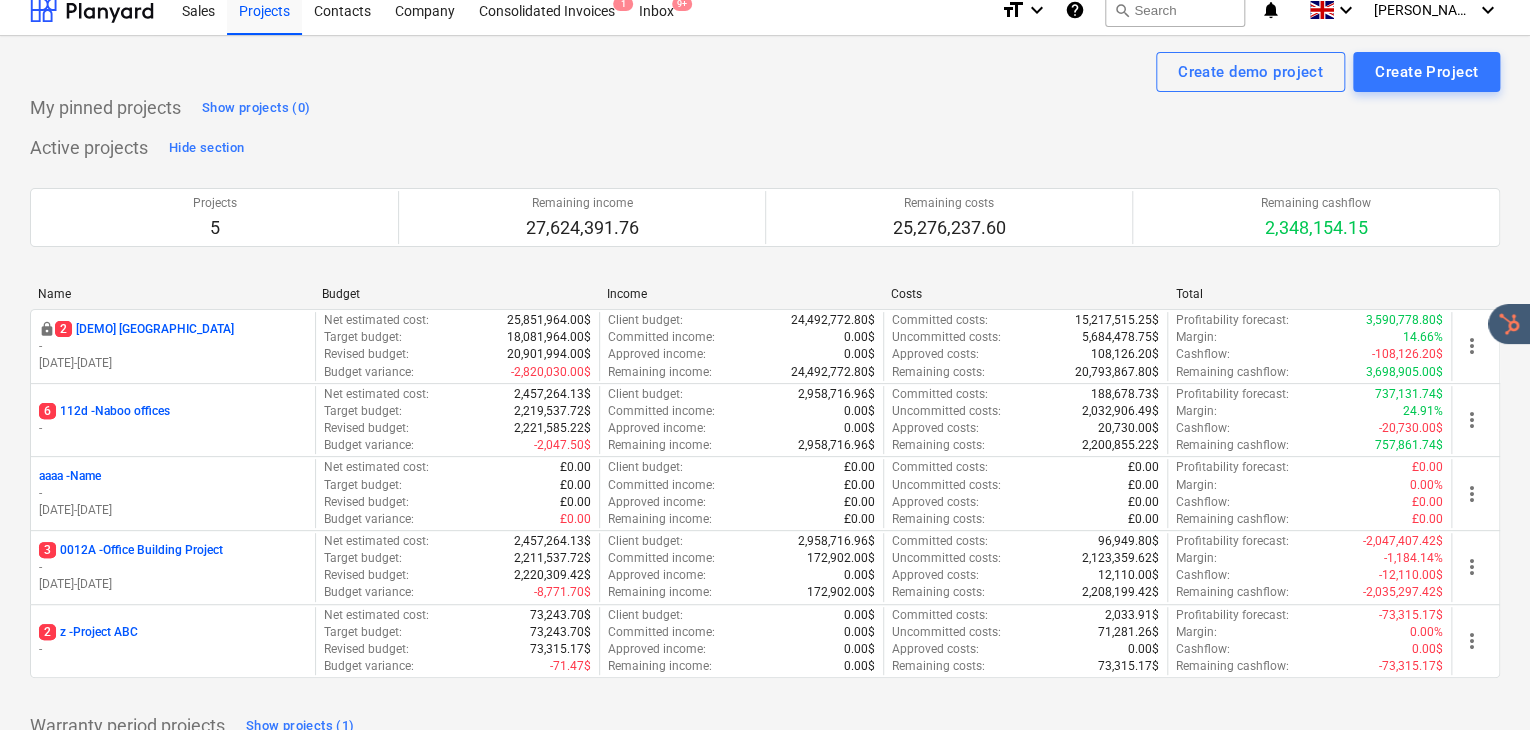 scroll, scrollTop: 0, scrollLeft: 0, axis: both 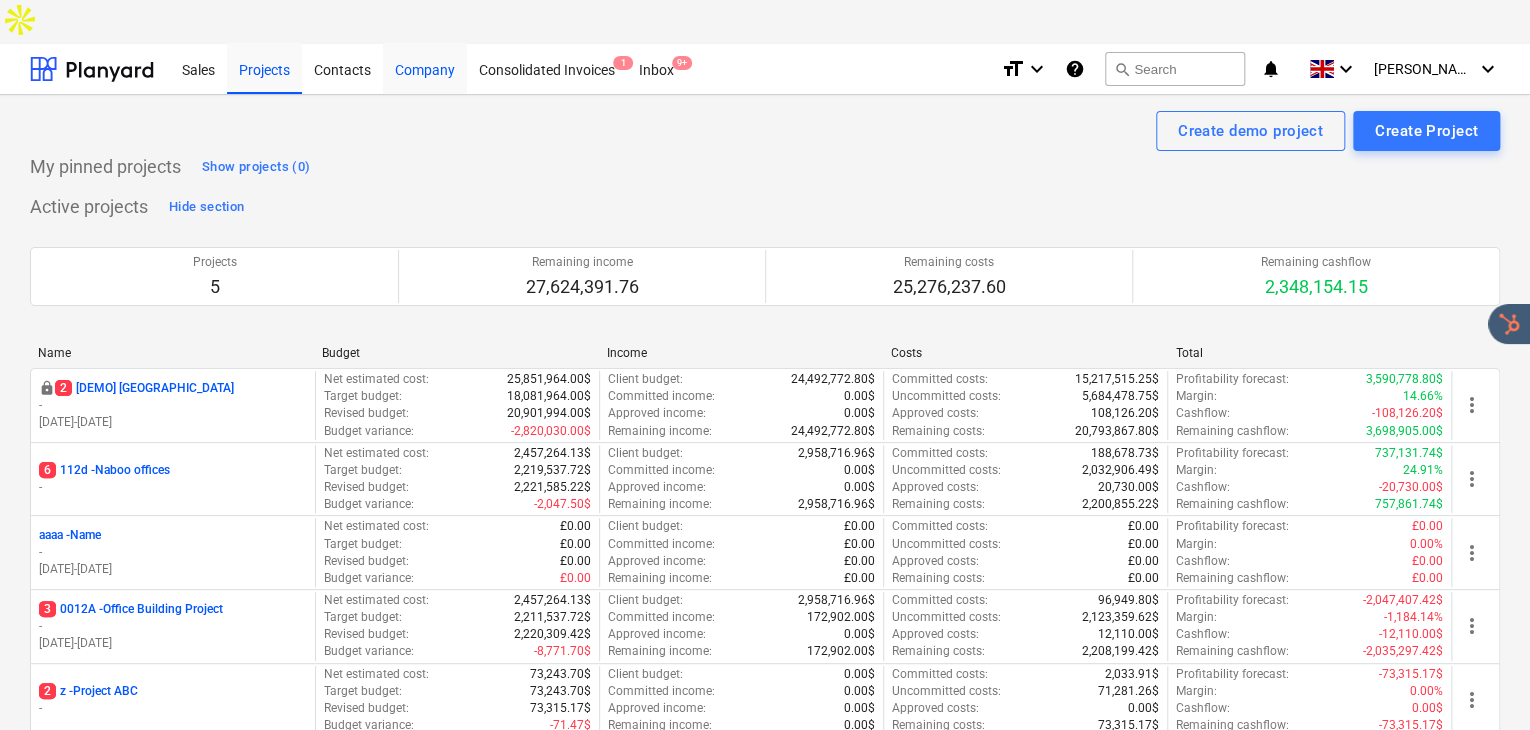click on "Company" at bounding box center [425, 68] 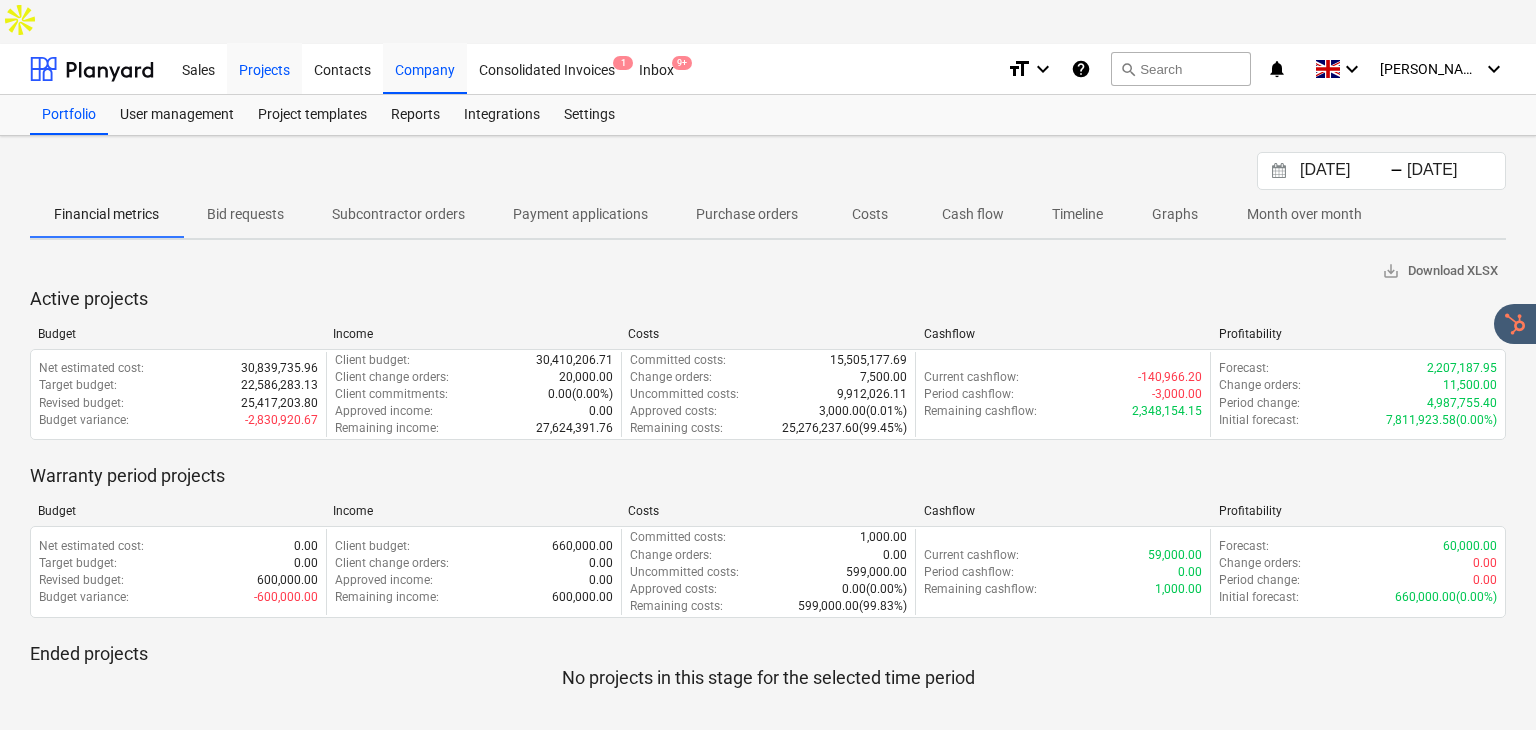 click on "Projects" at bounding box center (264, 68) 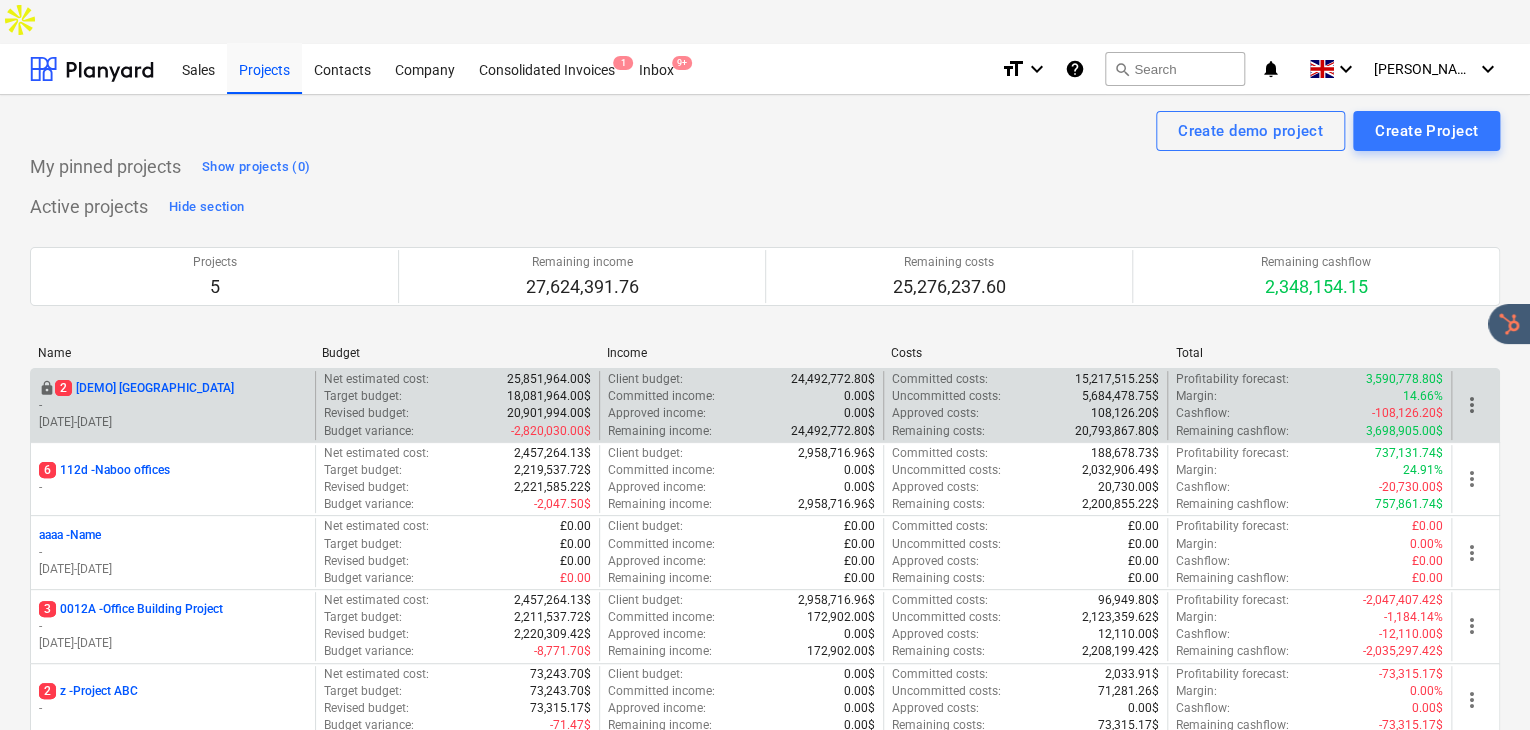 click on "-" at bounding box center (173, 405) 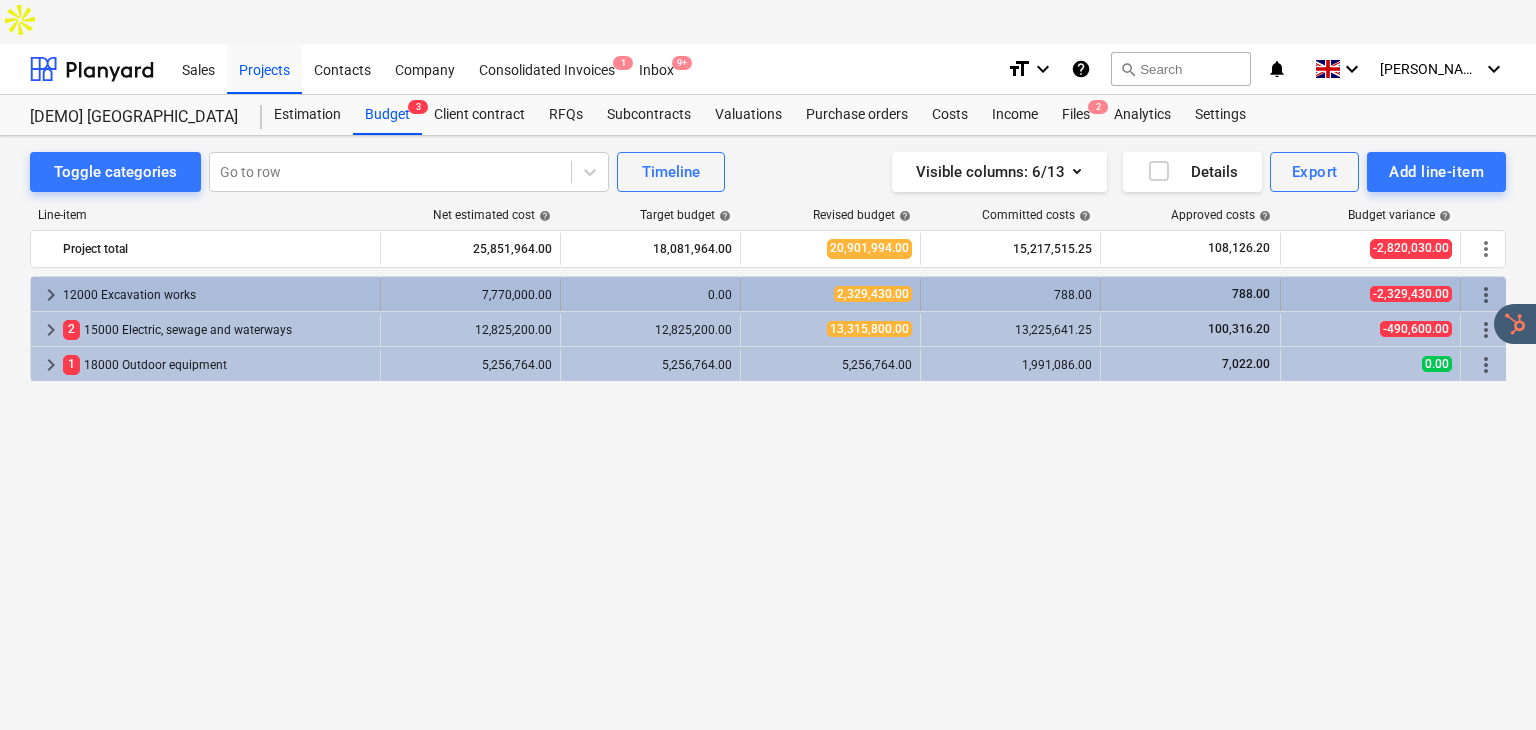 click on "12000 Excavation works" at bounding box center (217, 295) 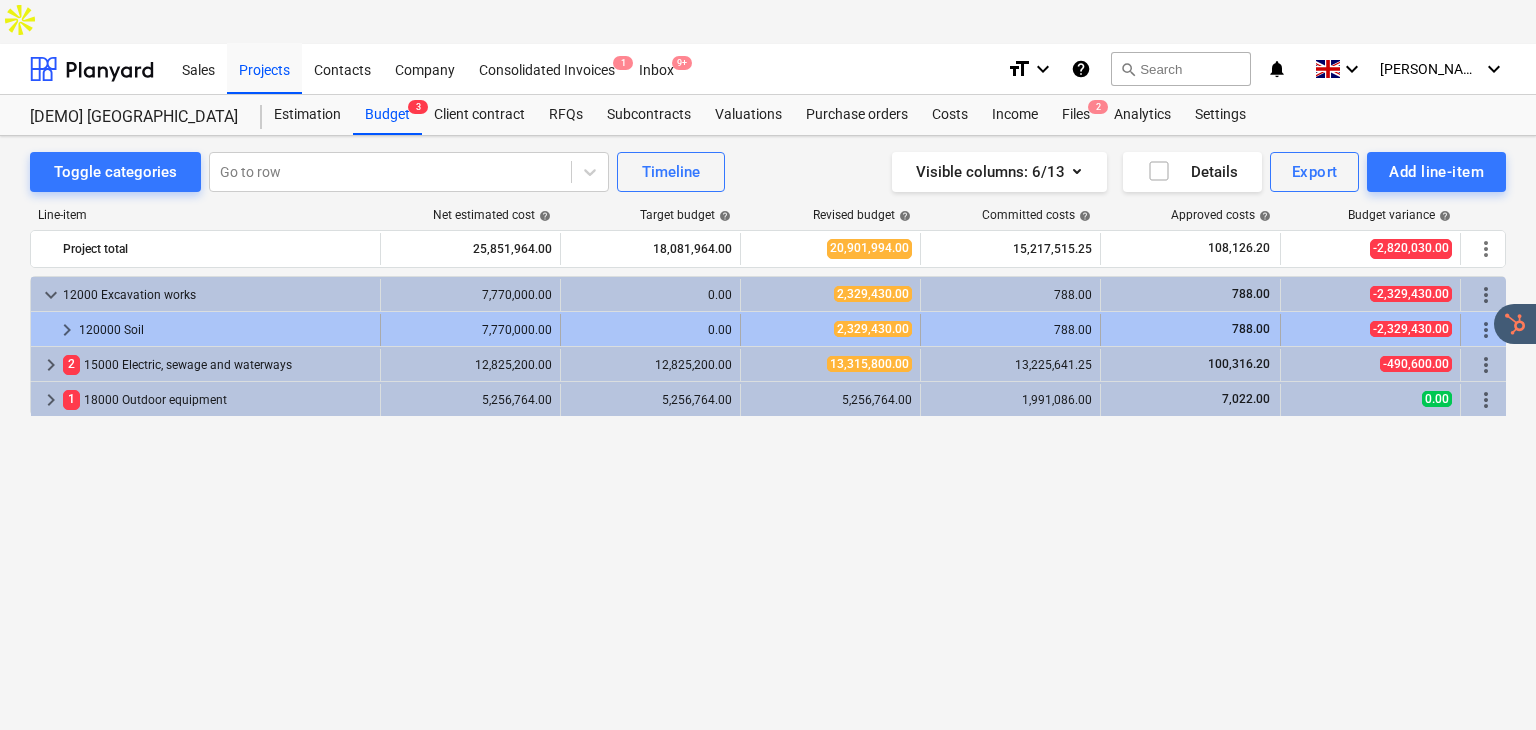 click on "120000 Soil" at bounding box center (225, 330) 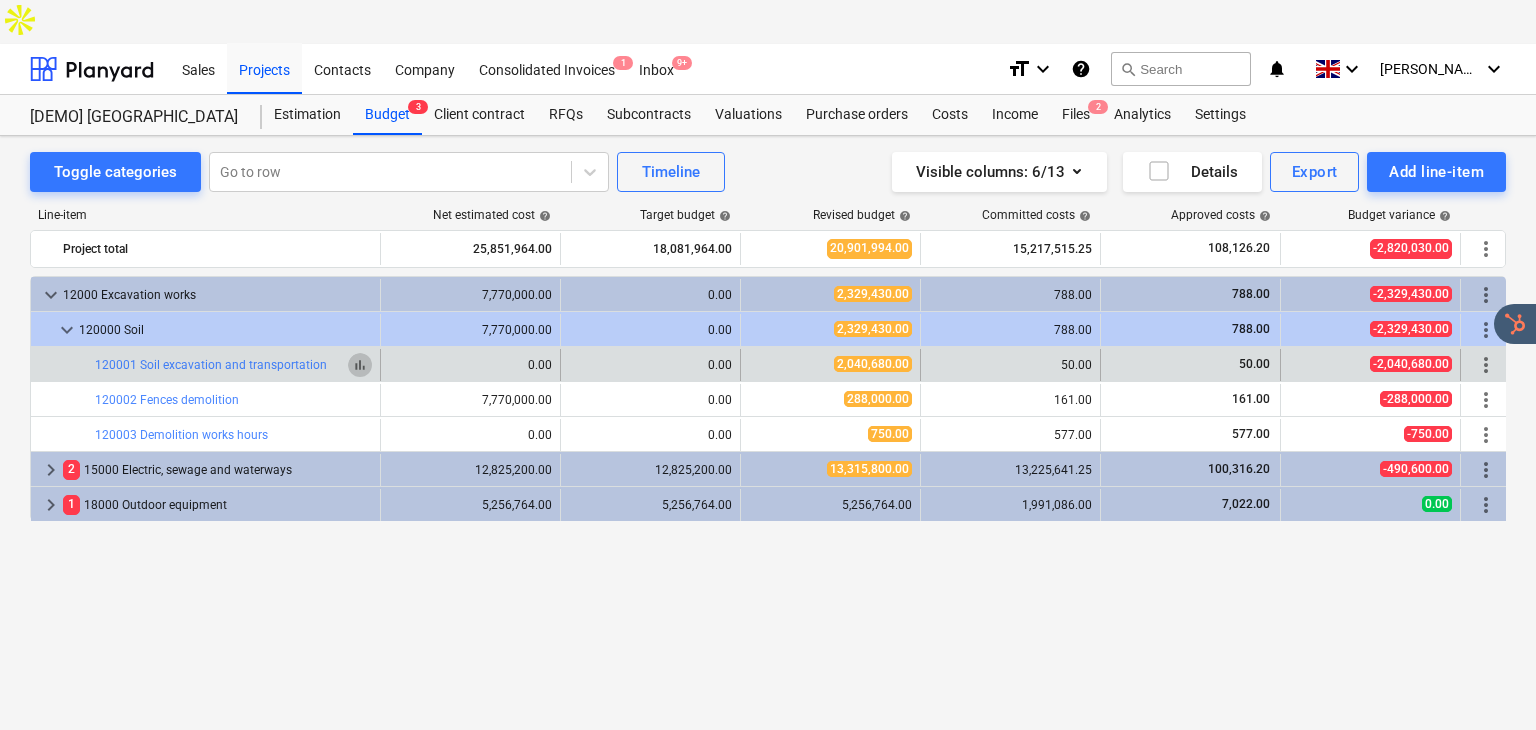 click on "bar_chart" at bounding box center [360, 365] 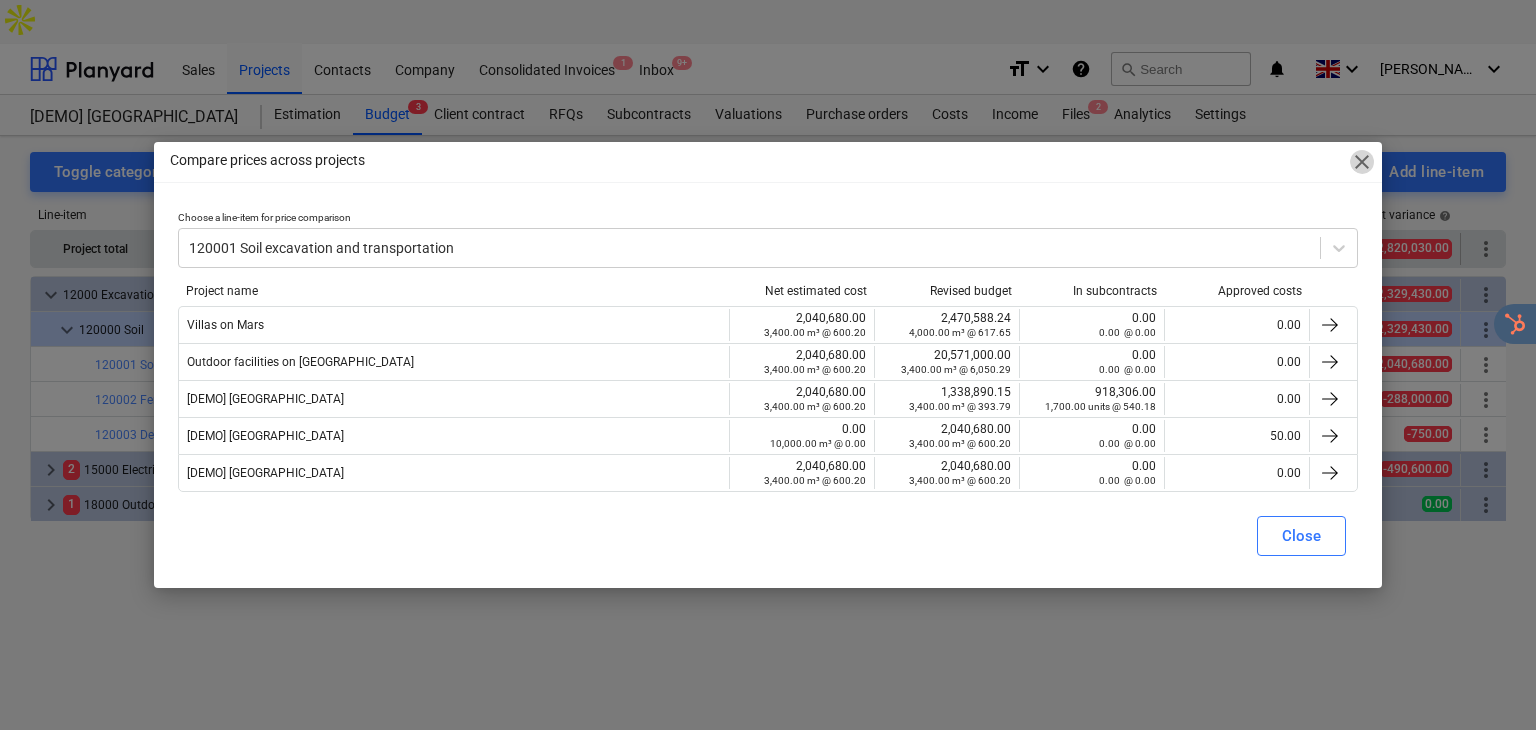 drag, startPoint x: 1361, startPoint y: 171, endPoint x: 1277, endPoint y: 202, distance: 89.537704 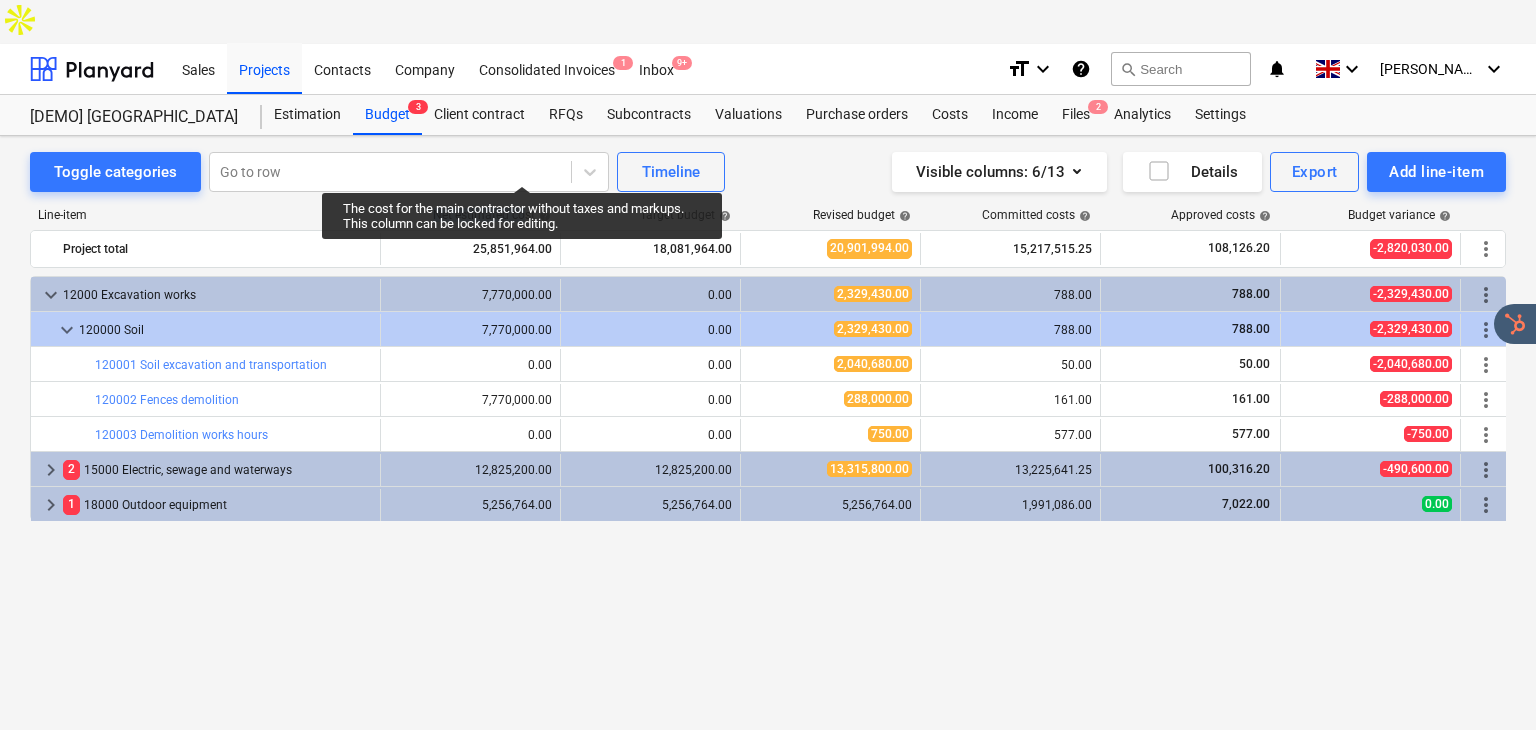 drag, startPoint x: 437, startPoint y: 168, endPoint x: 536, endPoint y: 172, distance: 99.08077 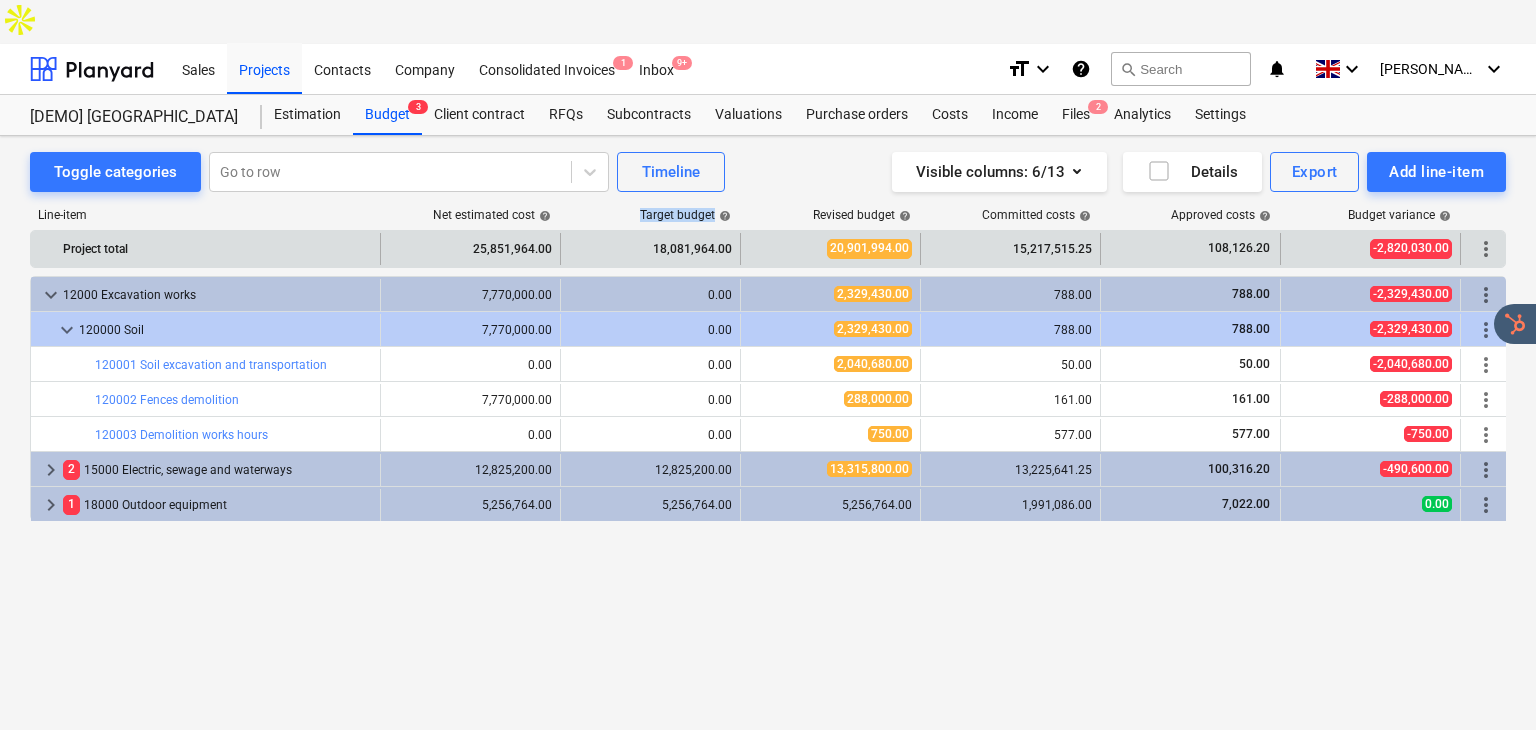 drag, startPoint x: 644, startPoint y: 173, endPoint x: 745, endPoint y: 186, distance: 101.8332 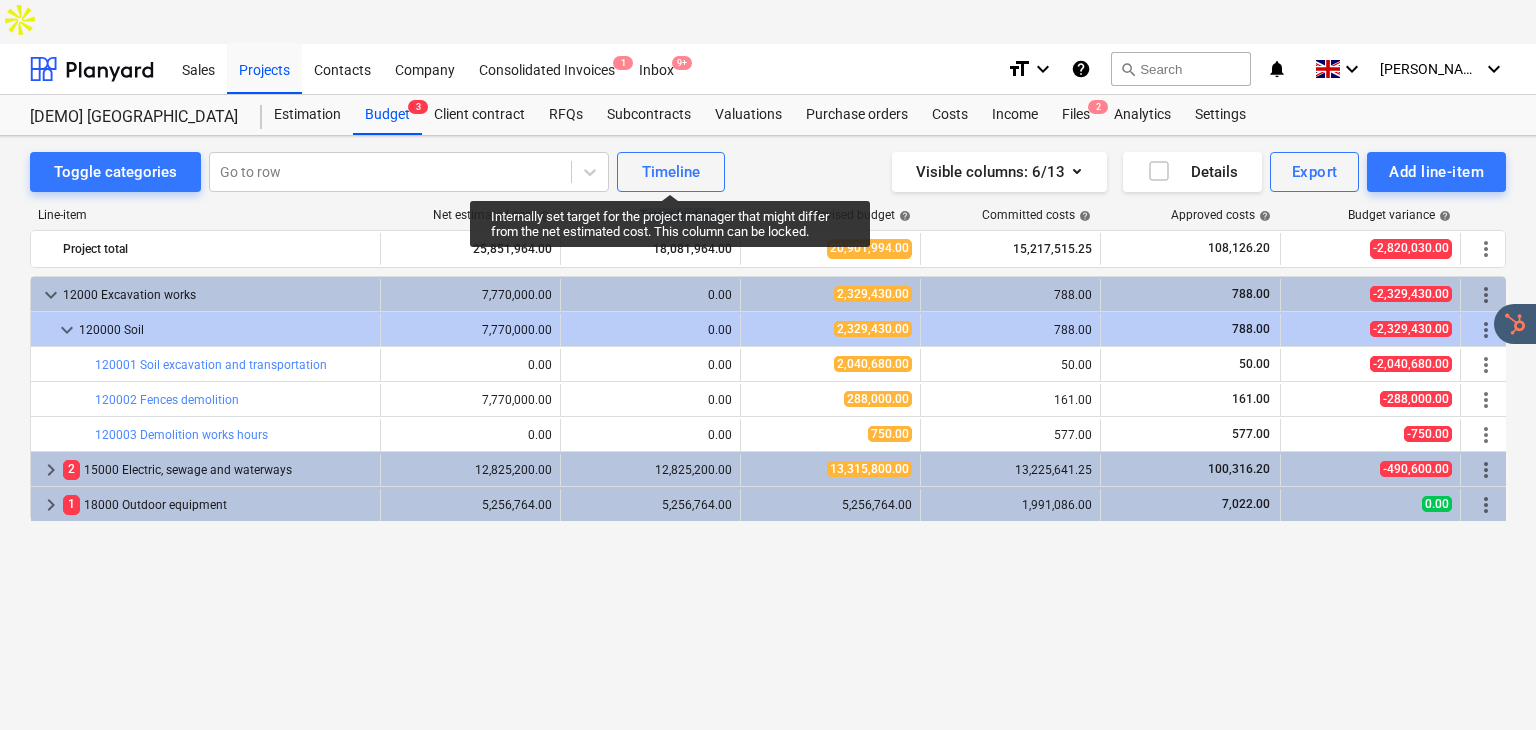 click on "Line-item Net estimated cost help Target budget help Revised budget help Committed costs help Approved costs help Budget variance help Project total 25,851,964.00 18,081,964.00 20,901,994.00 15,217,515.25 108,126.20 -2,820,030.00 more_vert keyboard_arrow_down 12000 Excavation works 7,770,000.00 0.00 2,329,430.00 788.00 788.00 -2,329,430.00 more_vert keyboard_arrow_down 120000 Soil 7,770,000.00 0.00 2,329,430.00 788.00 788.00 -2,329,430.00 more_vert bar_chart 120001 Soil excavation and transportation edit 0.00 edit 0.00 edit 2,040,680.00 50.00 50.00 -2,040,680.00 more_vert bar_chart 120002 Fences demolition edit 7,770,000.00 edit 0.00 edit 288,000.00 161.00 161.00 -288,000.00 more_vert bar_chart 120003 Demolition works hours edit 0.00 edit 0.00 edit 750.00 577.00 577.00 -750.00 more_vert keyboard_arrow_right 2 15000 Electric, sewage and waterways 12,825,200.00 12,825,200.00 13,315,800.00 13,225,641.25 100,316.20 -490,600.00 more_vert keyboard_arrow_right 1 18000 Outdoor equipment 5,256,764.00 5,256,764.00 0.00" at bounding box center [768, 453] 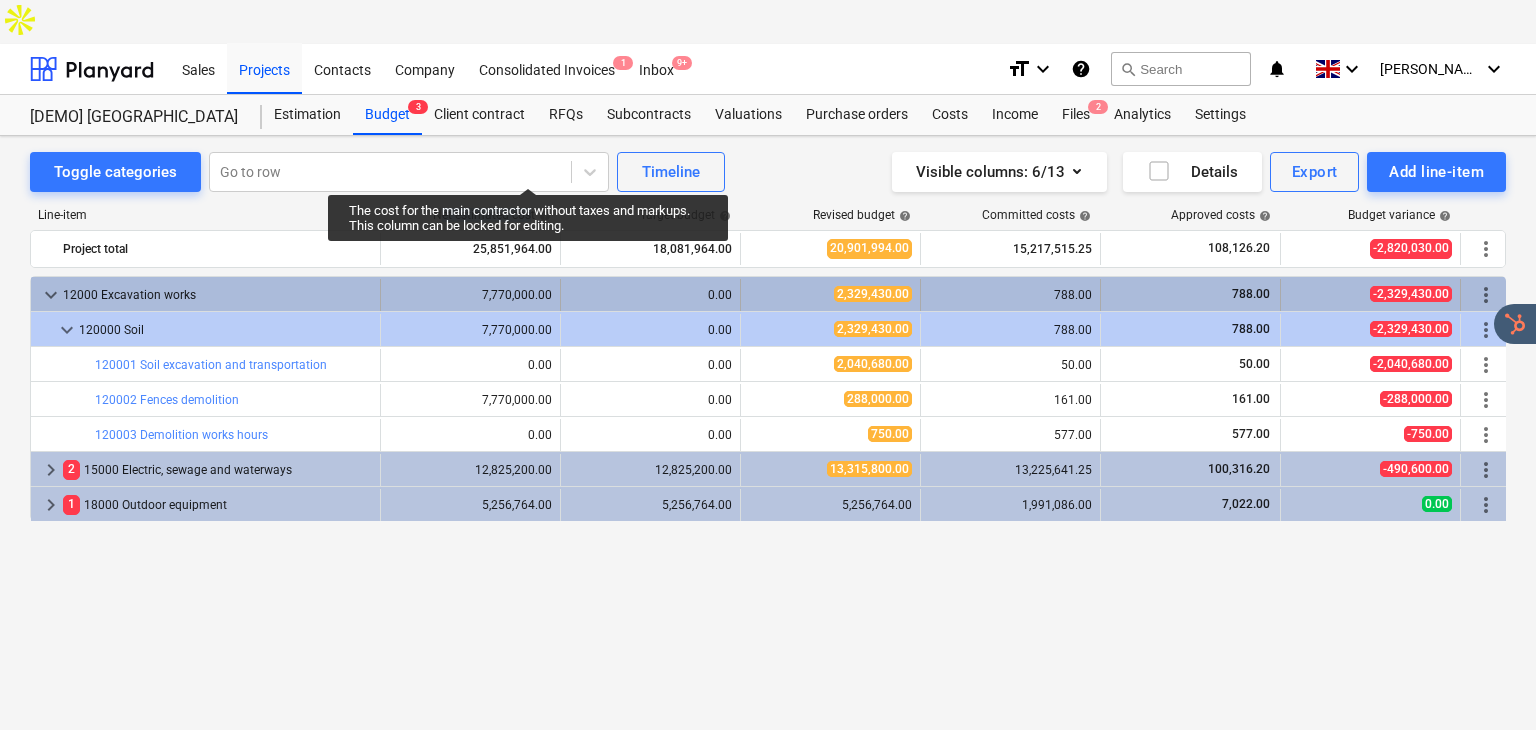 drag, startPoint x: 440, startPoint y: 173, endPoint x: 556, endPoint y: 254, distance: 141.48145 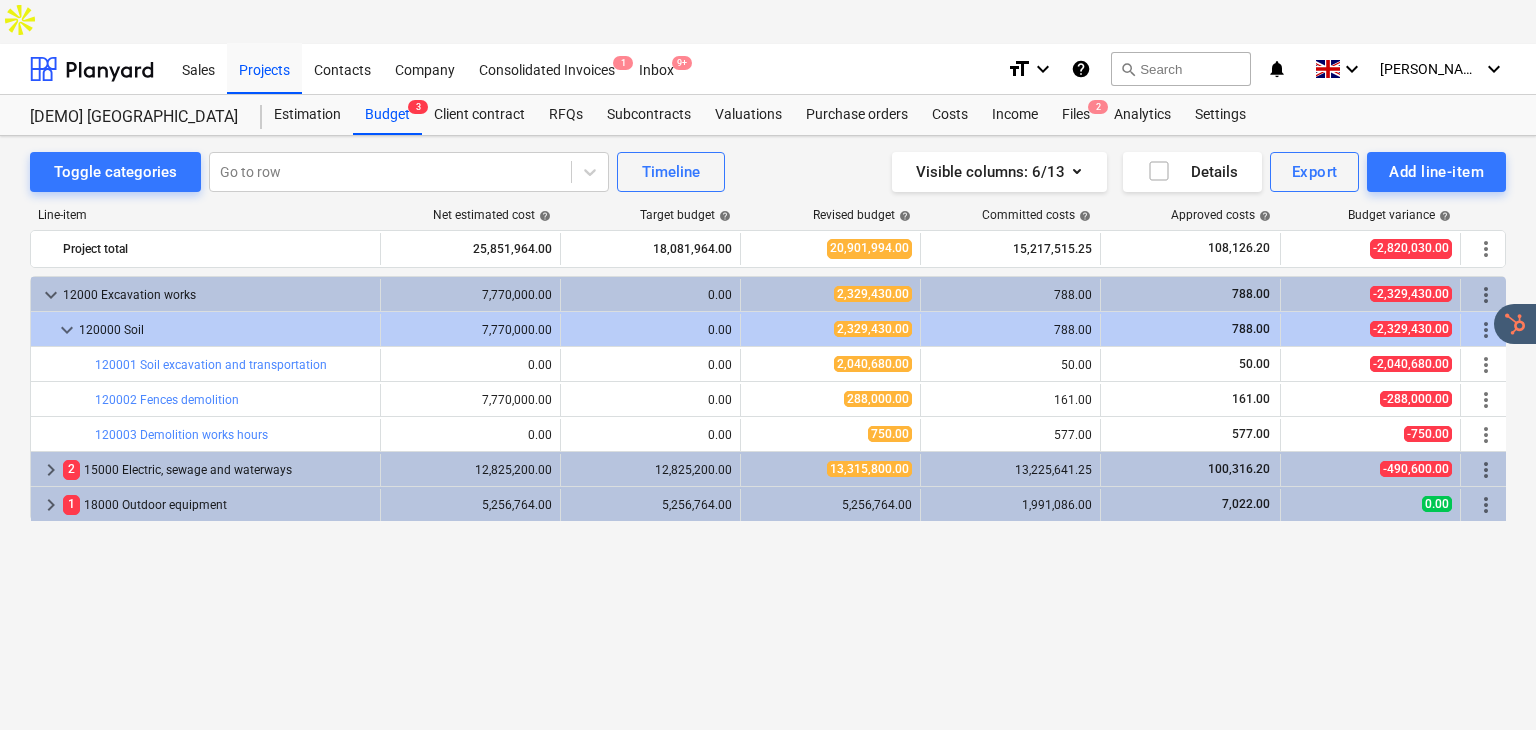 drag, startPoint x: 578, startPoint y: 422, endPoint x: 152, endPoint y: 161, distance: 499.59683 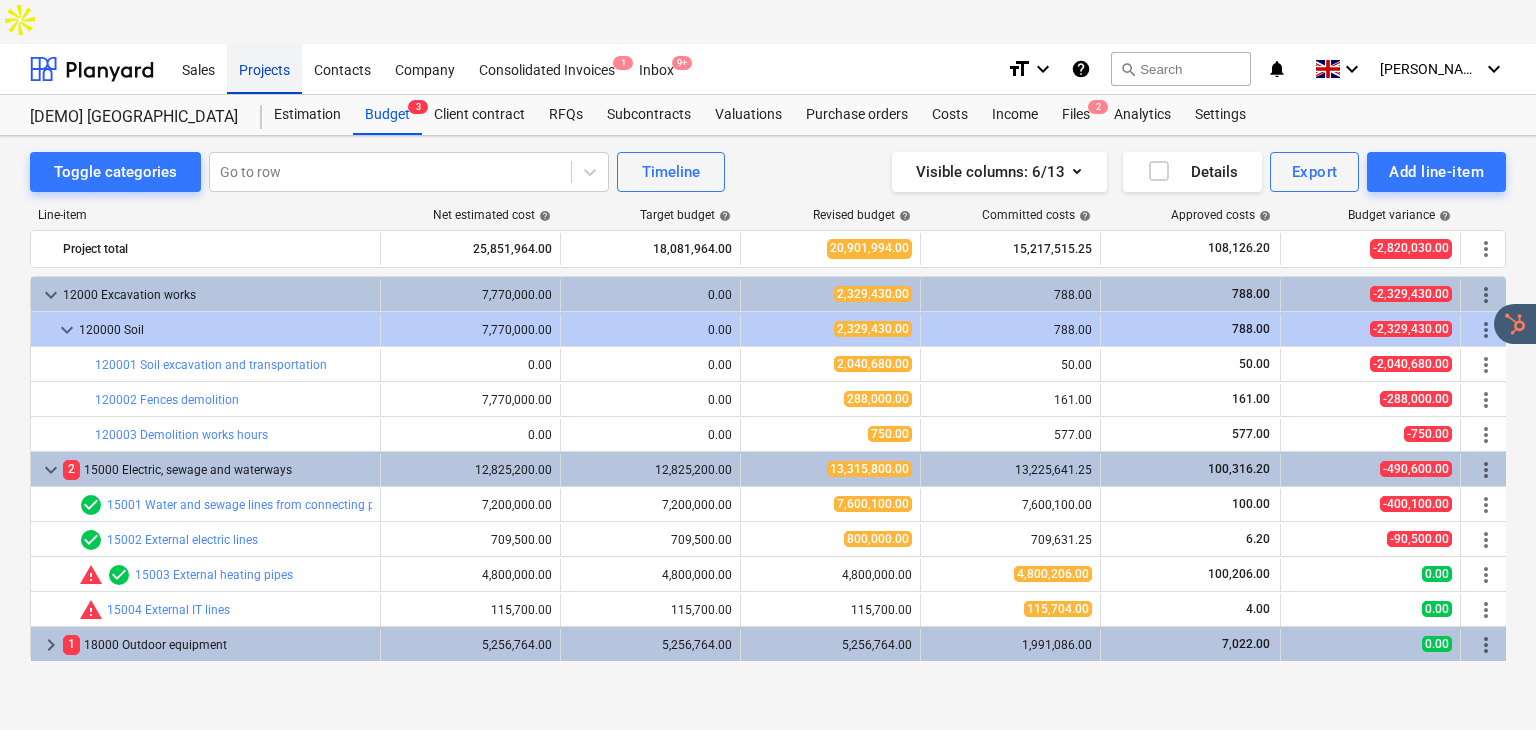 click on "Projects" at bounding box center (264, 68) 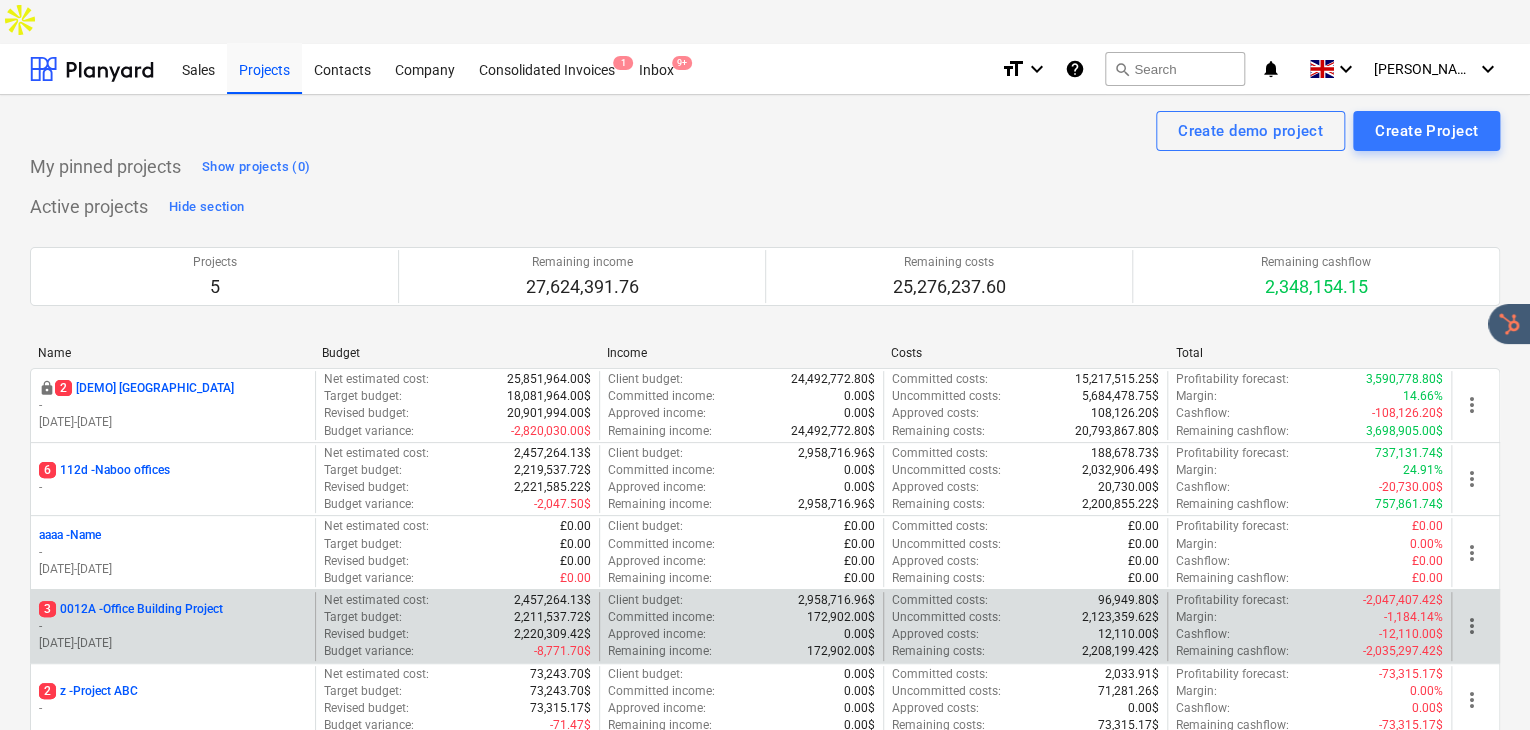 click on "-" at bounding box center [173, 626] 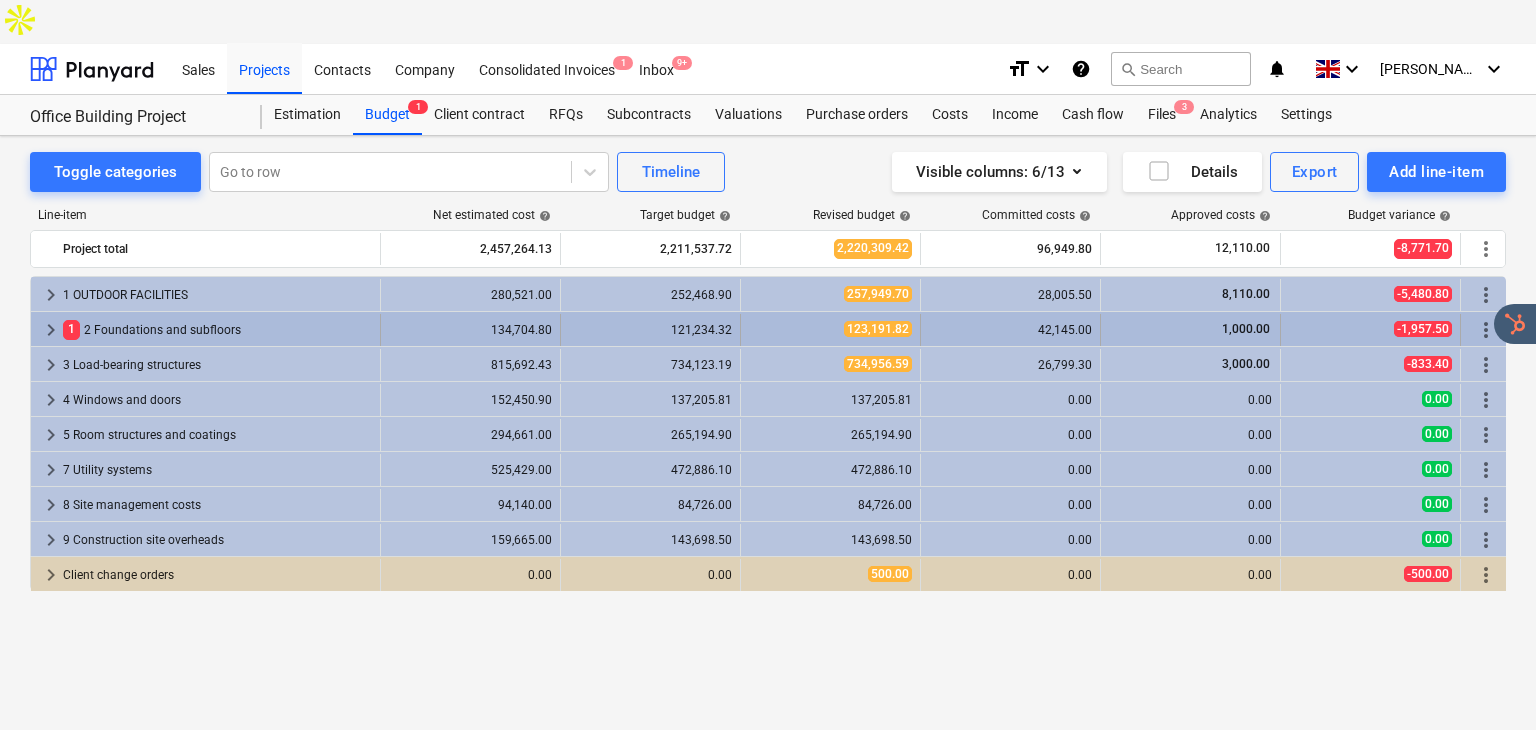 click on "134,704.80" at bounding box center [470, 330] 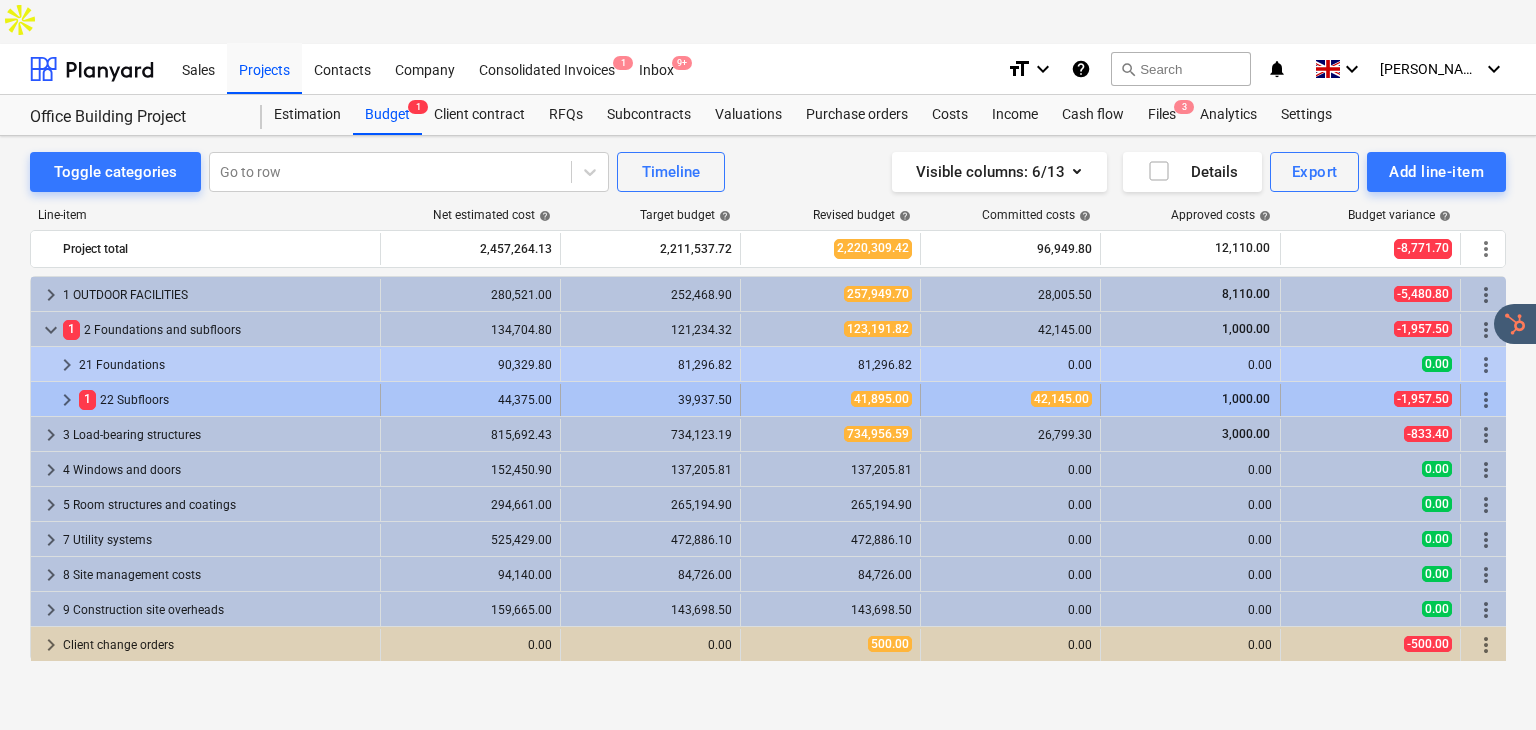 click on "44,375.00" at bounding box center [470, 400] 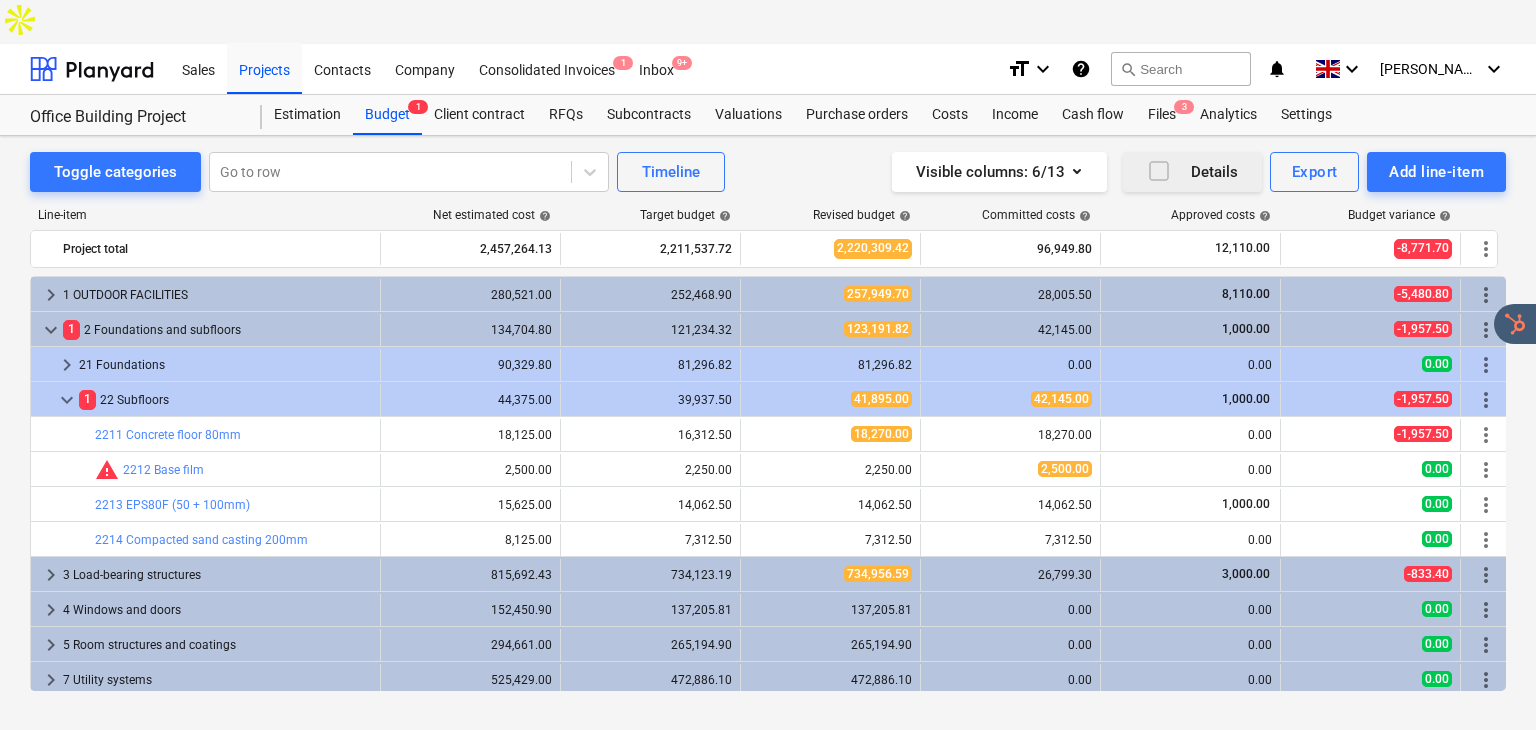 click 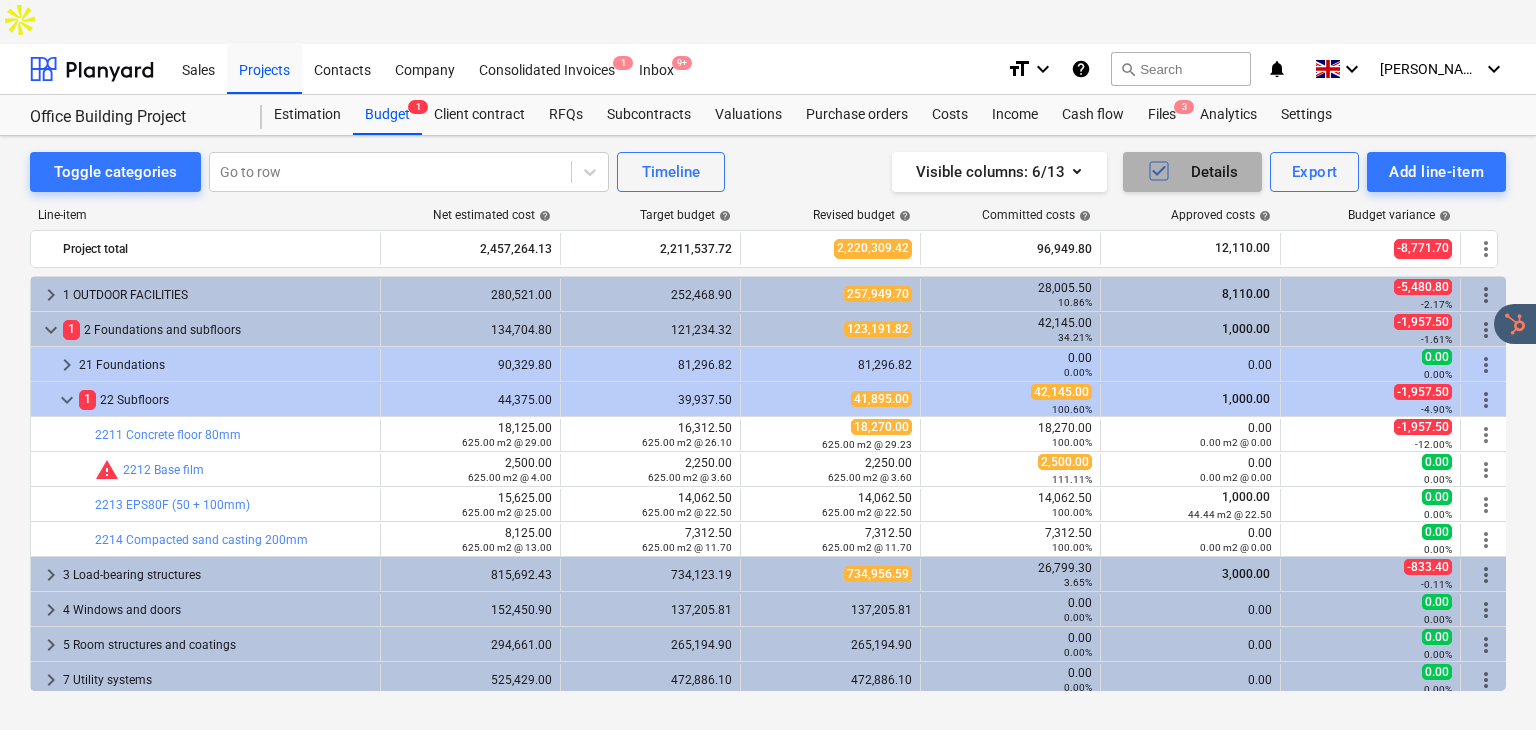click 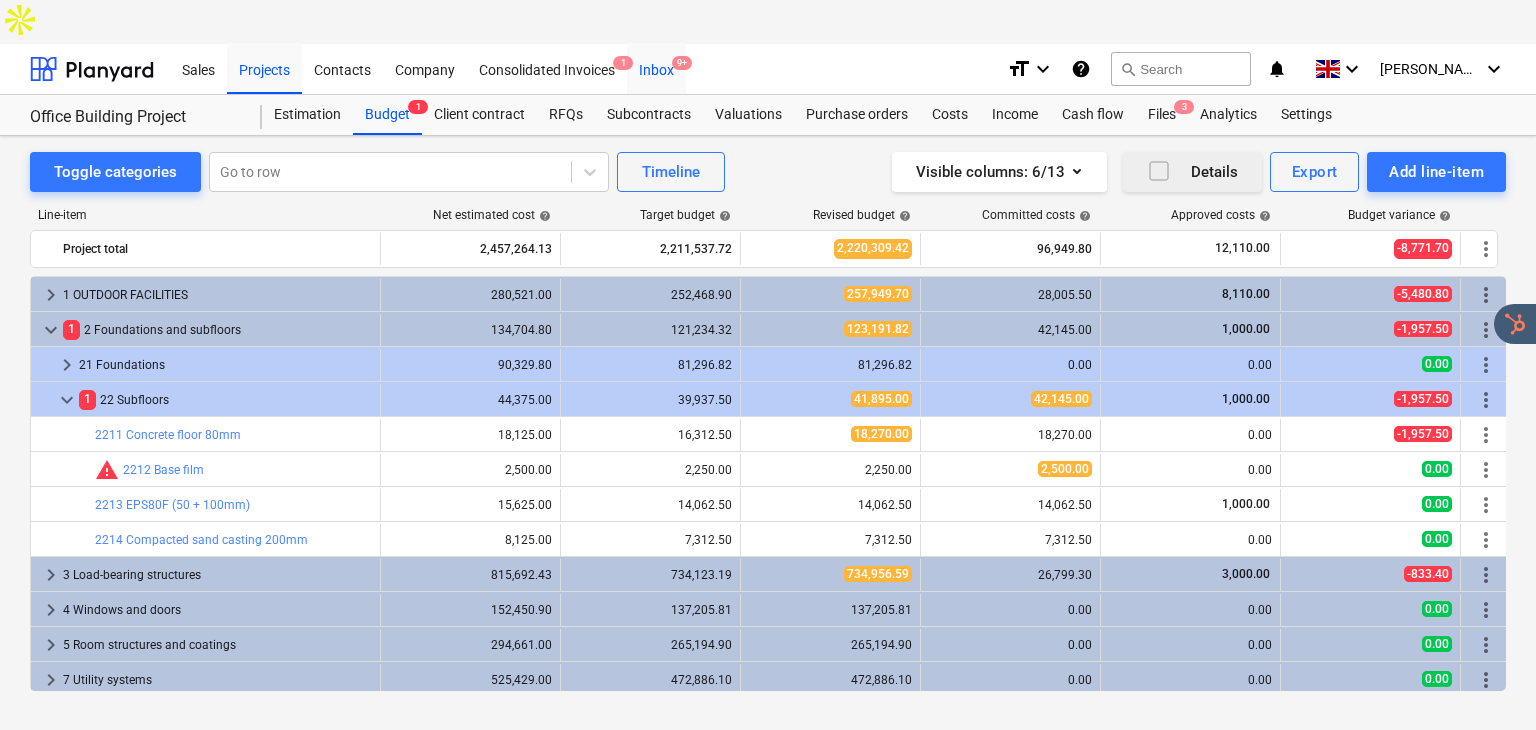 click on "Inbox 9+" at bounding box center (656, 68) 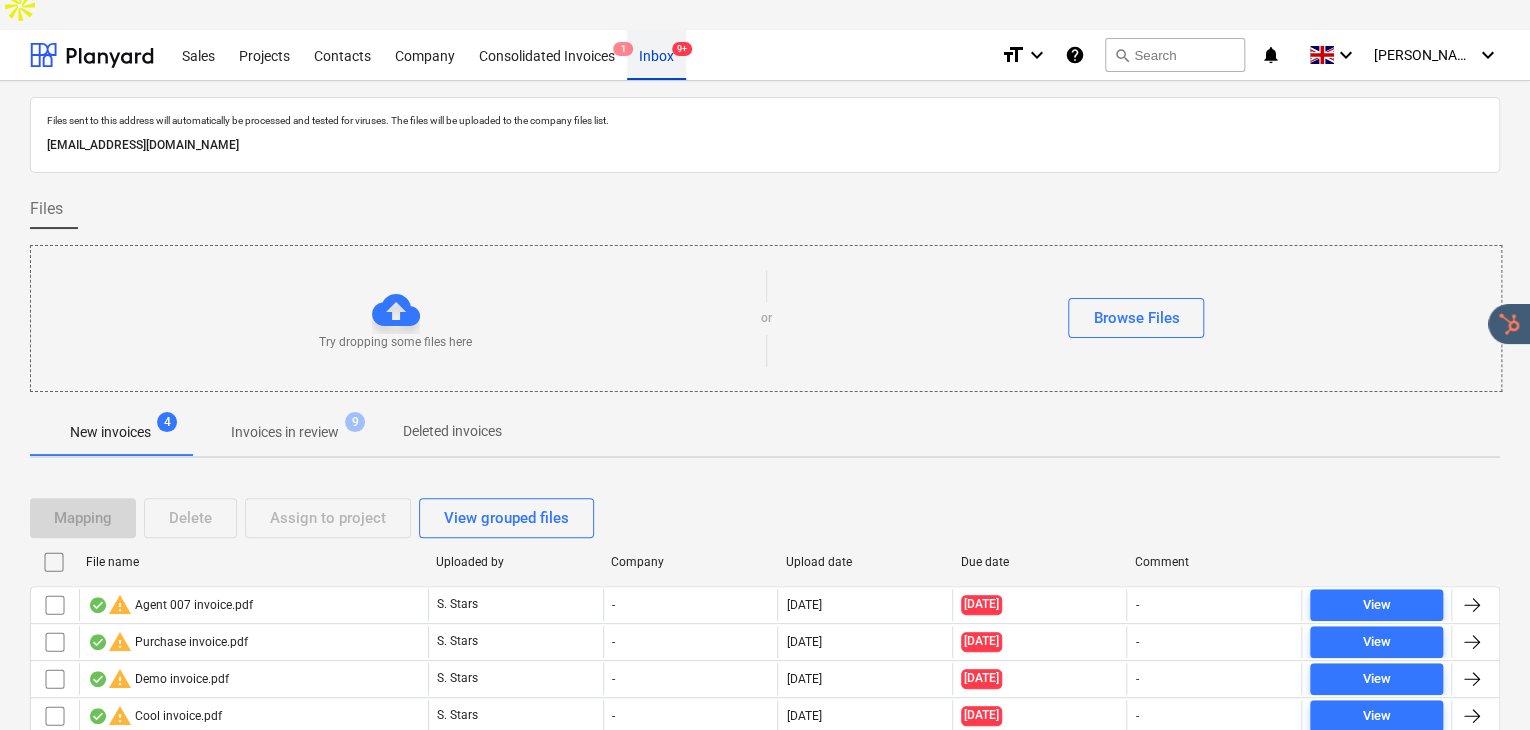 scroll, scrollTop: 0, scrollLeft: 0, axis: both 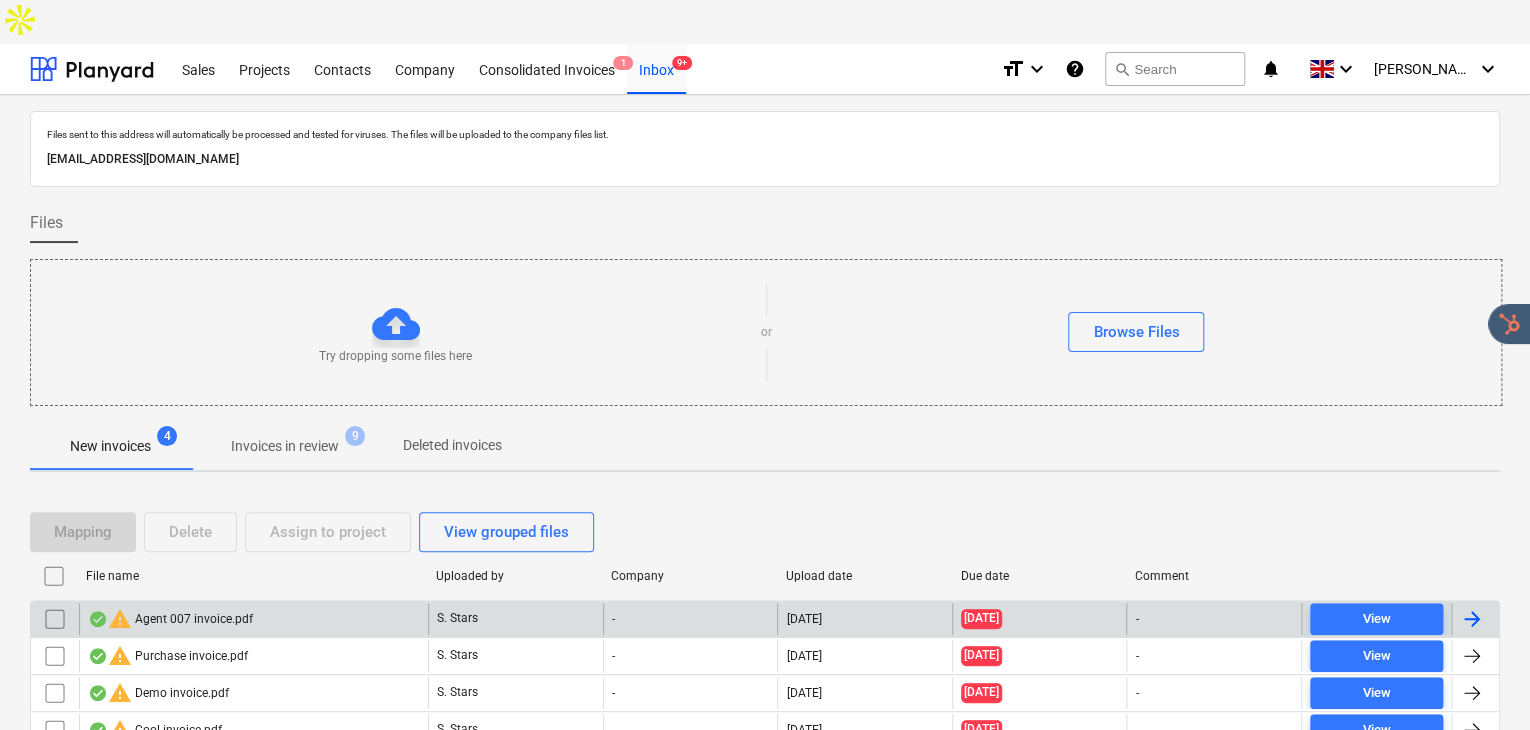 click on "warning   Agent 007 invoice.pdf" at bounding box center [253, 619] 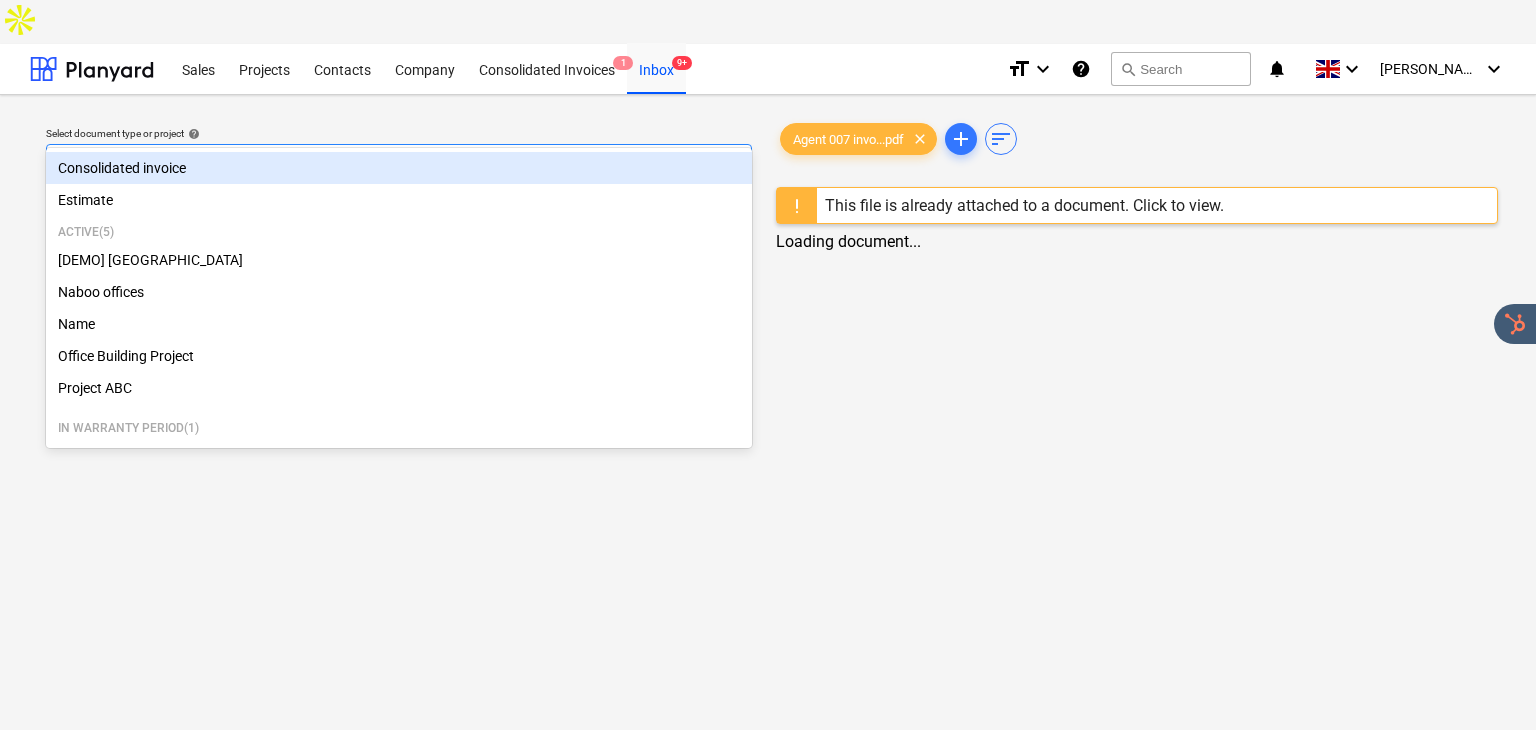 click at bounding box center (380, 164) 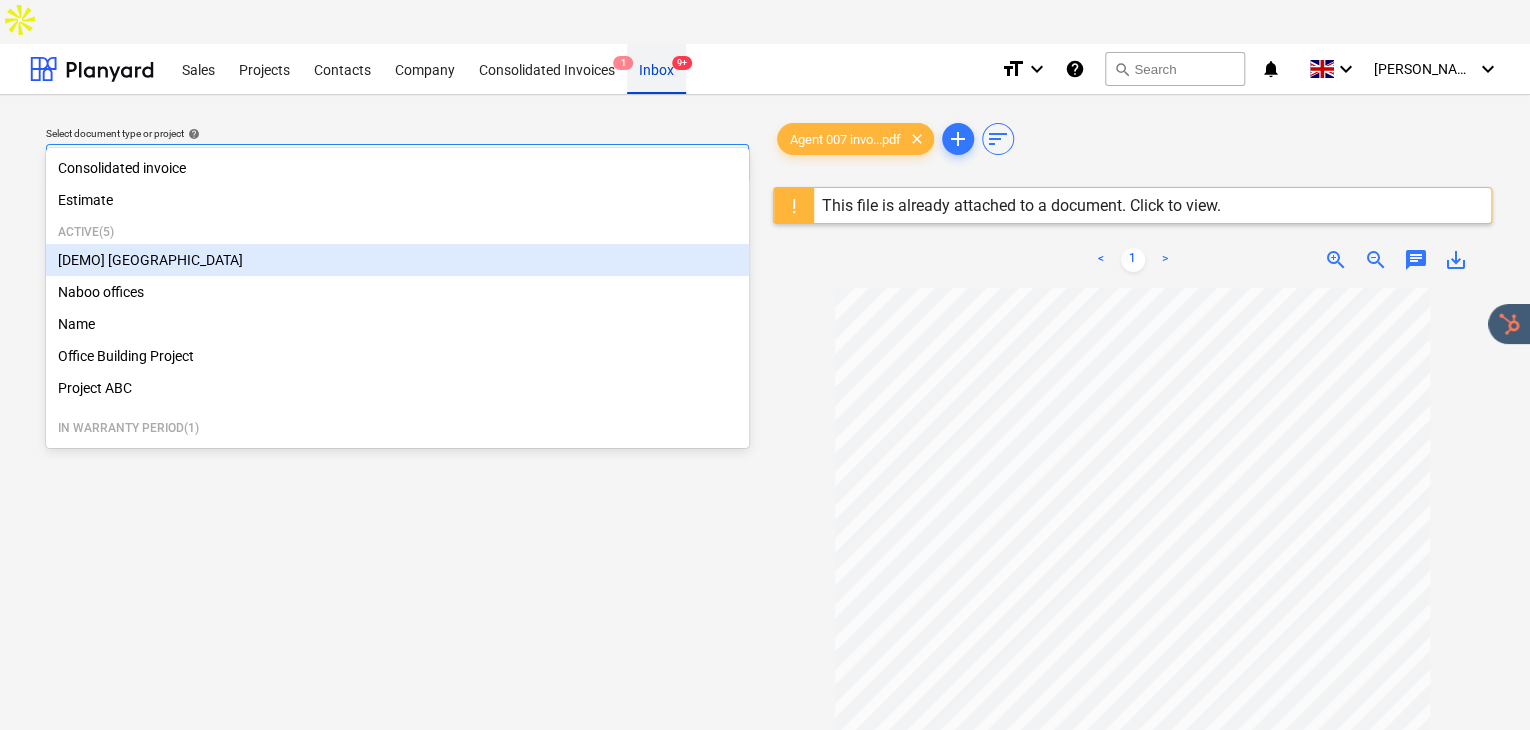 click on "Inbox 9+" at bounding box center (656, 68) 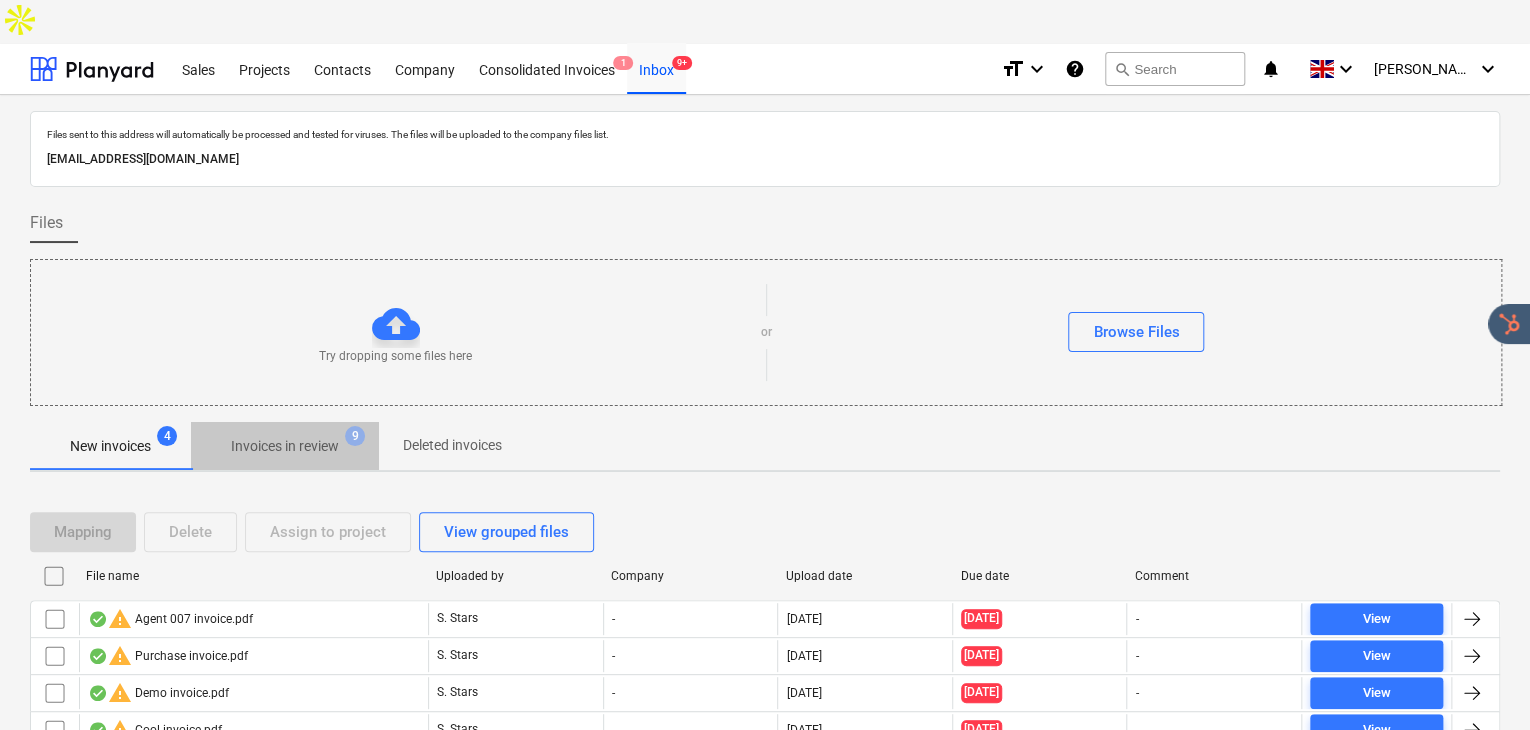 click on "Invoices in review" at bounding box center [285, 446] 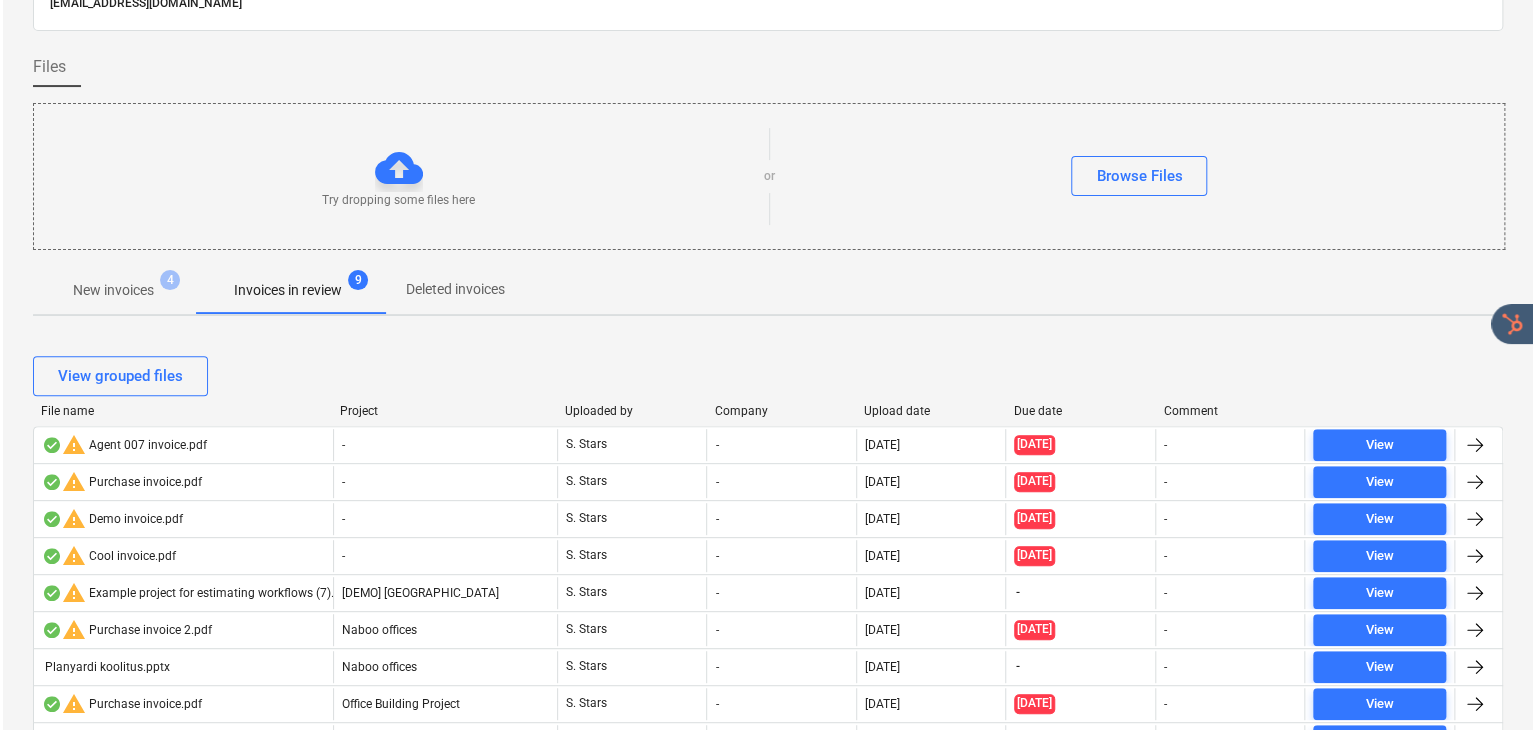 scroll, scrollTop: 0, scrollLeft: 0, axis: both 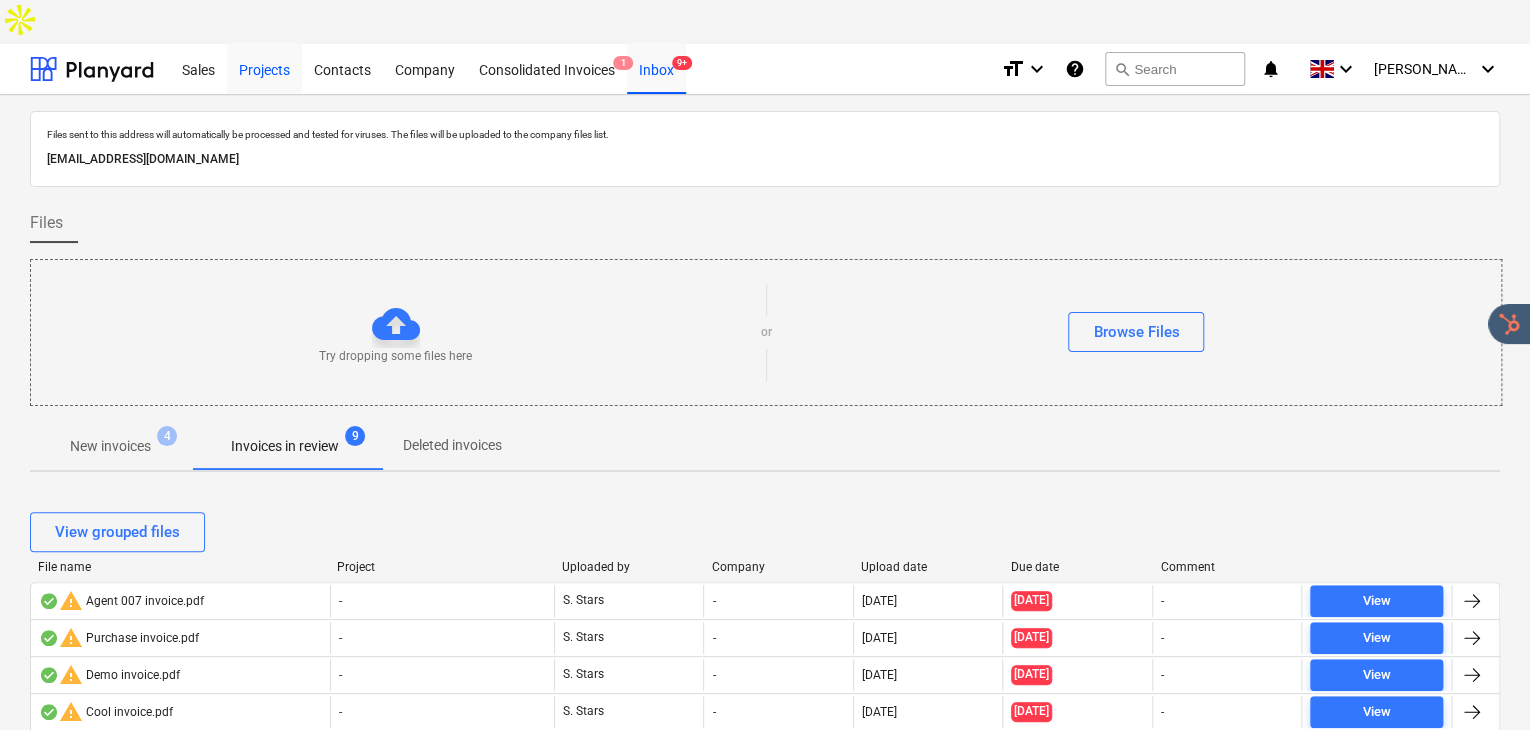 click on "Projects" at bounding box center (264, 68) 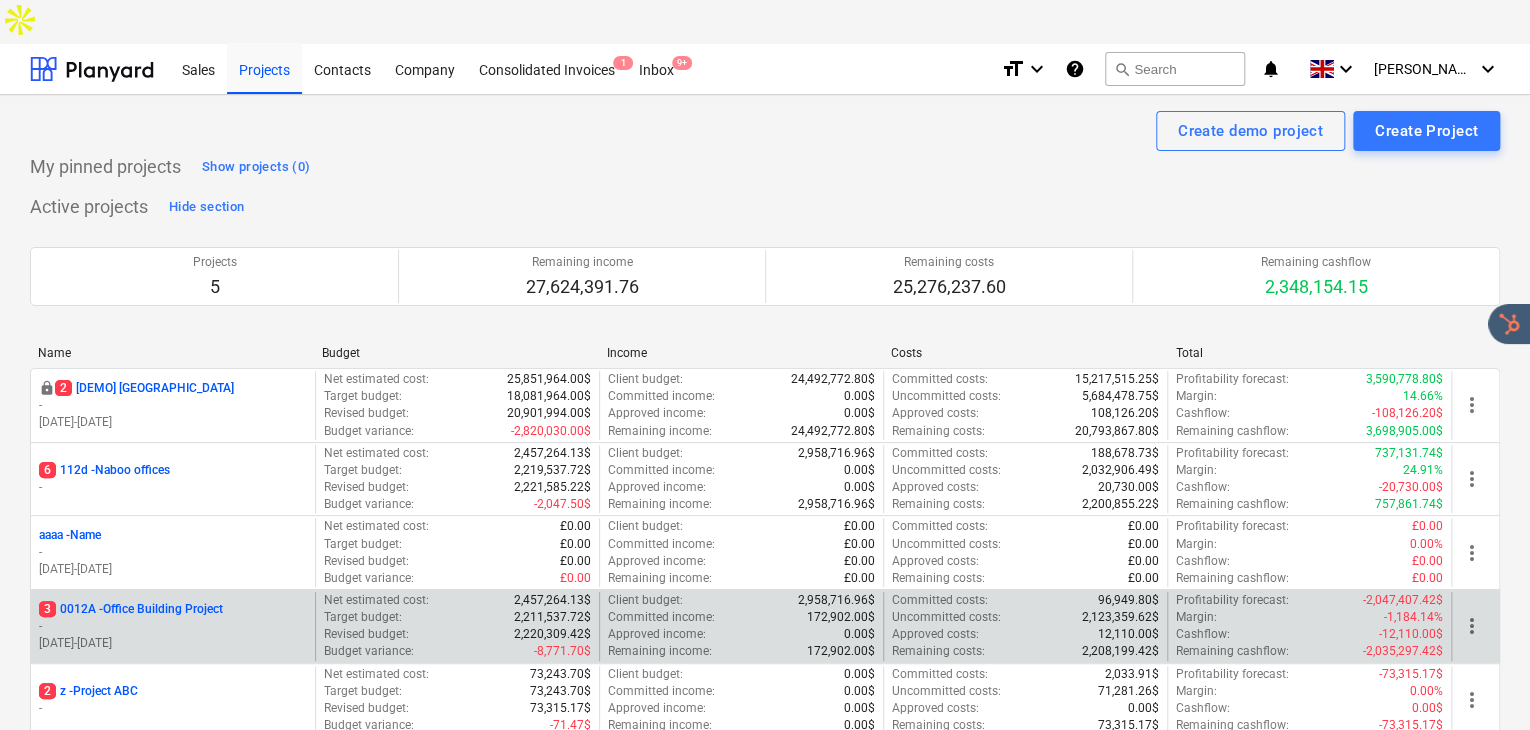 click on "3  0012A -  Office Building Project" at bounding box center [131, 609] 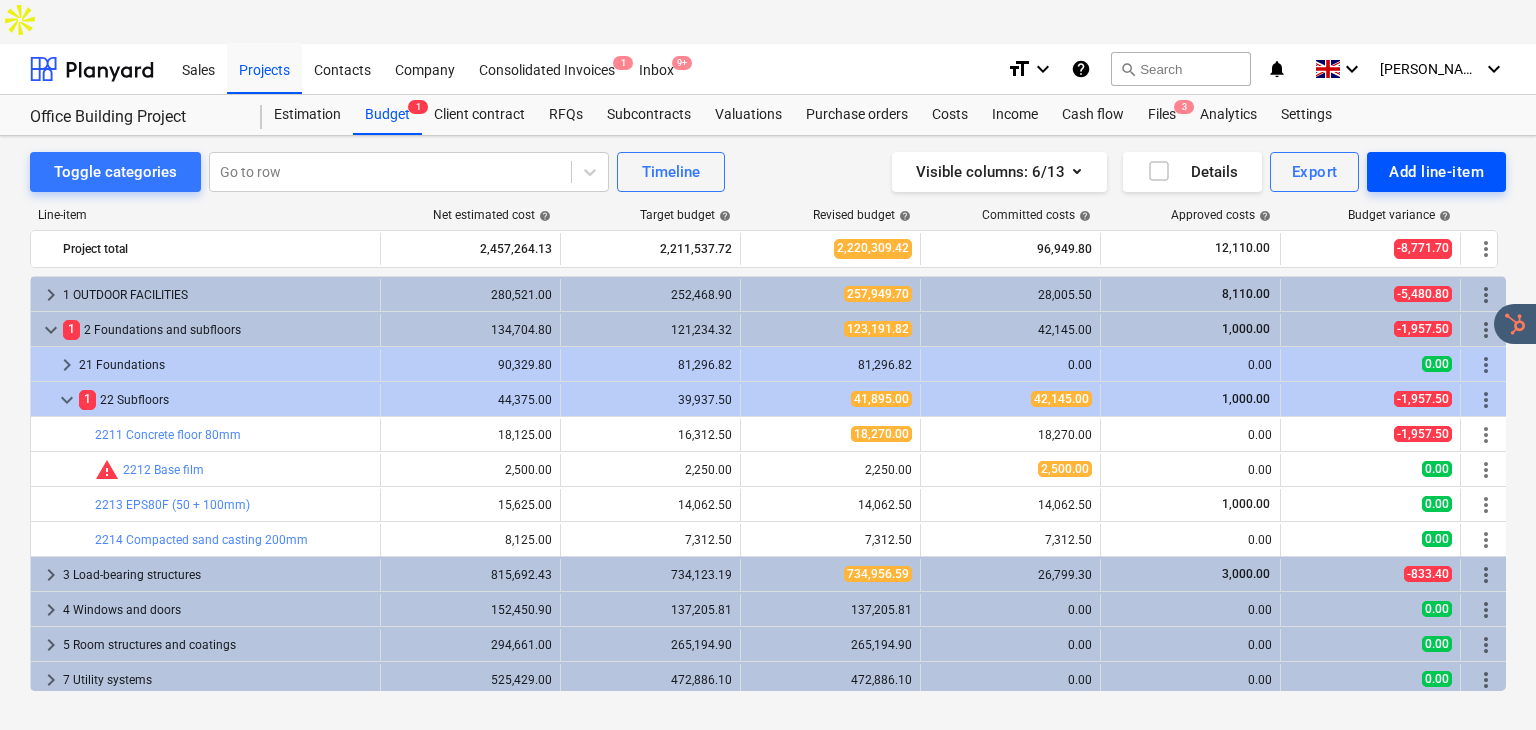 click on "Add line-item" at bounding box center (1436, 172) 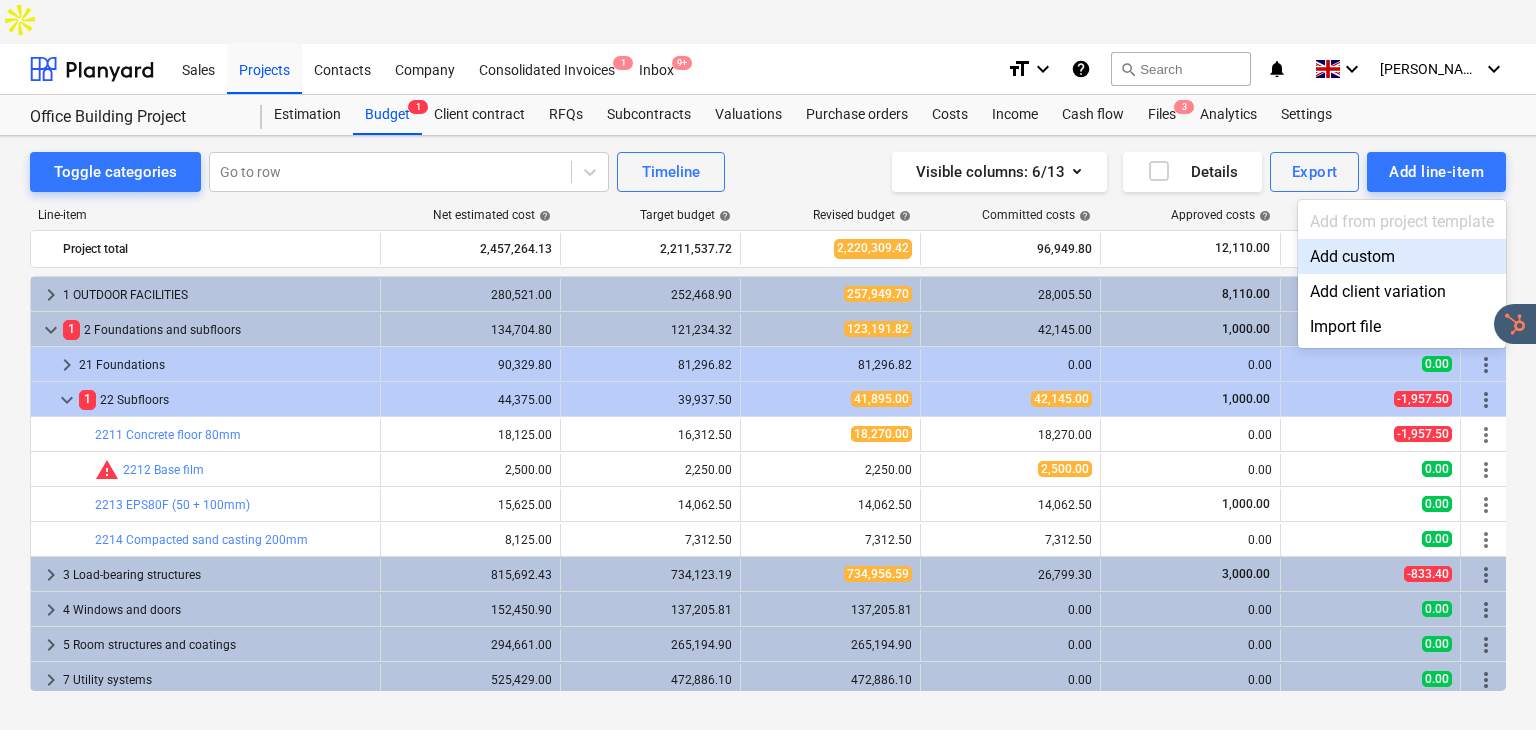click at bounding box center [768, 365] 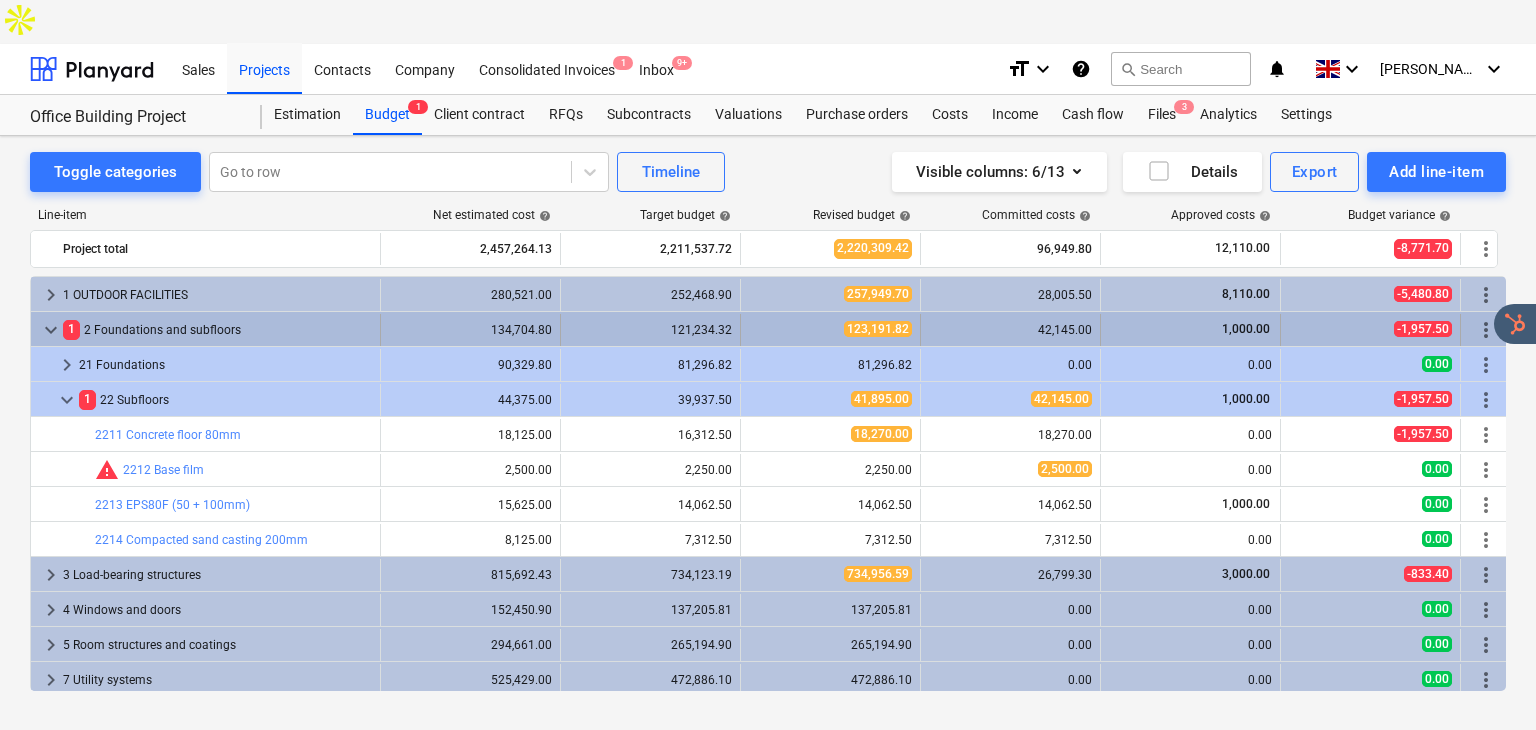 click on "keyboard_arrow_down" at bounding box center (51, 330) 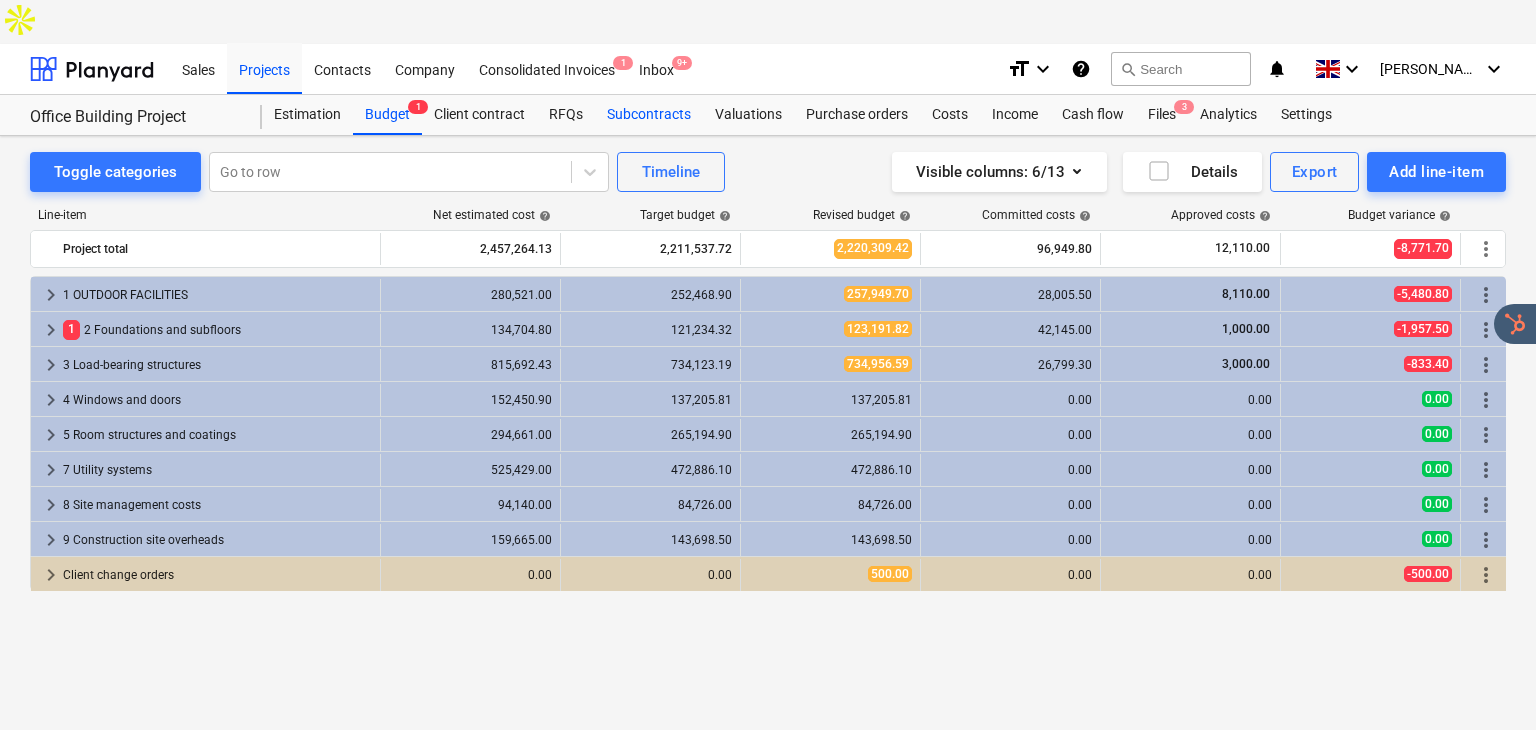 click on "Subcontracts" at bounding box center [649, 115] 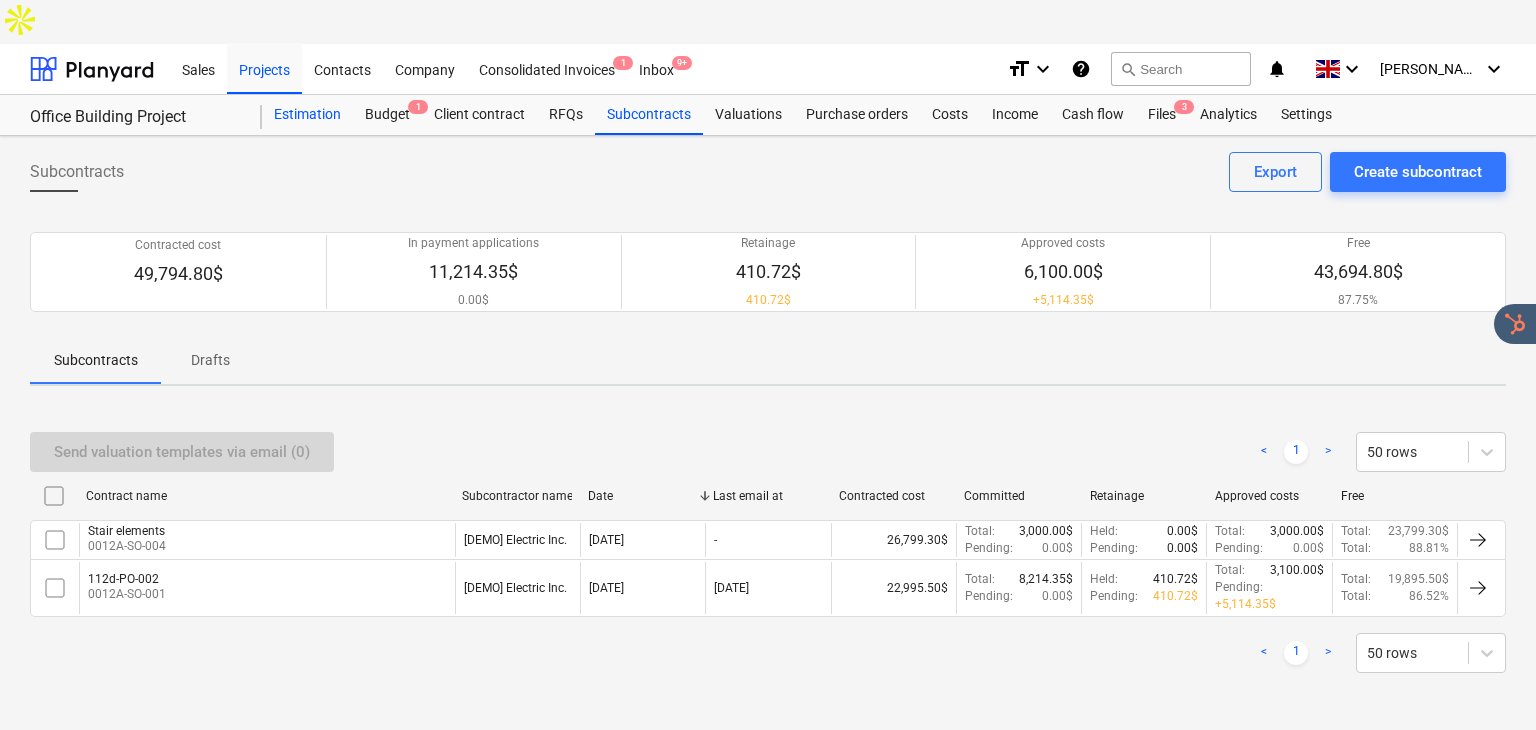 click on "Estimation" at bounding box center (307, 115) 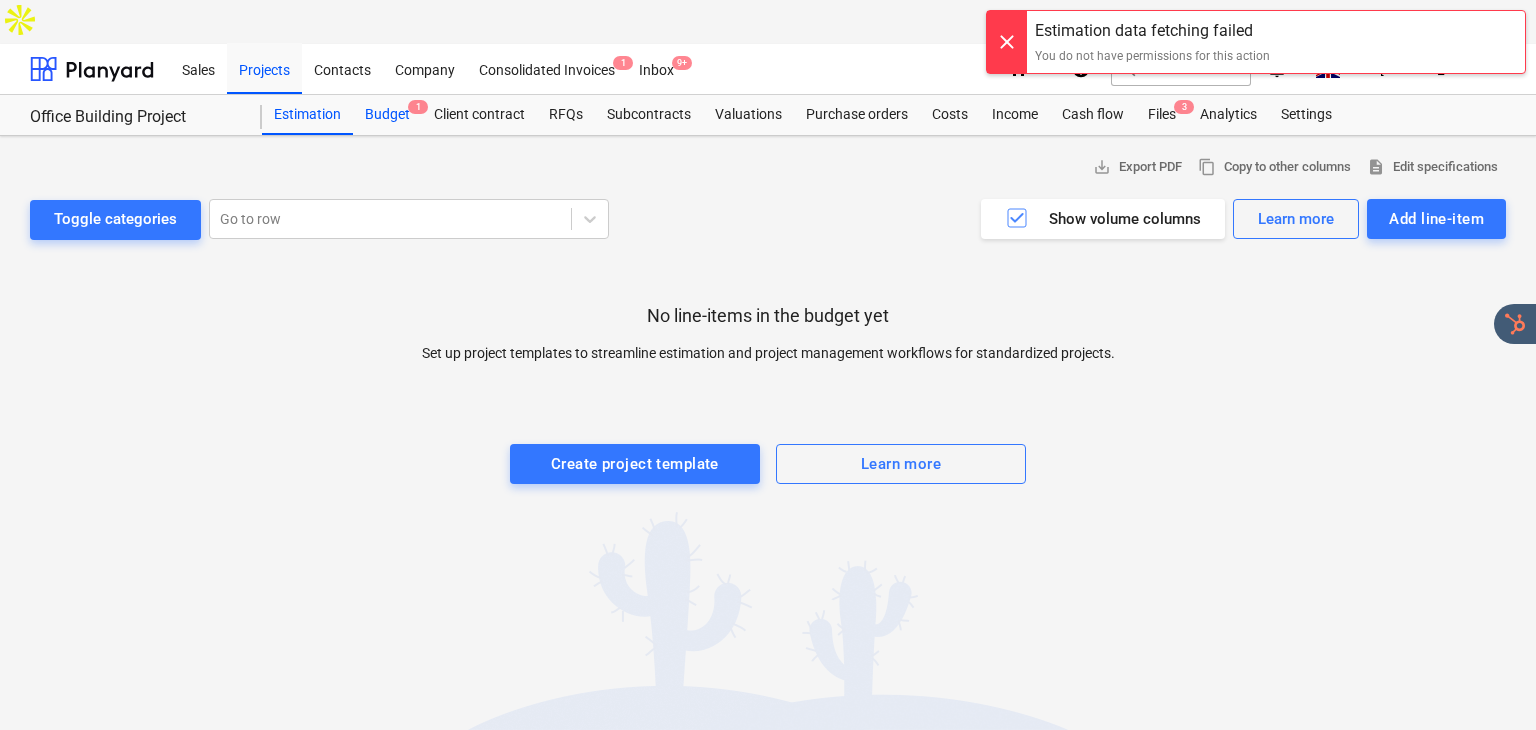 click on "Budget 1" at bounding box center [387, 115] 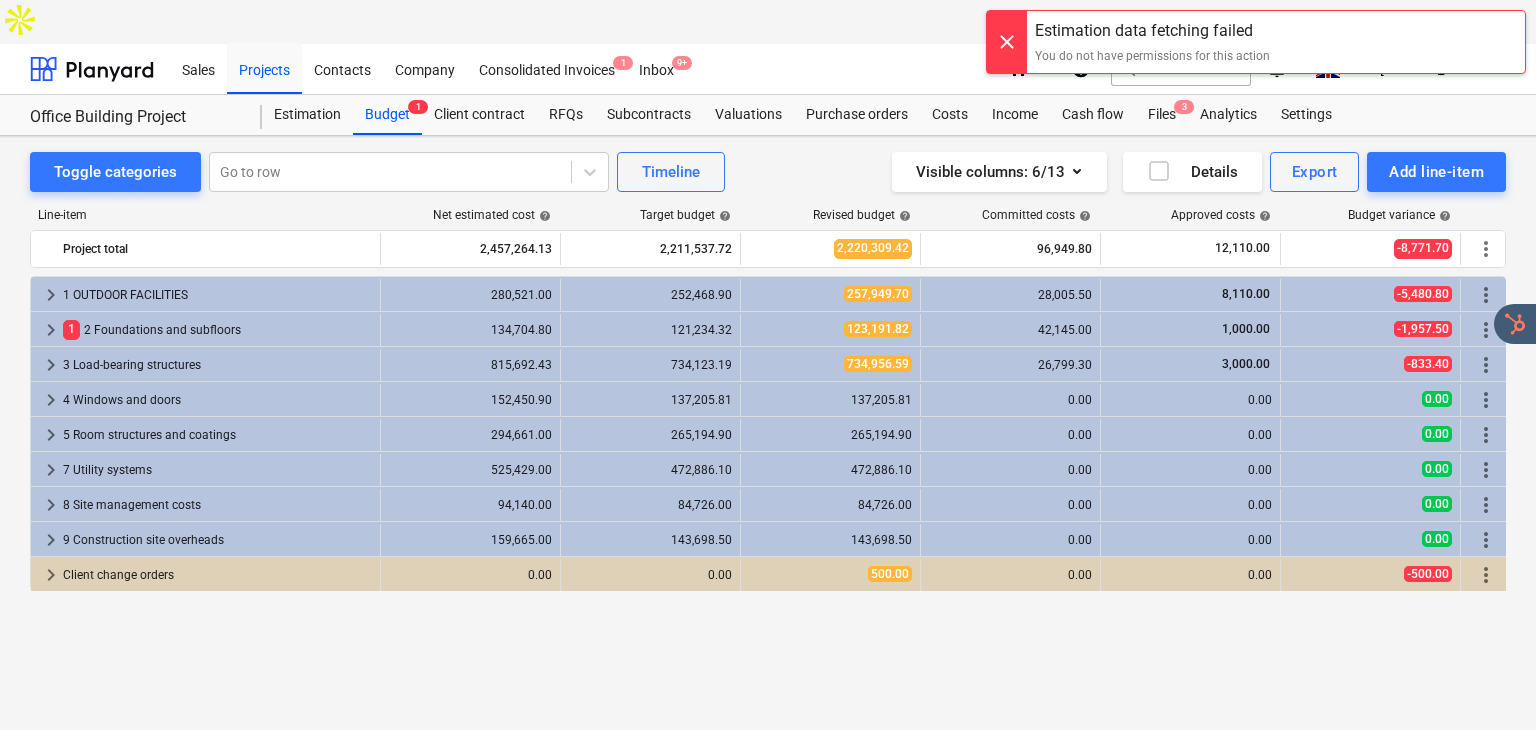 click at bounding box center [1007, 42] 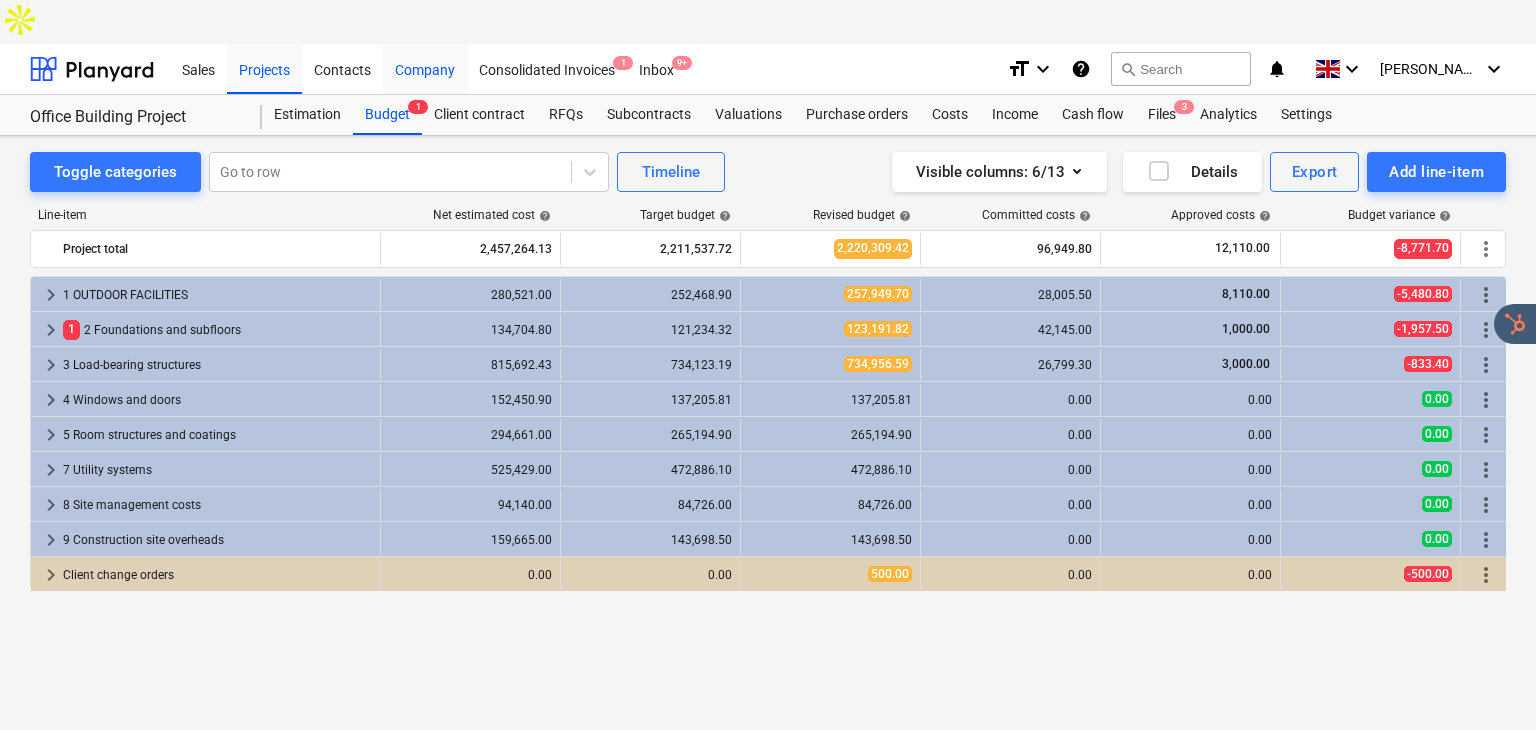 click on "Company" at bounding box center (425, 68) 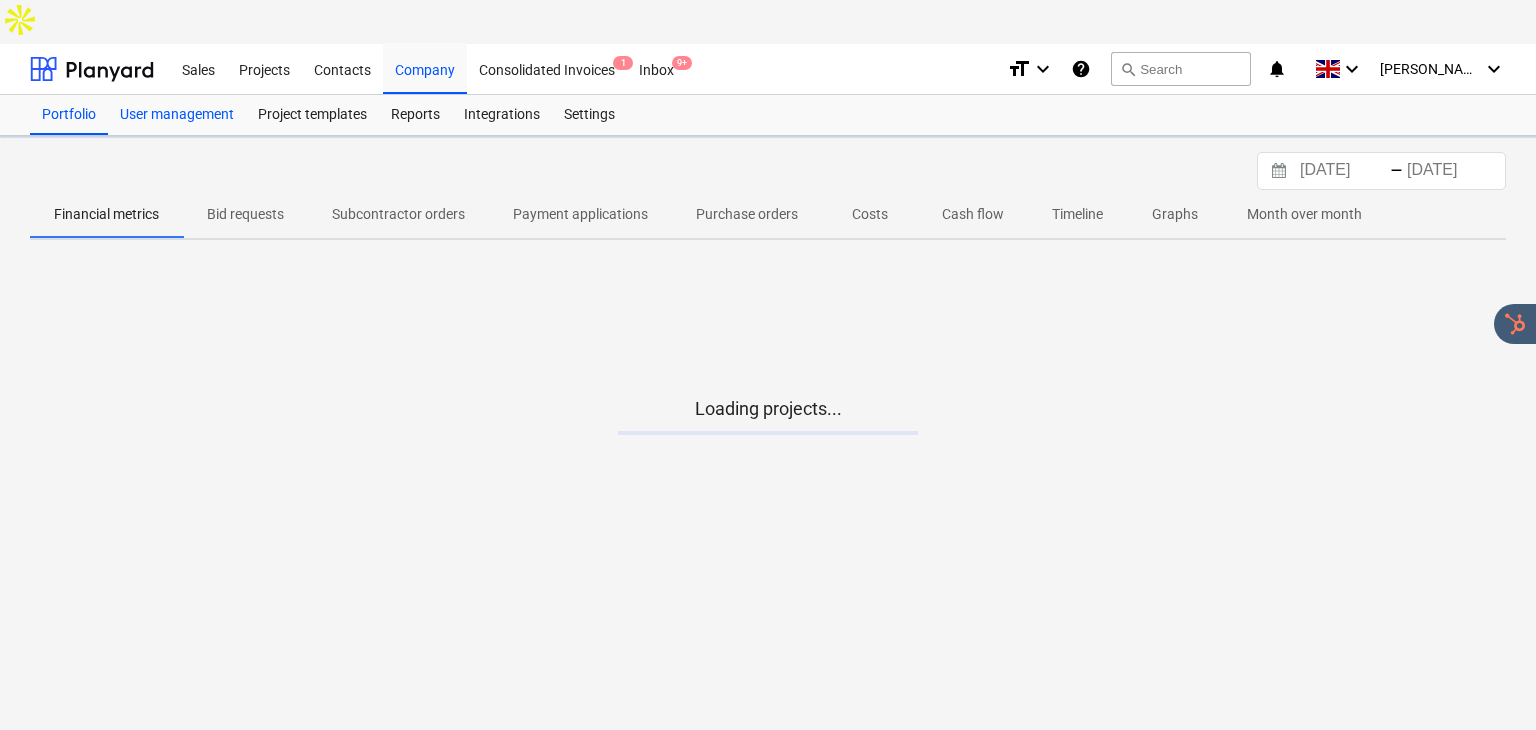 click on "User management" at bounding box center [177, 115] 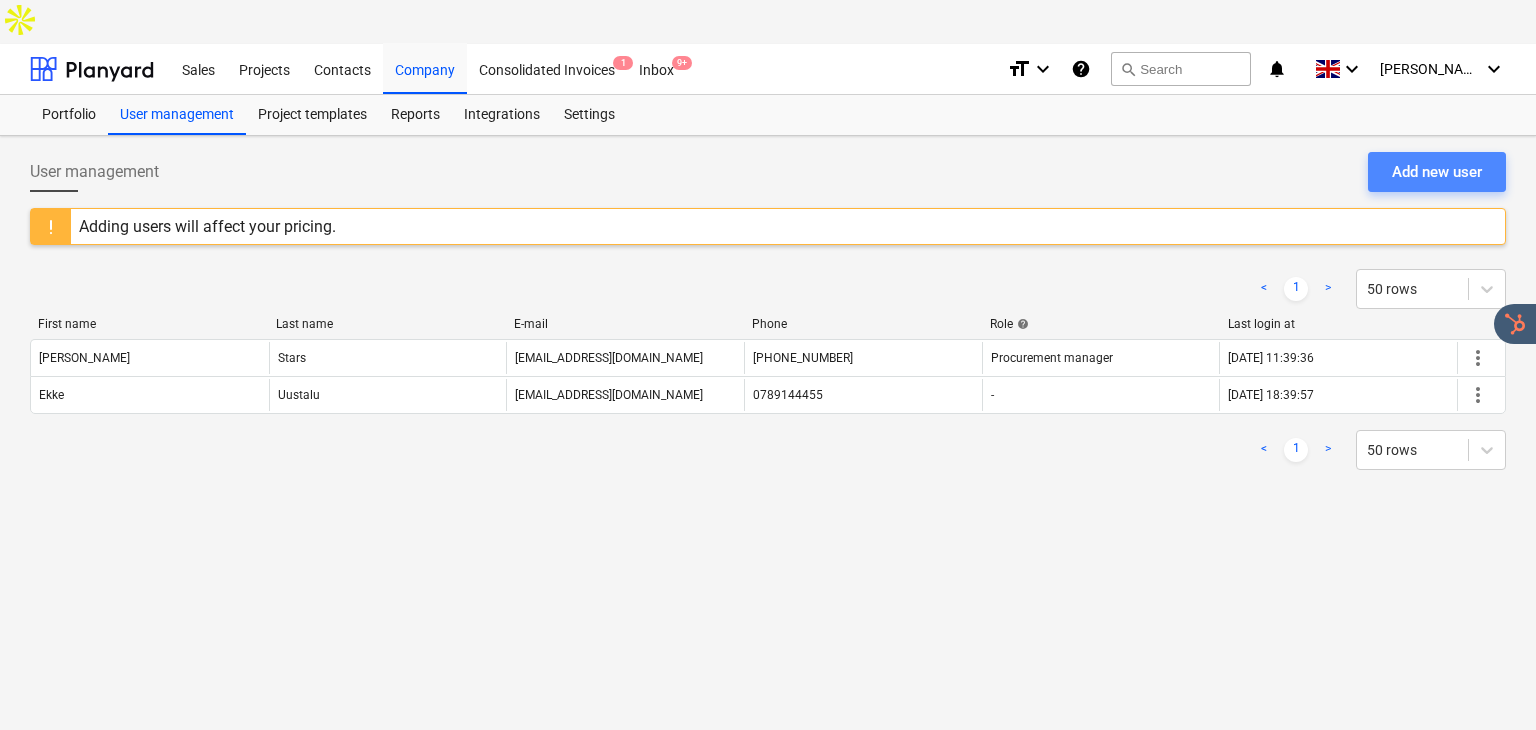 click on "Add new user" at bounding box center [1437, 172] 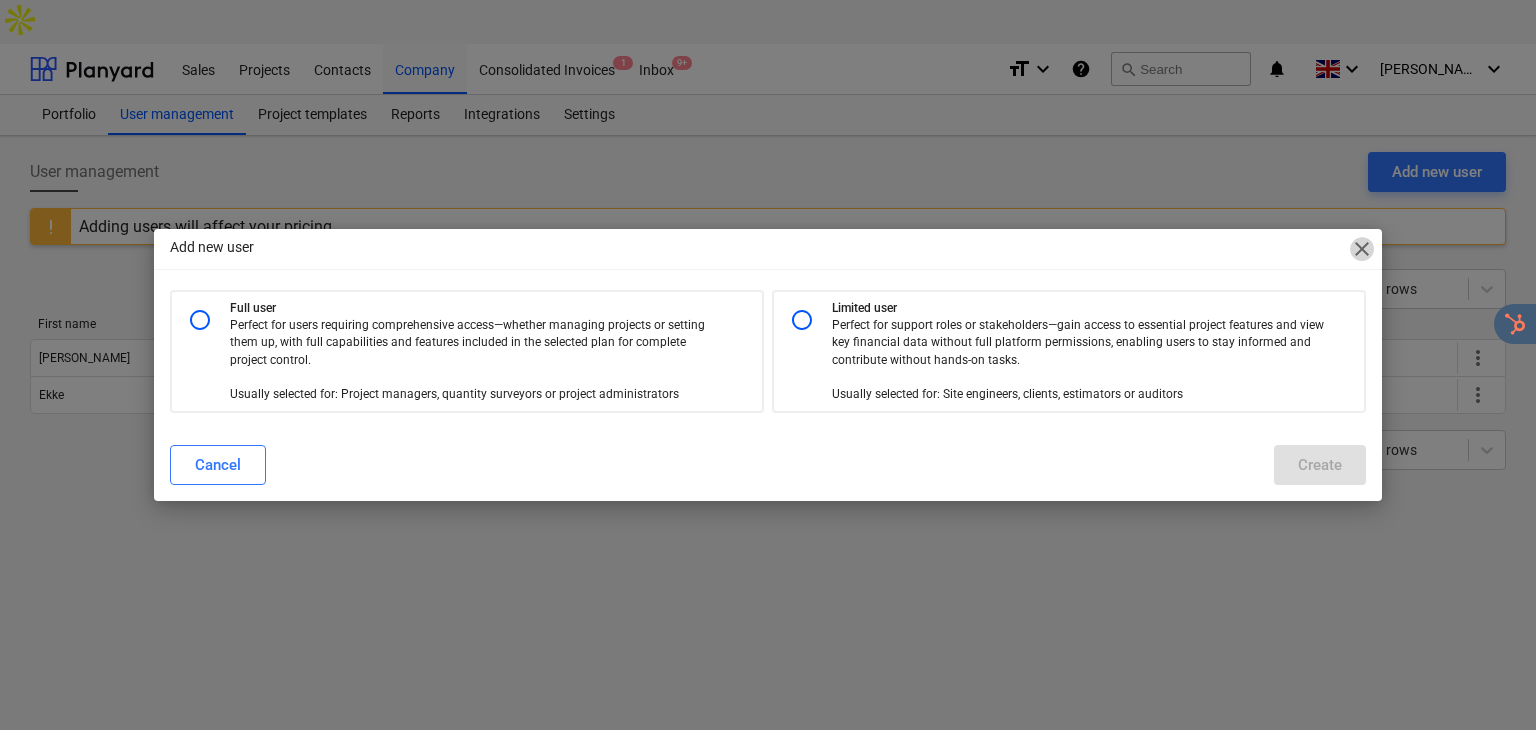 click on "close" at bounding box center (1362, 249) 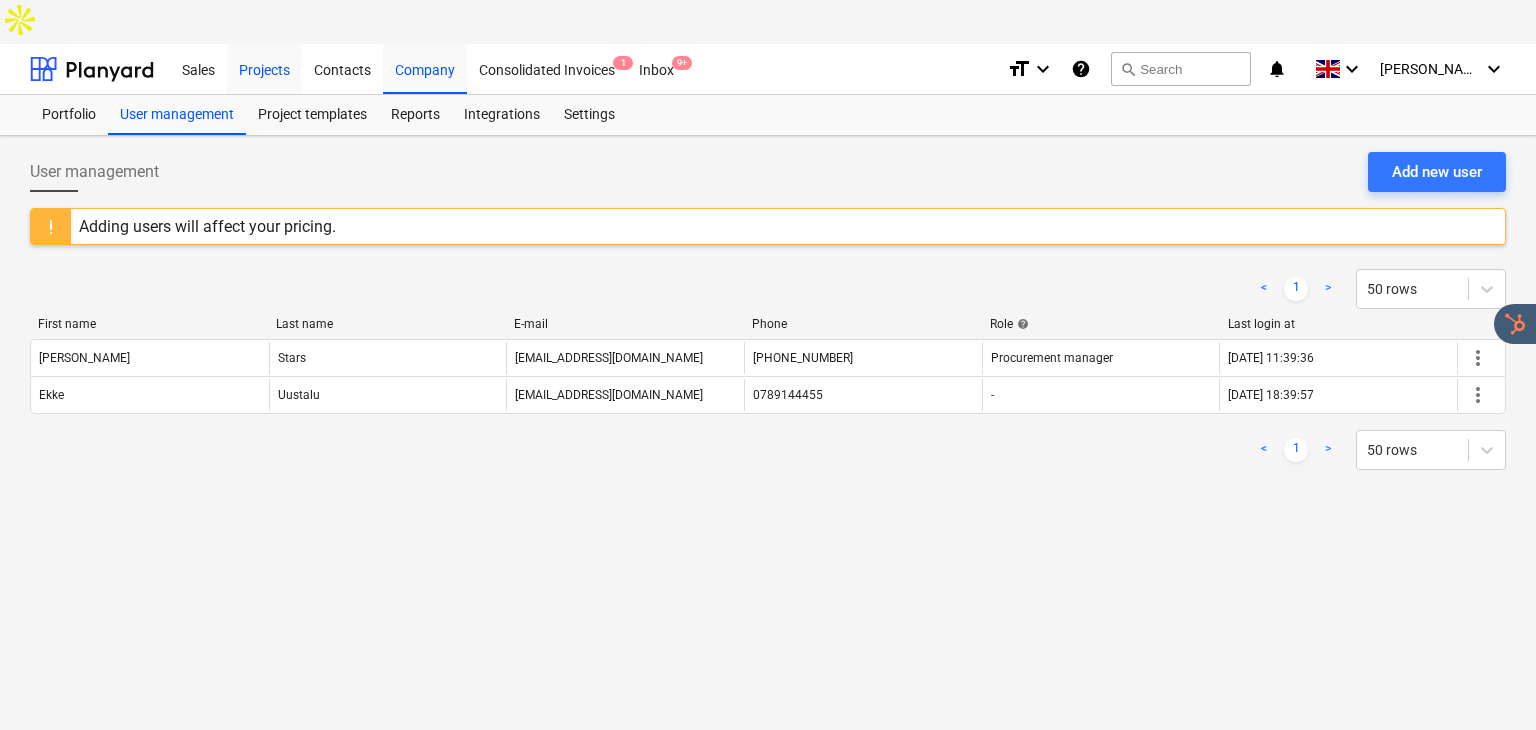 click on "Projects" at bounding box center [264, 68] 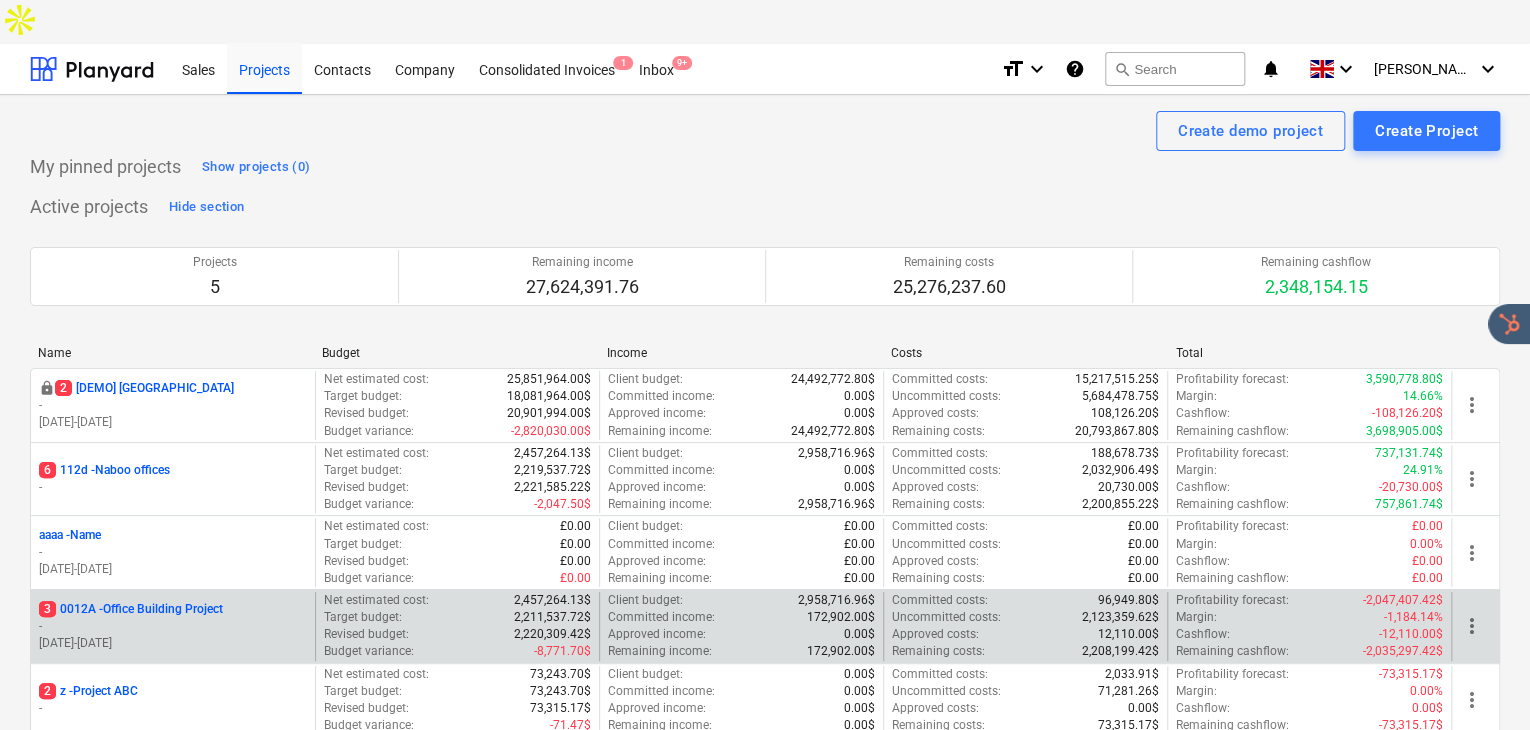 click on "3  0012A -  Office Building Project" at bounding box center (131, 609) 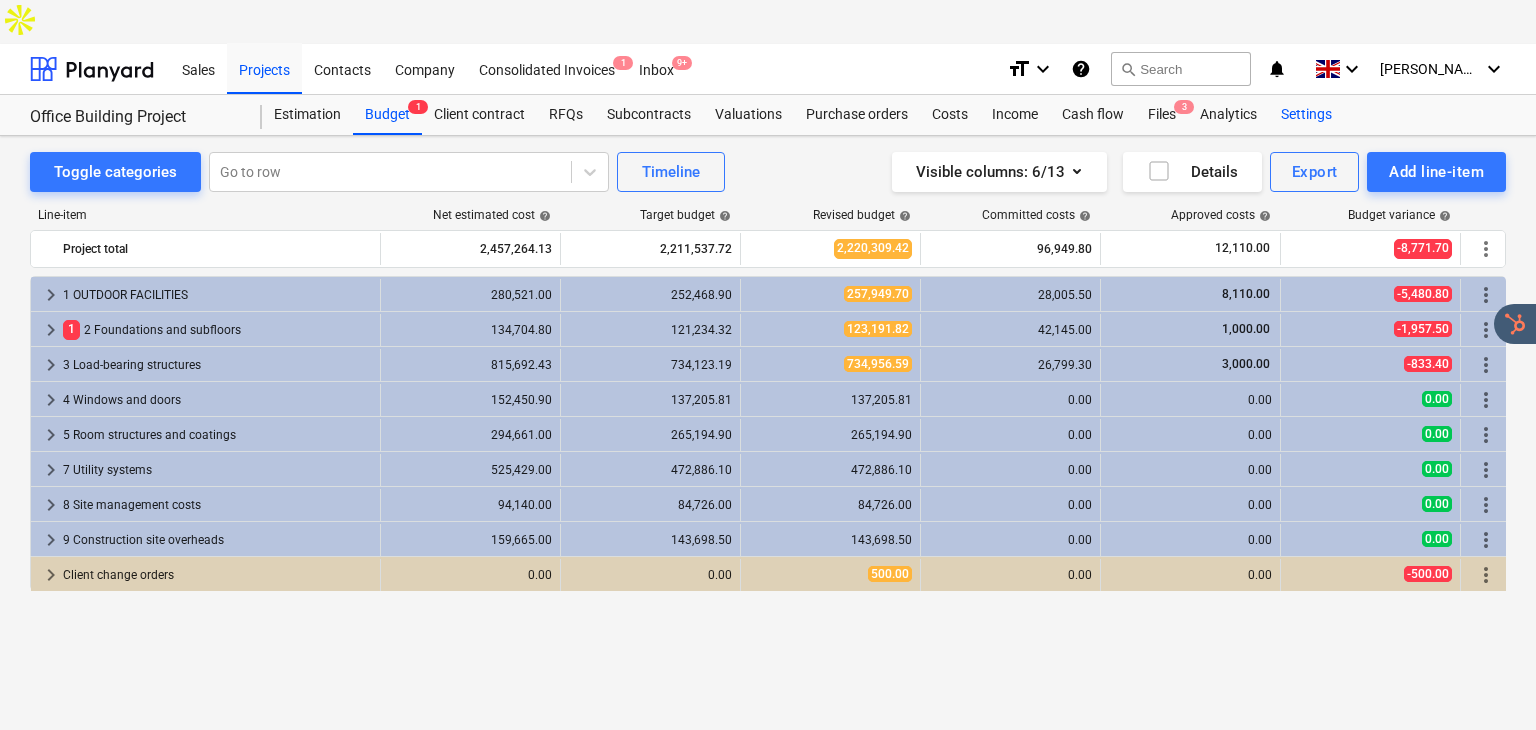 click on "Settings" at bounding box center (1306, 115) 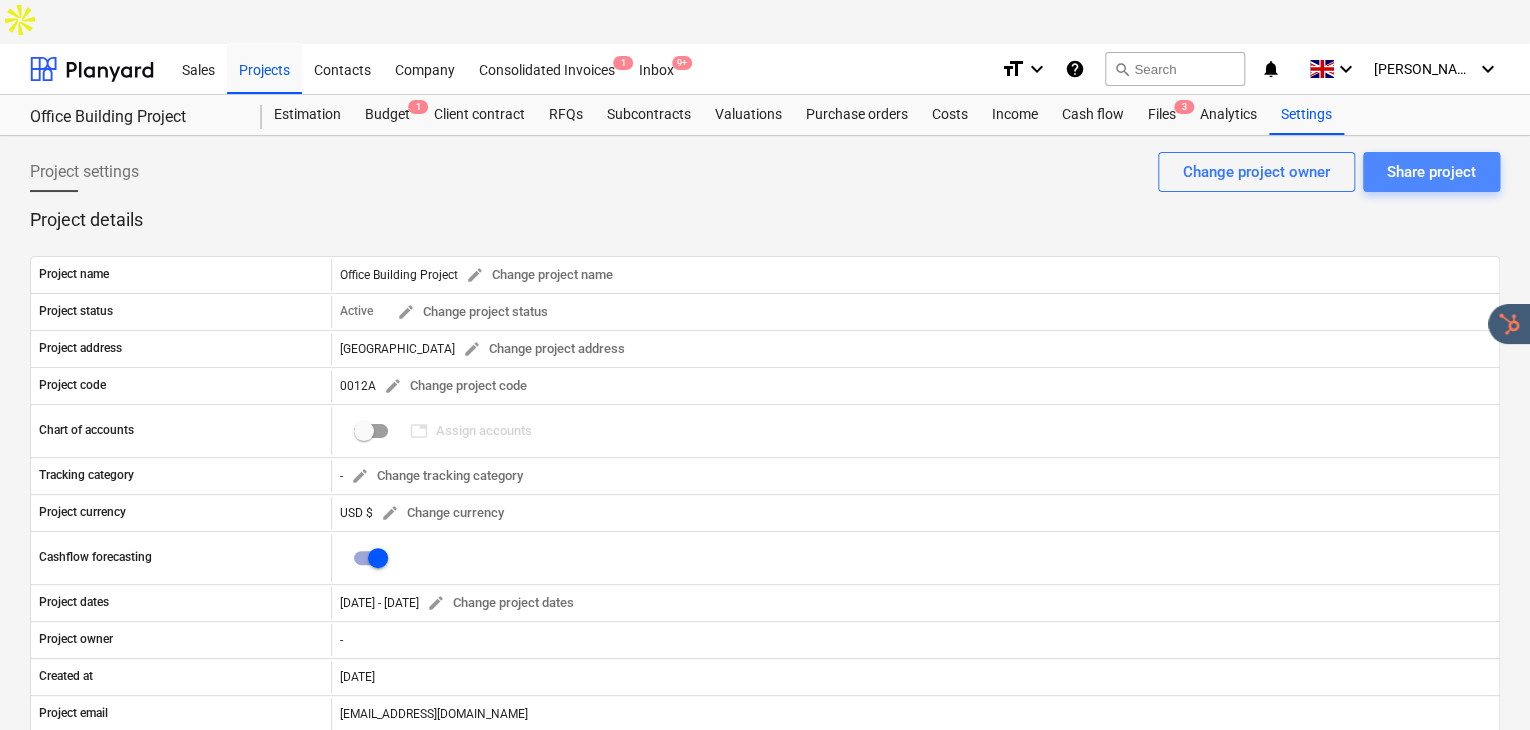 click on "Share project" at bounding box center [1431, 172] 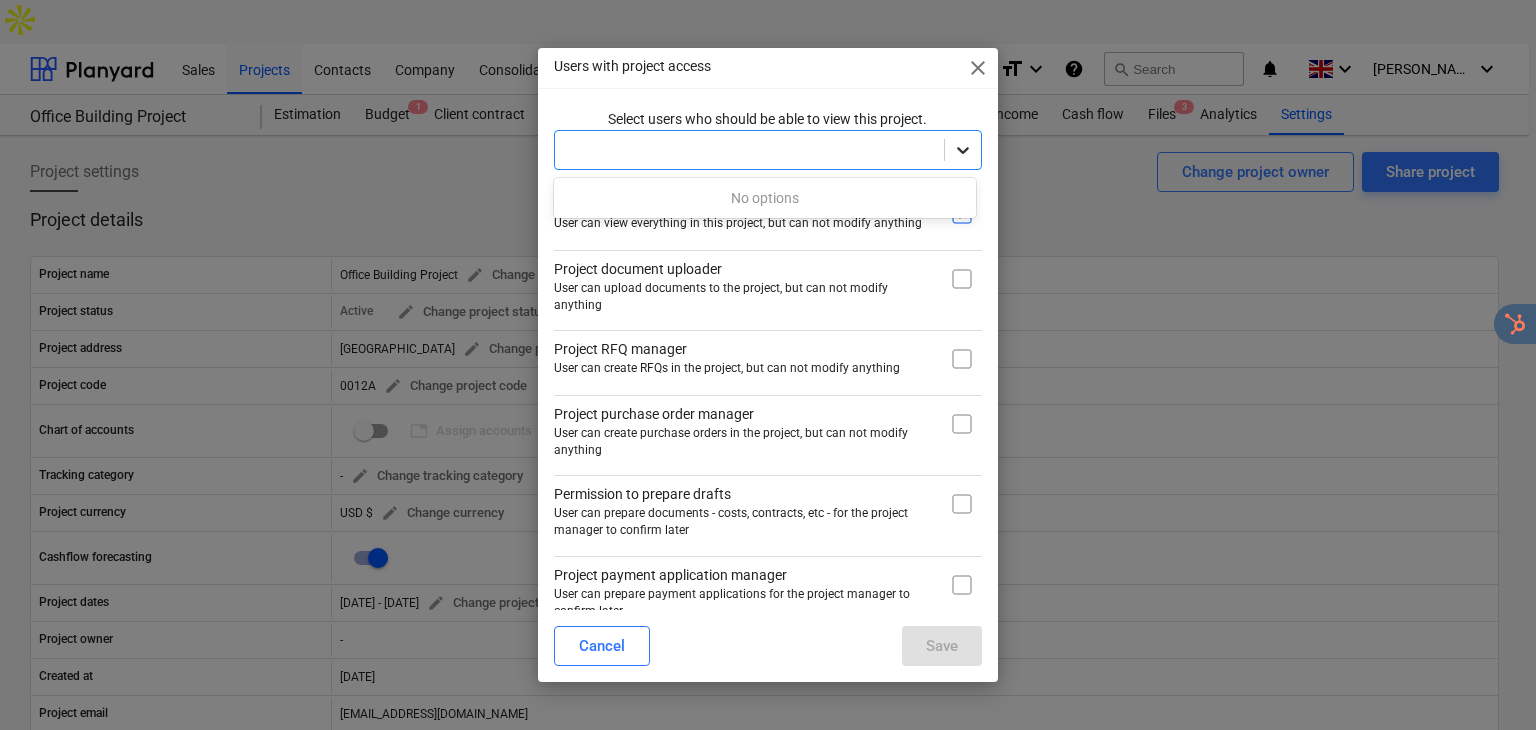 click 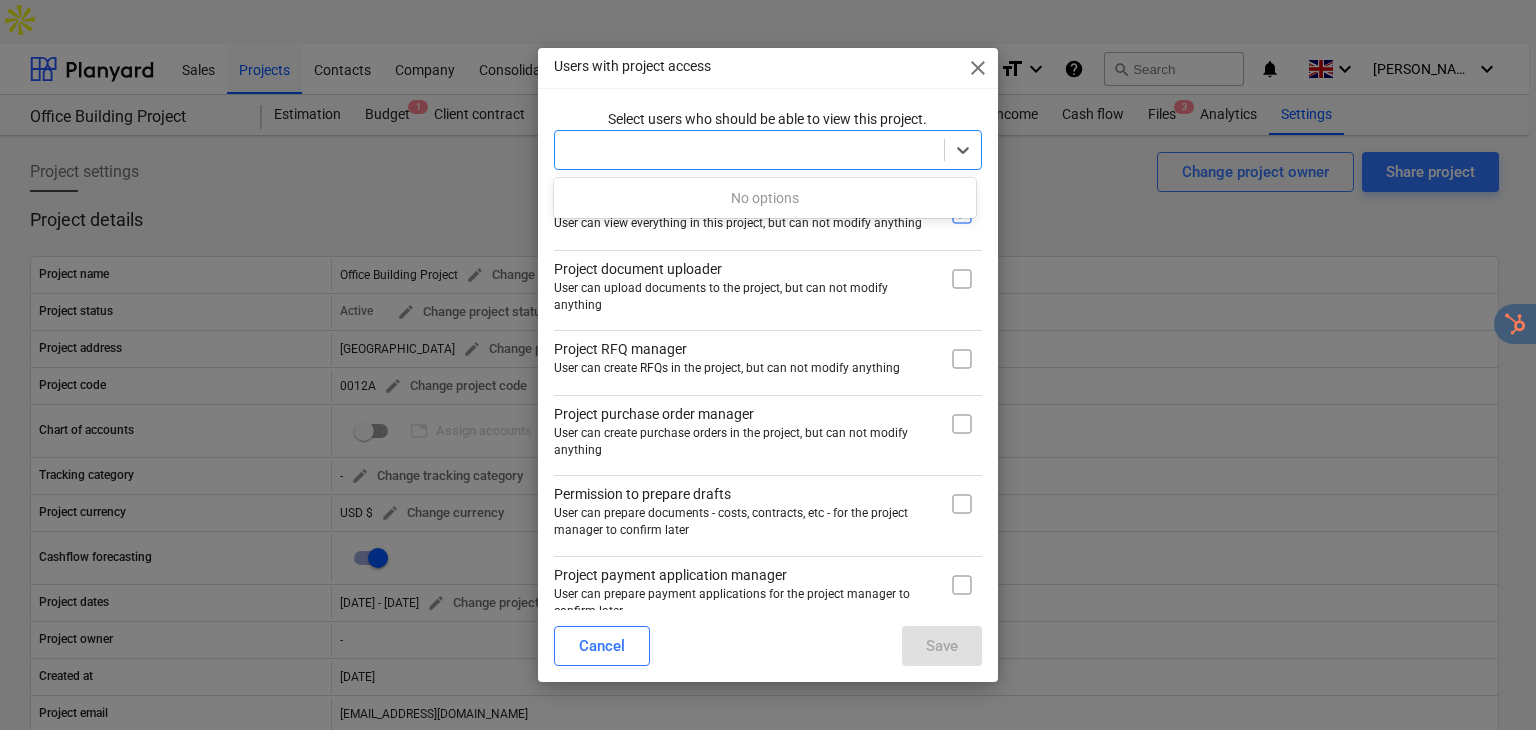 click on "Users with project access close Select users who should be able to view this project.   Use Up and Down to choose options, press Enter to select the currently focused option, press Escape to exit the menu, press Tab to select the option and exit the menu. Project viewer User can view everything in this project, but can not modify anything Project document uploader User can upload documents to the project, but can not modify anything Project RFQ manager User can create RFQs in the project, but can not modify anything Project purchase order manager User can create purchase orders in the project, but can not modify anything Permission to prepare drafts User can prepare documents - costs, contracts, etc - for the project manager to confirm later Project payment application manager User can prepare payment applications for the project manager to confirm later Project change order manager User can prepare change orders in payment applications Project payment application decision maker Invoice manager Cancel Save" at bounding box center (768, 365) 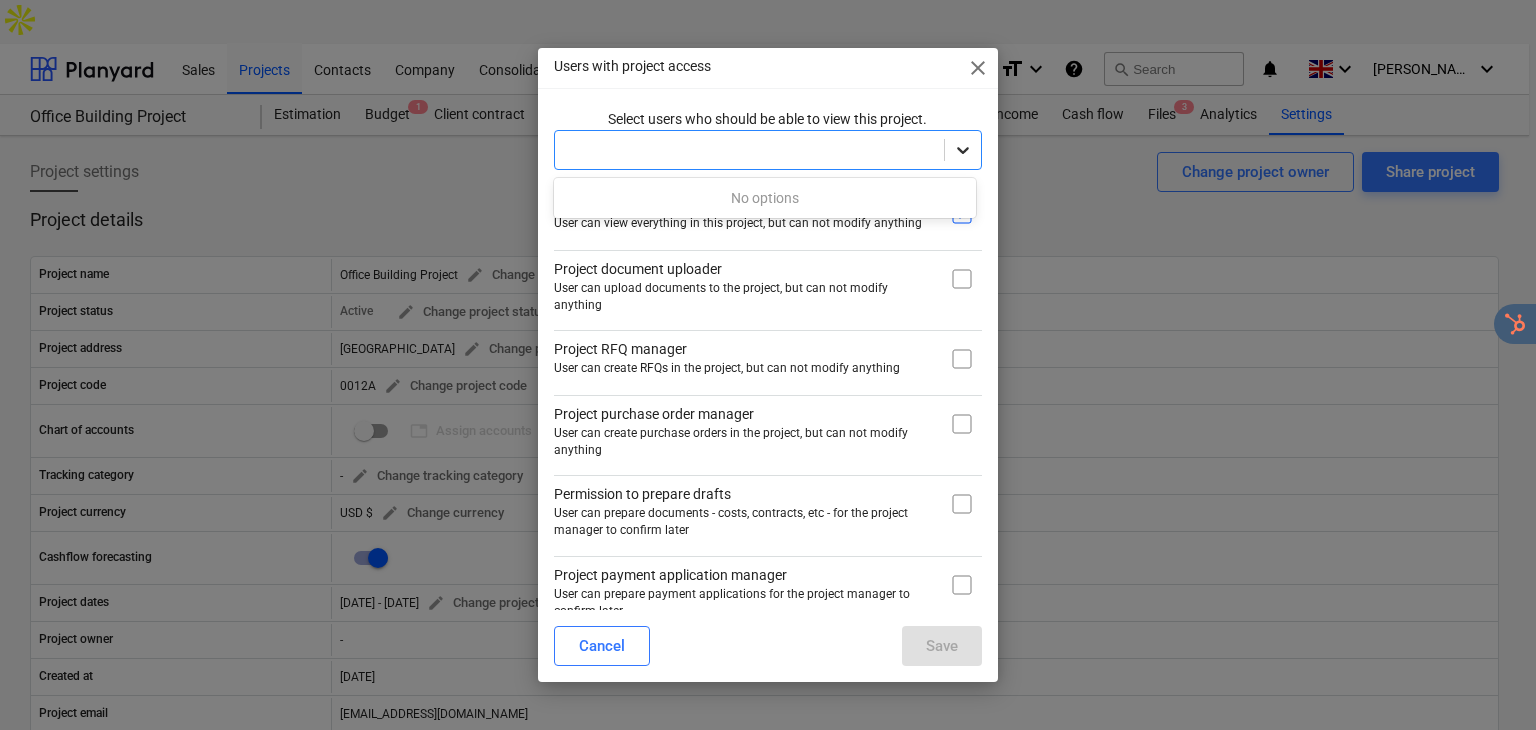 click 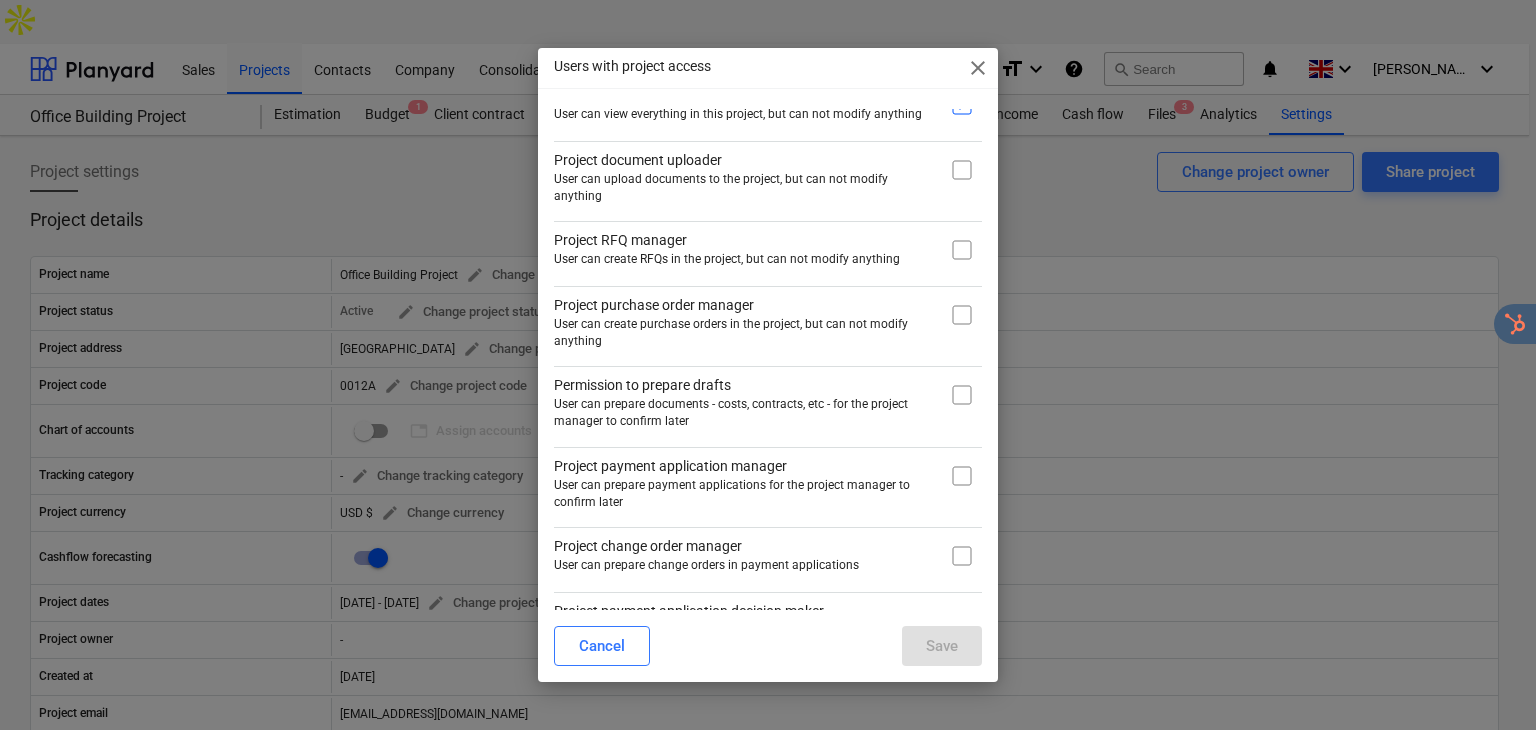 scroll, scrollTop: 133, scrollLeft: 0, axis: vertical 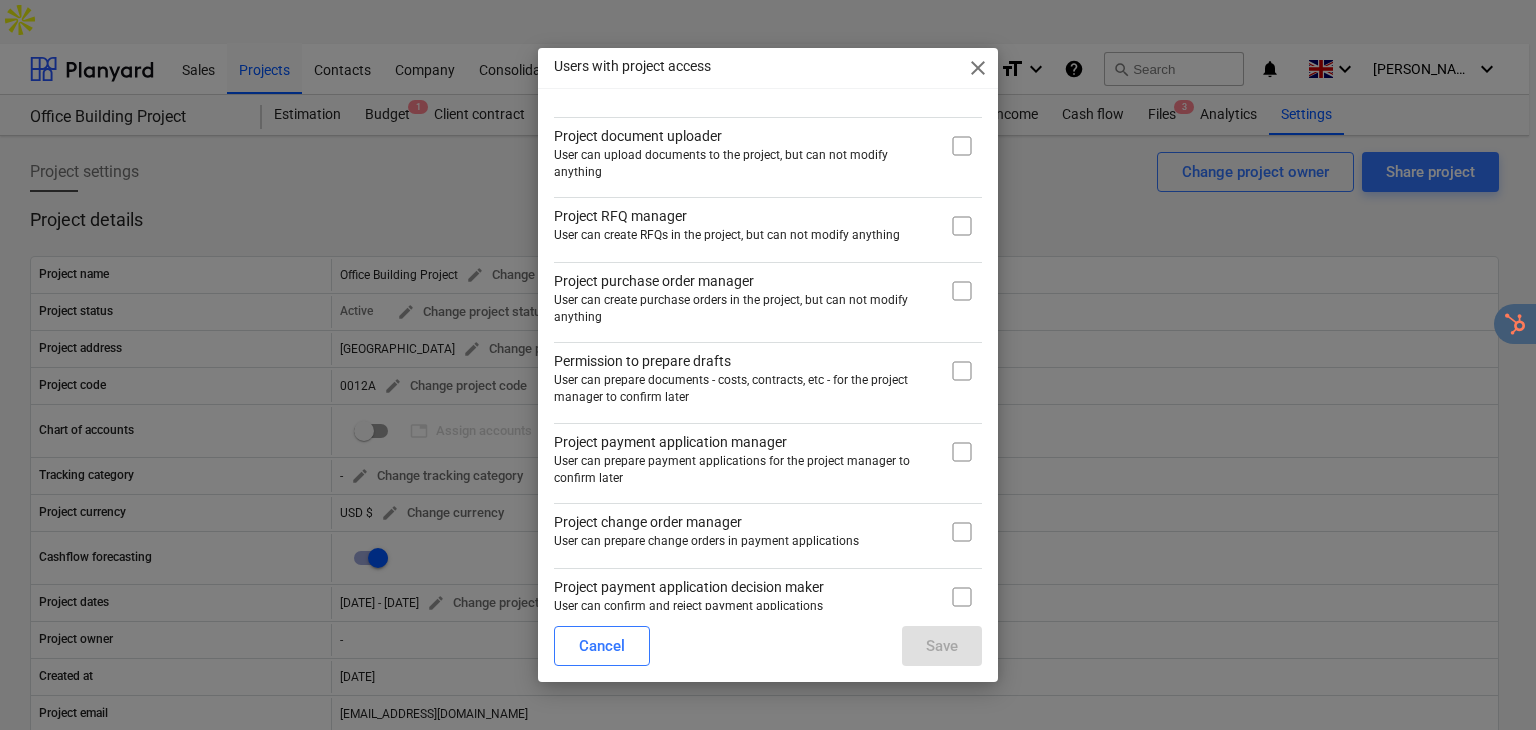 click at bounding box center (962, 291) 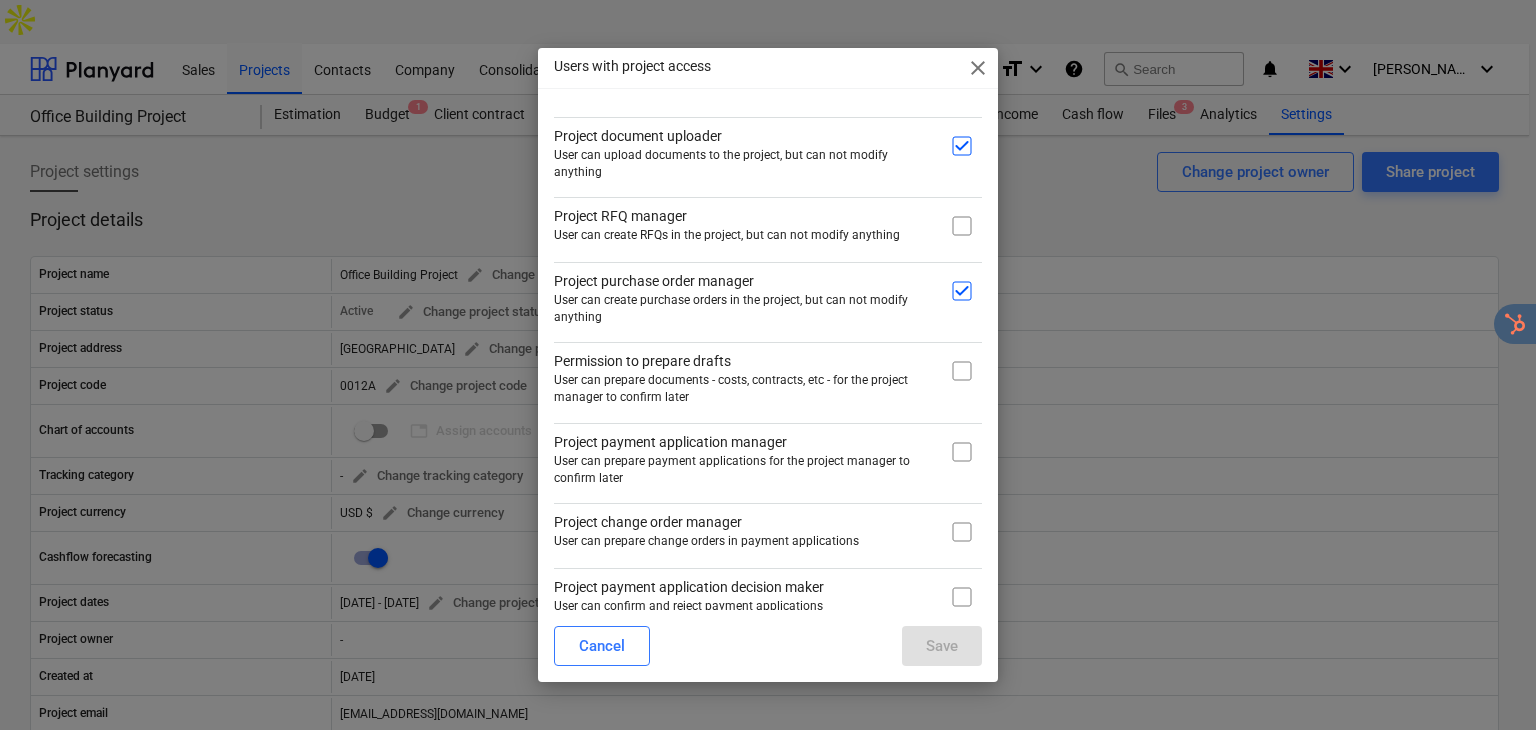 checkbox on "true" 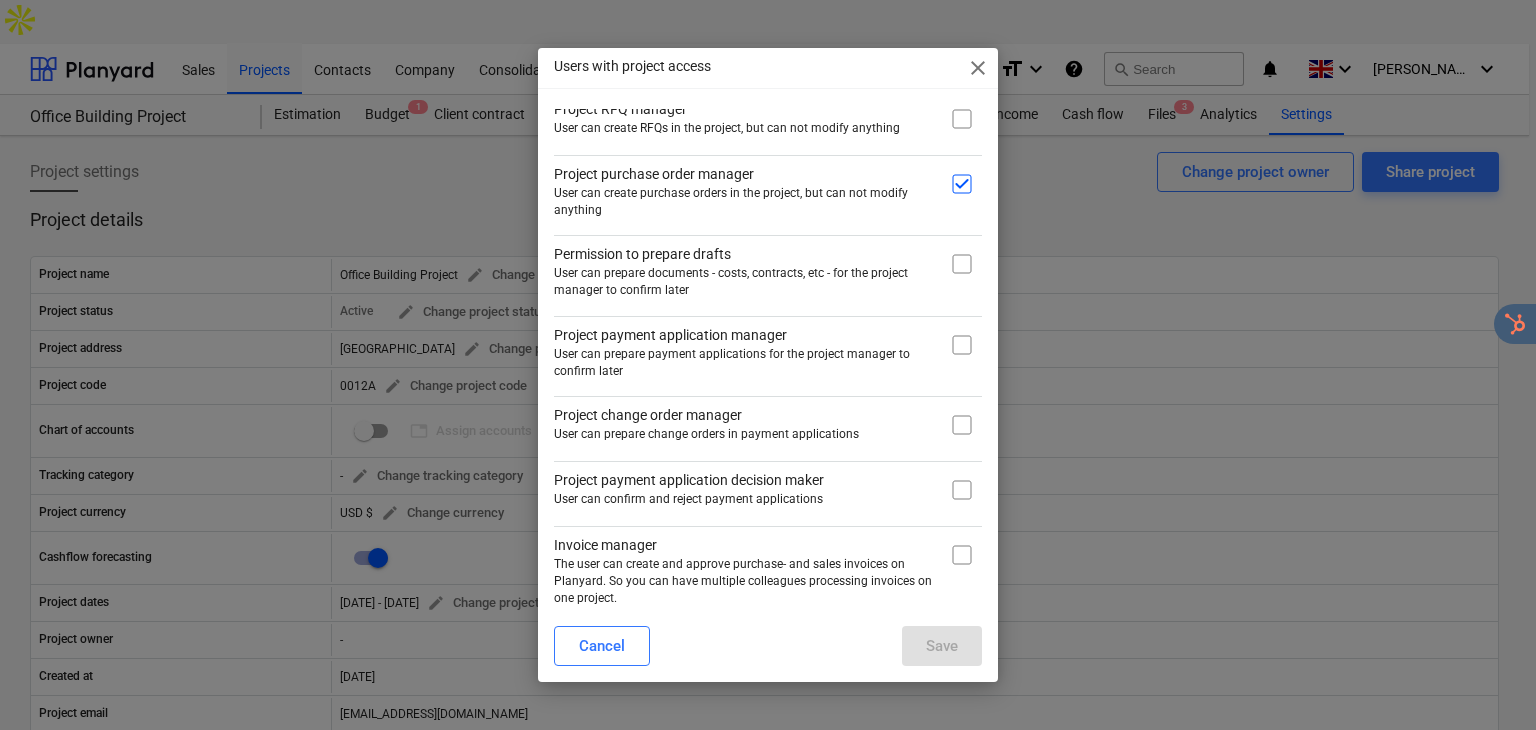 scroll, scrollTop: 252, scrollLeft: 0, axis: vertical 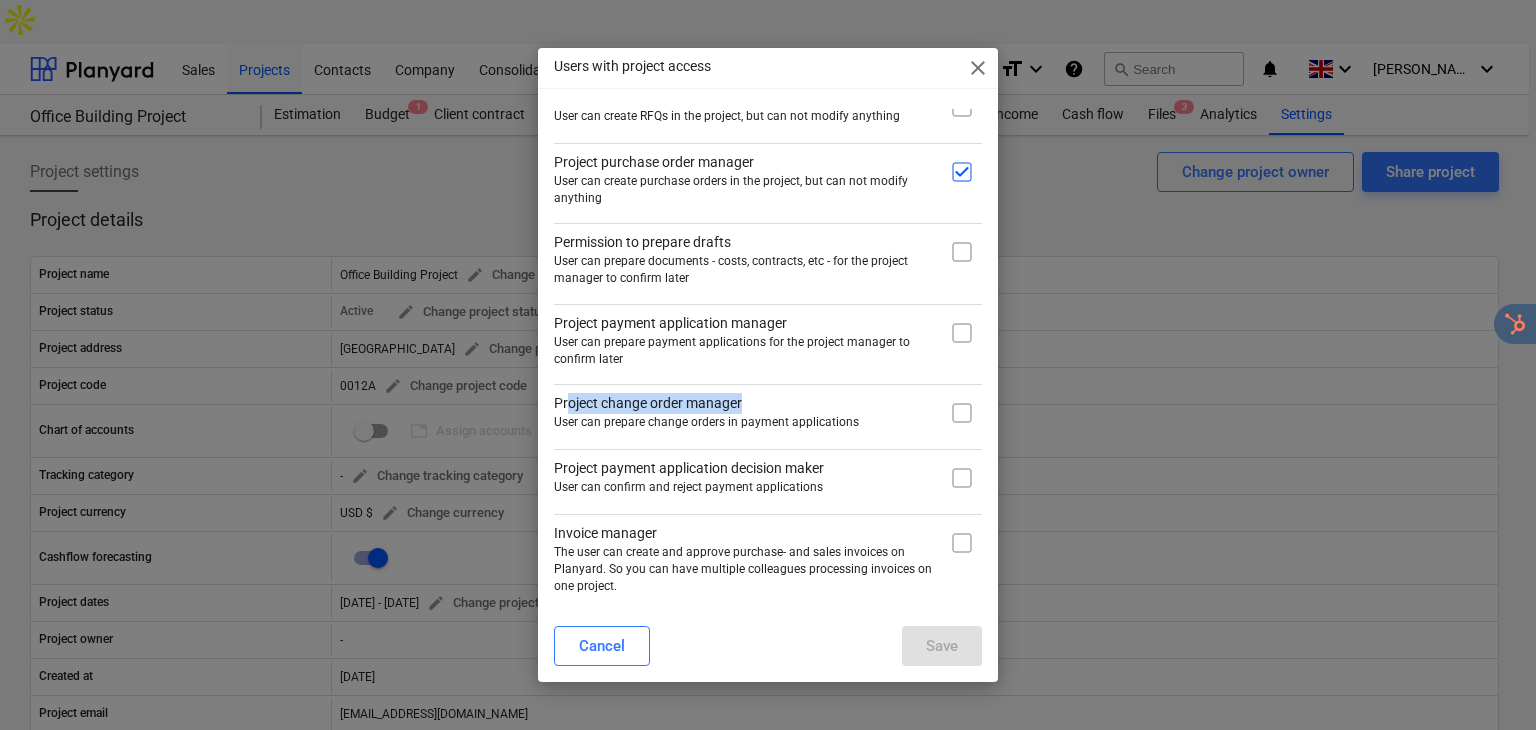 drag, startPoint x: 585, startPoint y: 402, endPoint x: 761, endPoint y: 387, distance: 176.63805 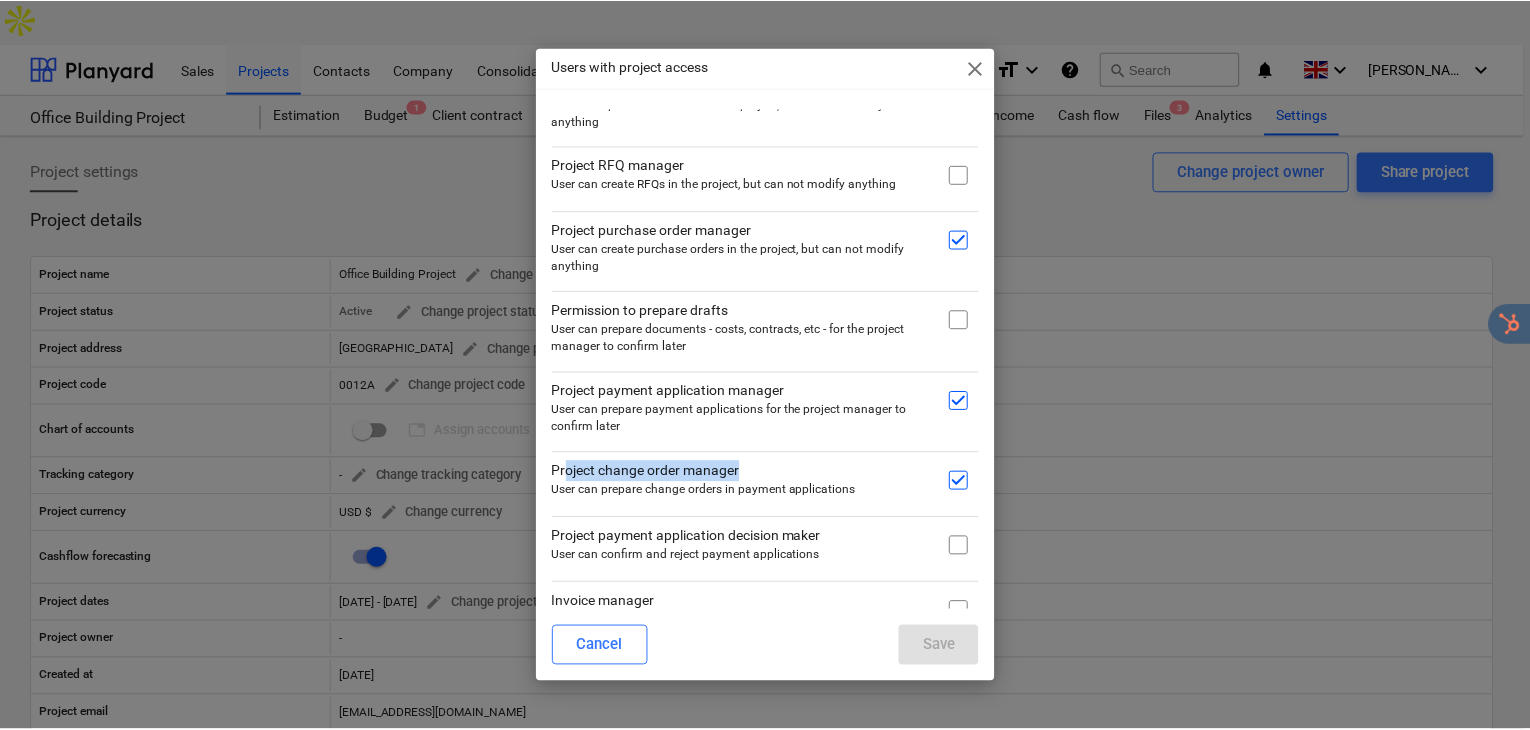 scroll, scrollTop: 118, scrollLeft: 0, axis: vertical 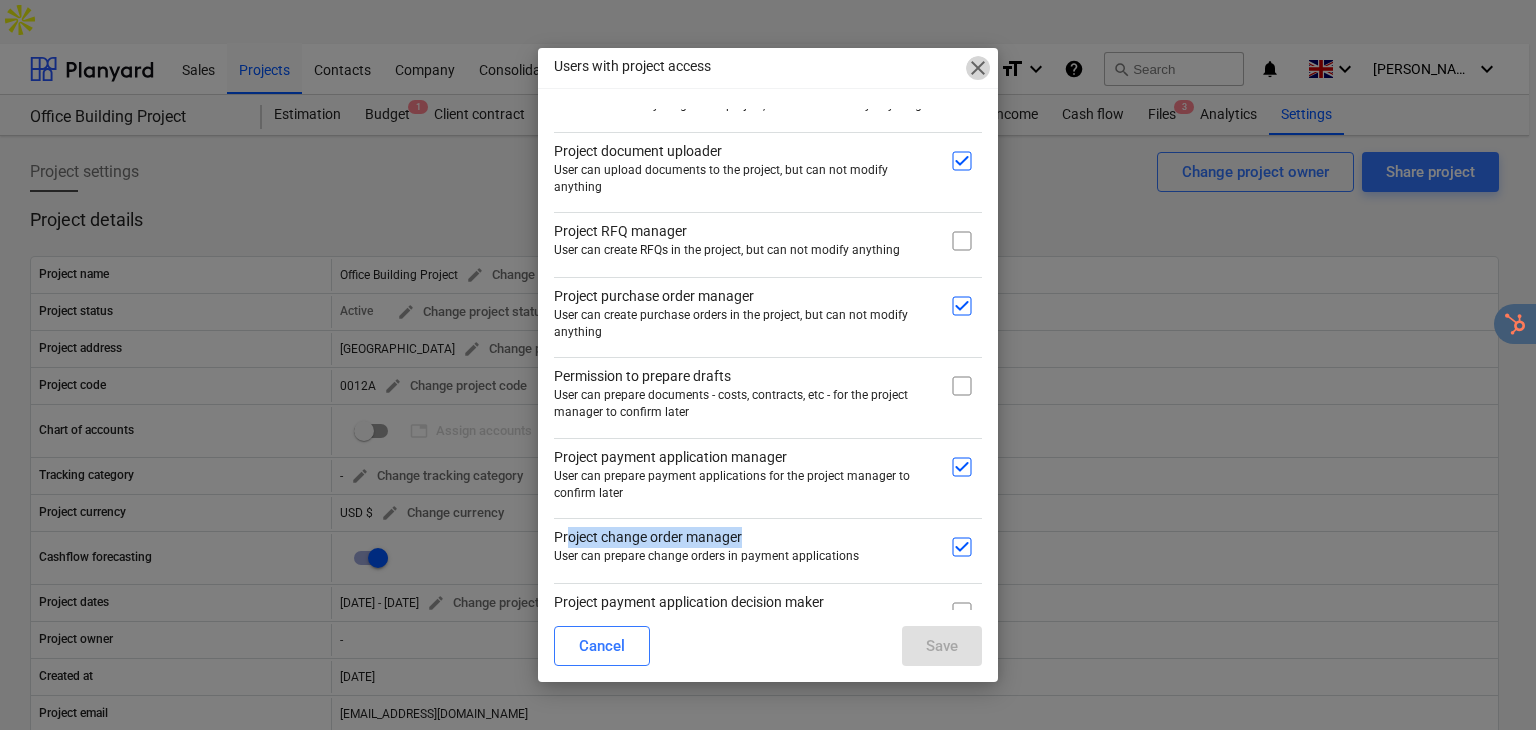 click on "close" at bounding box center [978, 68] 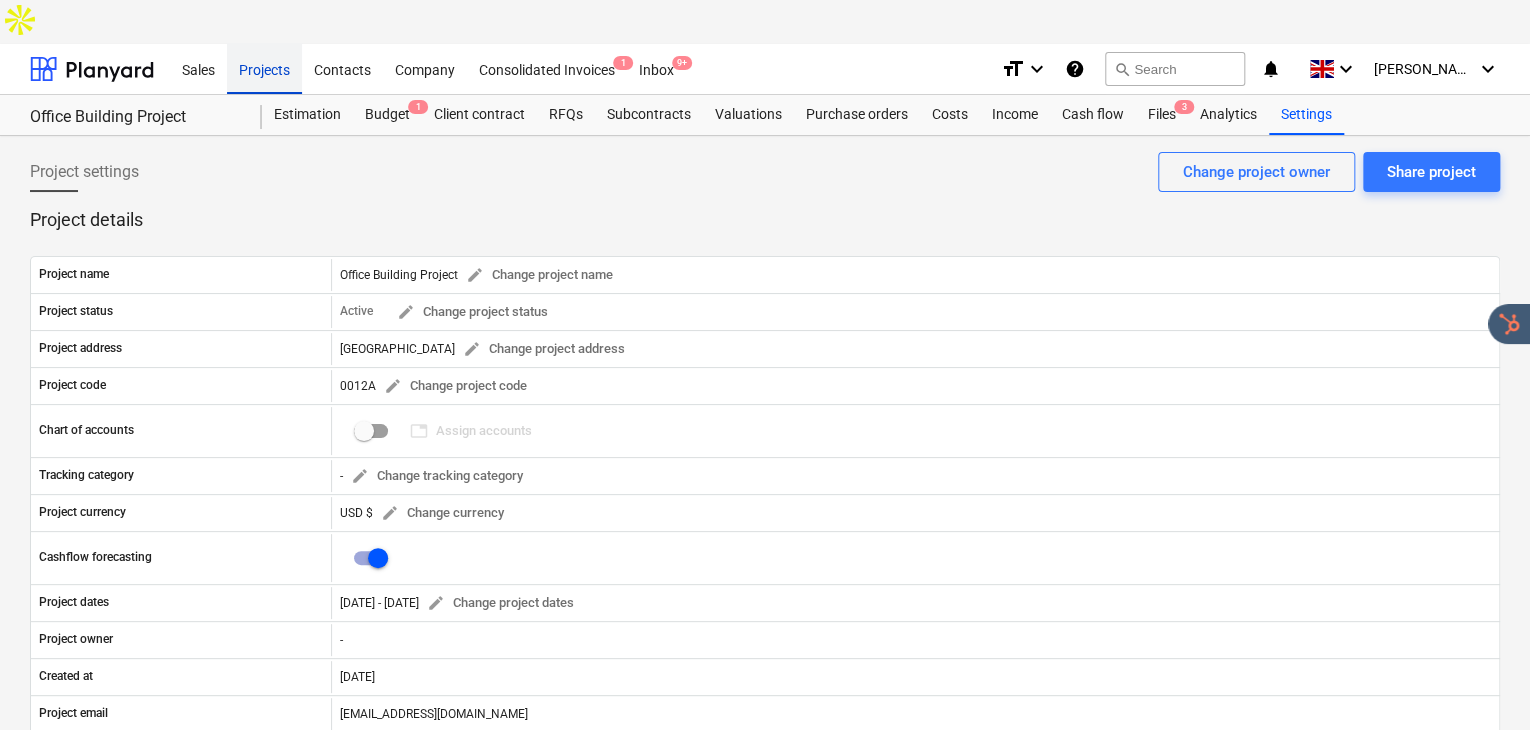 click on "Projects" at bounding box center (264, 68) 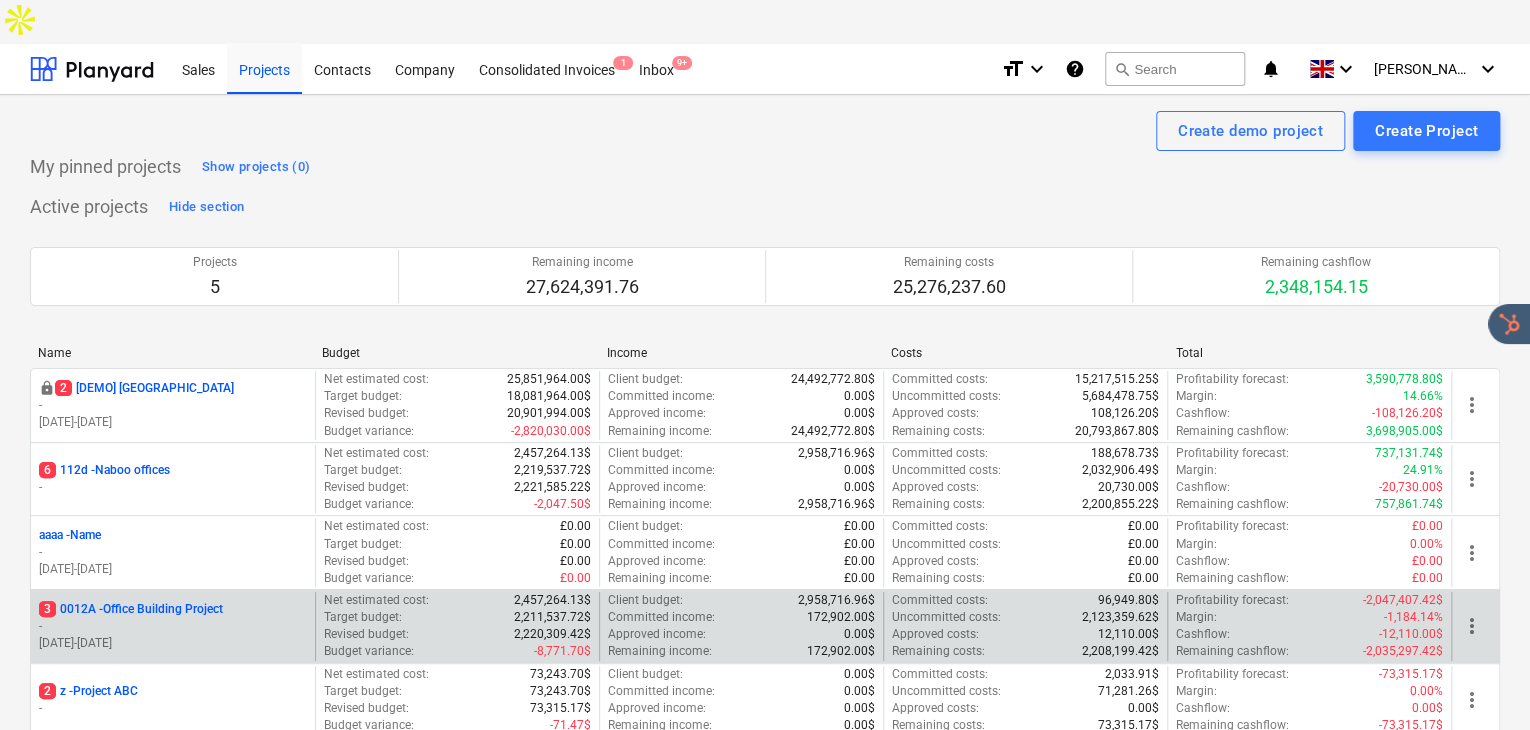 click on "3  0012A -  Office Building Project" at bounding box center [131, 609] 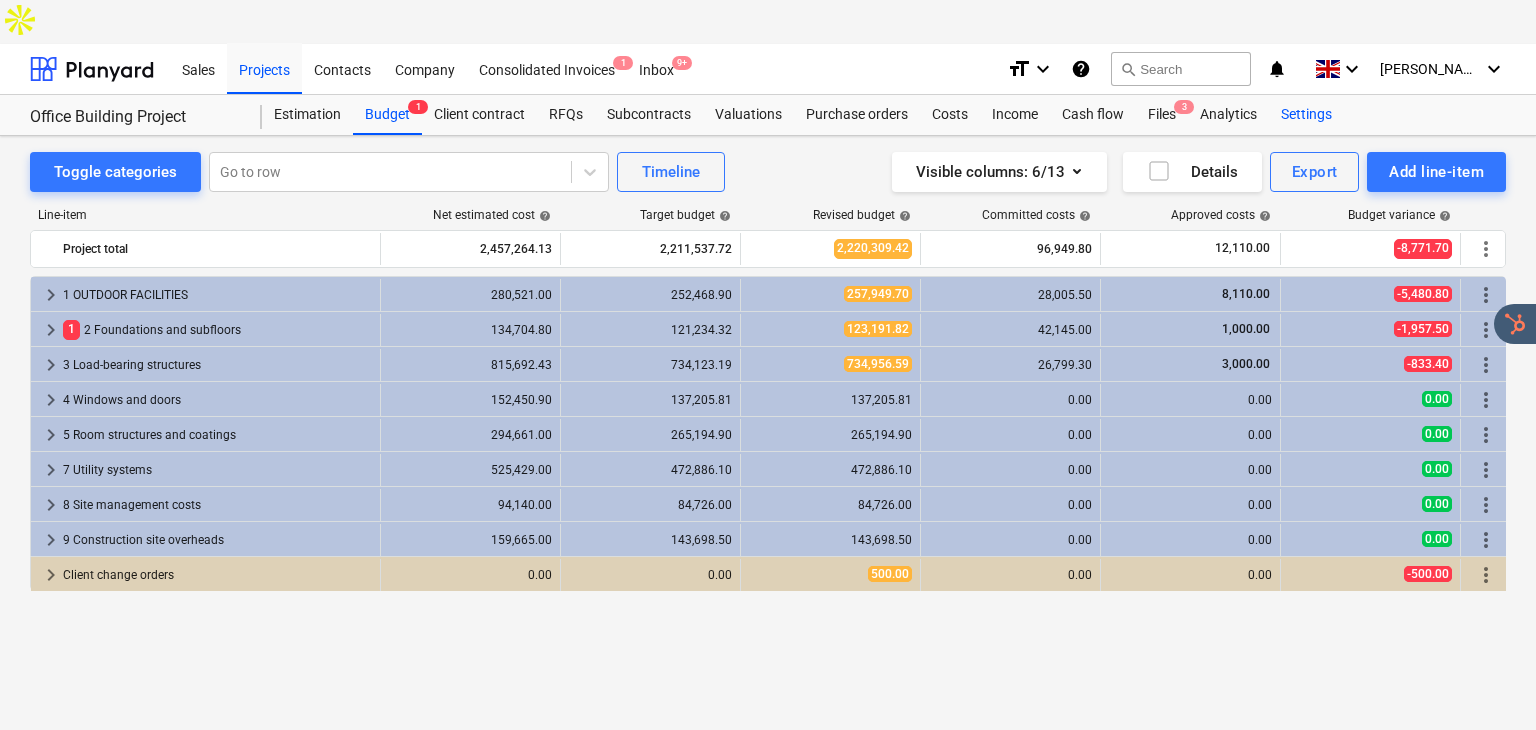 click on "Settings" at bounding box center [1306, 115] 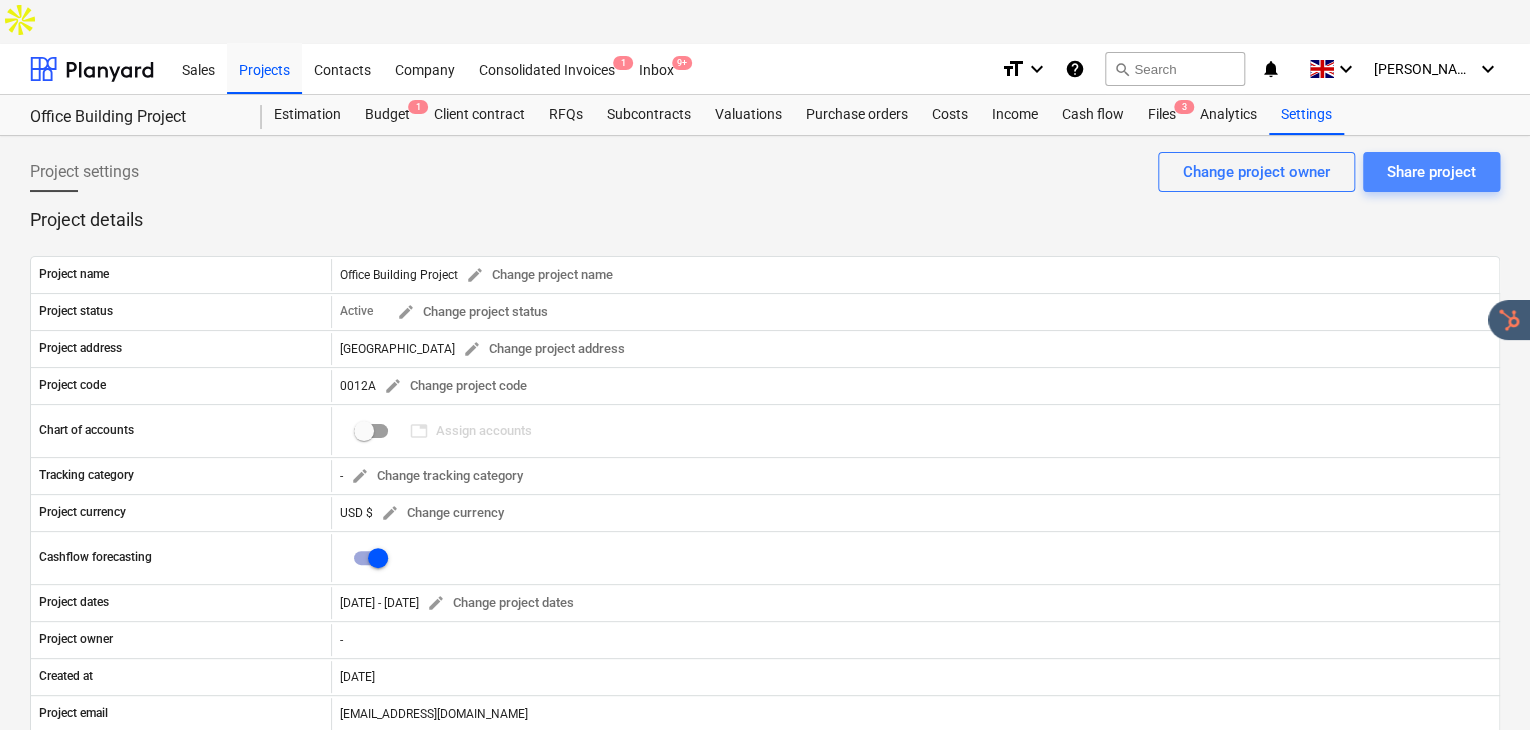 click on "Share project" at bounding box center (1431, 172) 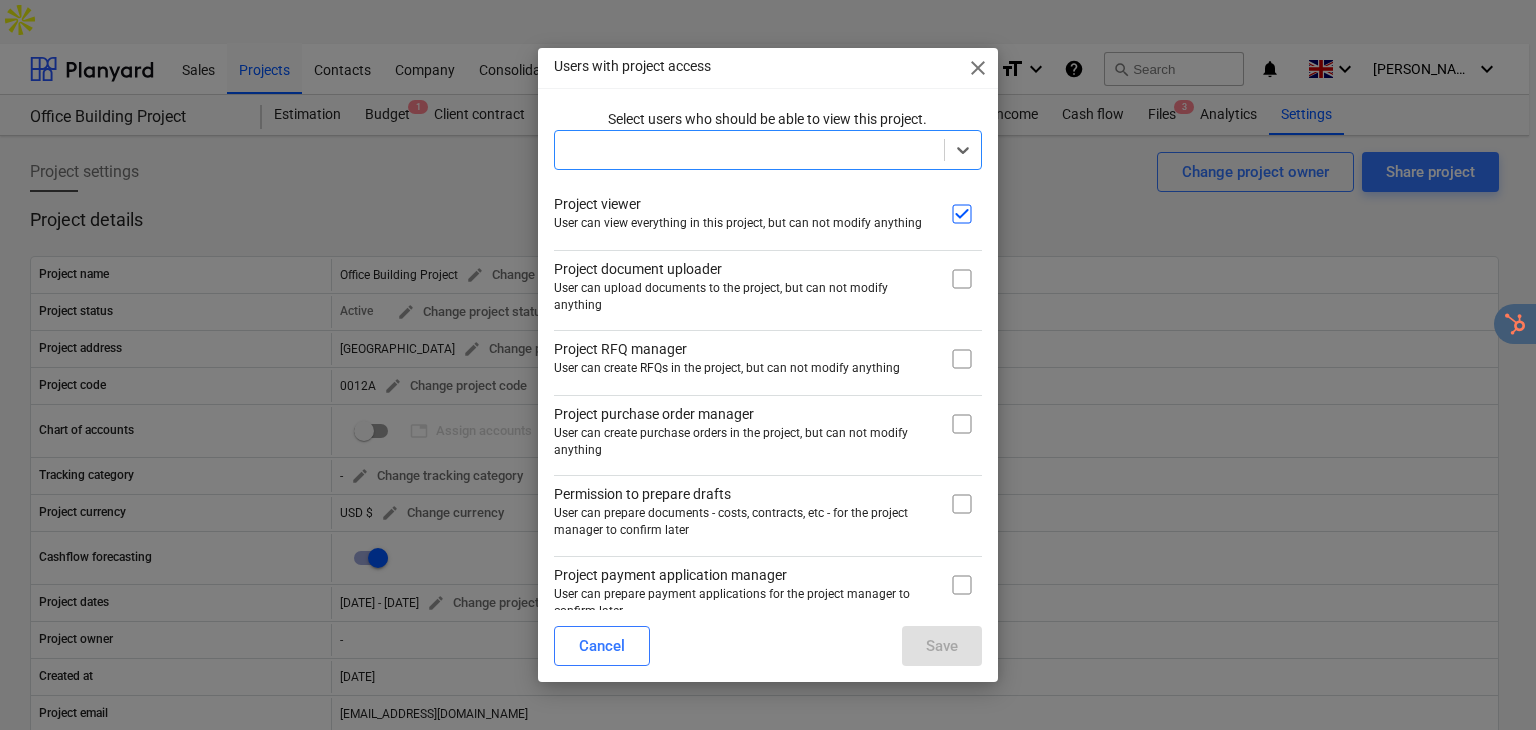click on "Users with project access close" at bounding box center [768, 68] 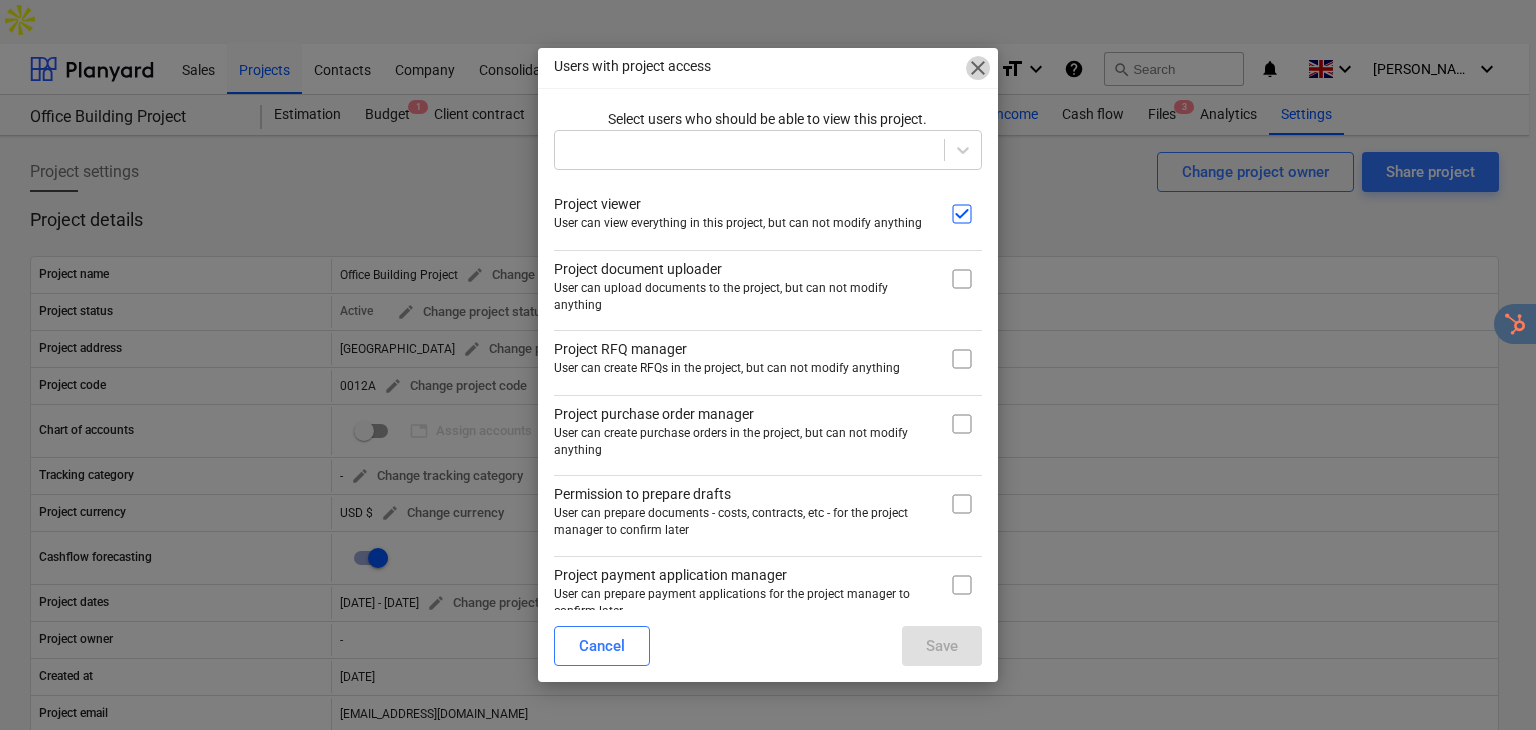 drag, startPoint x: 979, startPoint y: 61, endPoint x: 979, endPoint y: 81, distance: 20 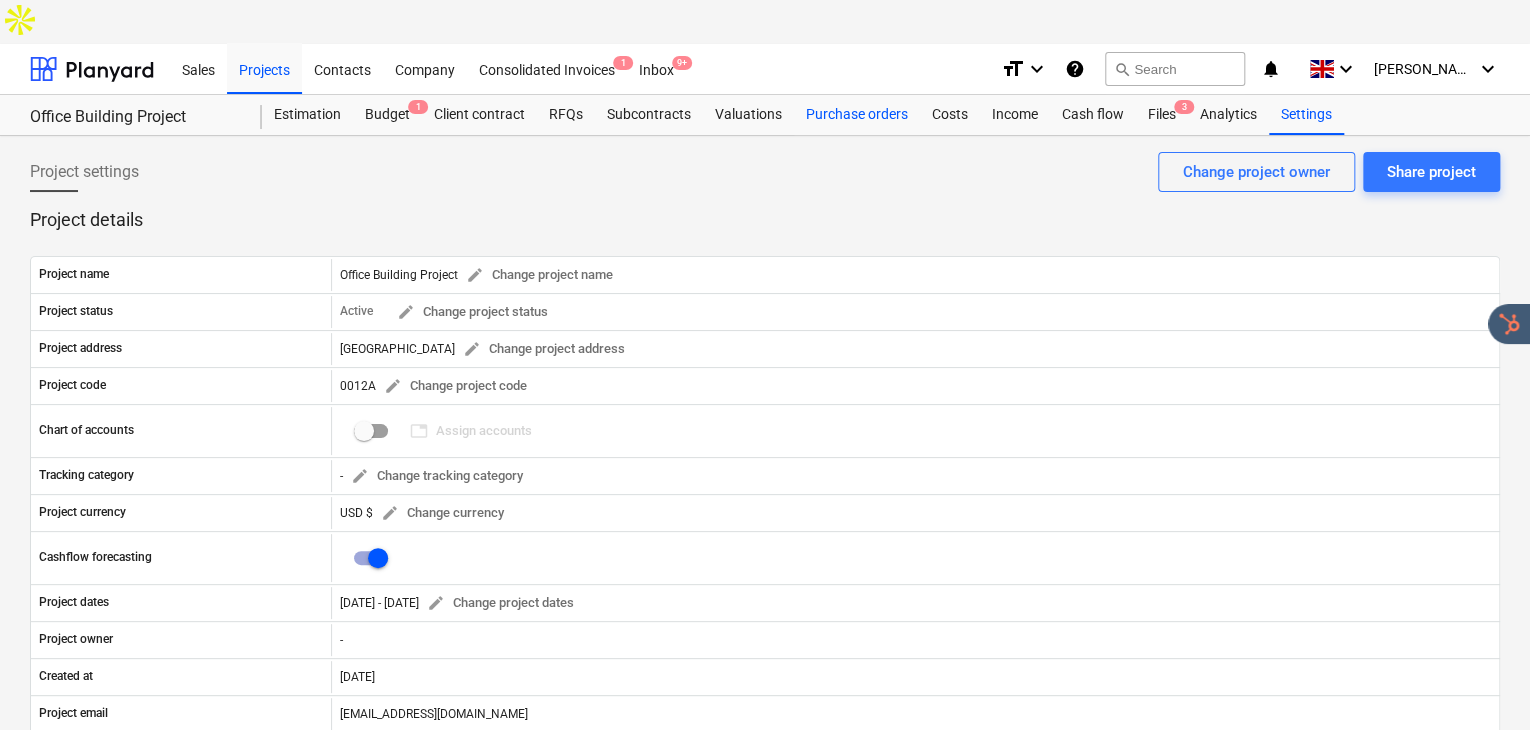 click on "Purchase orders" at bounding box center [857, 115] 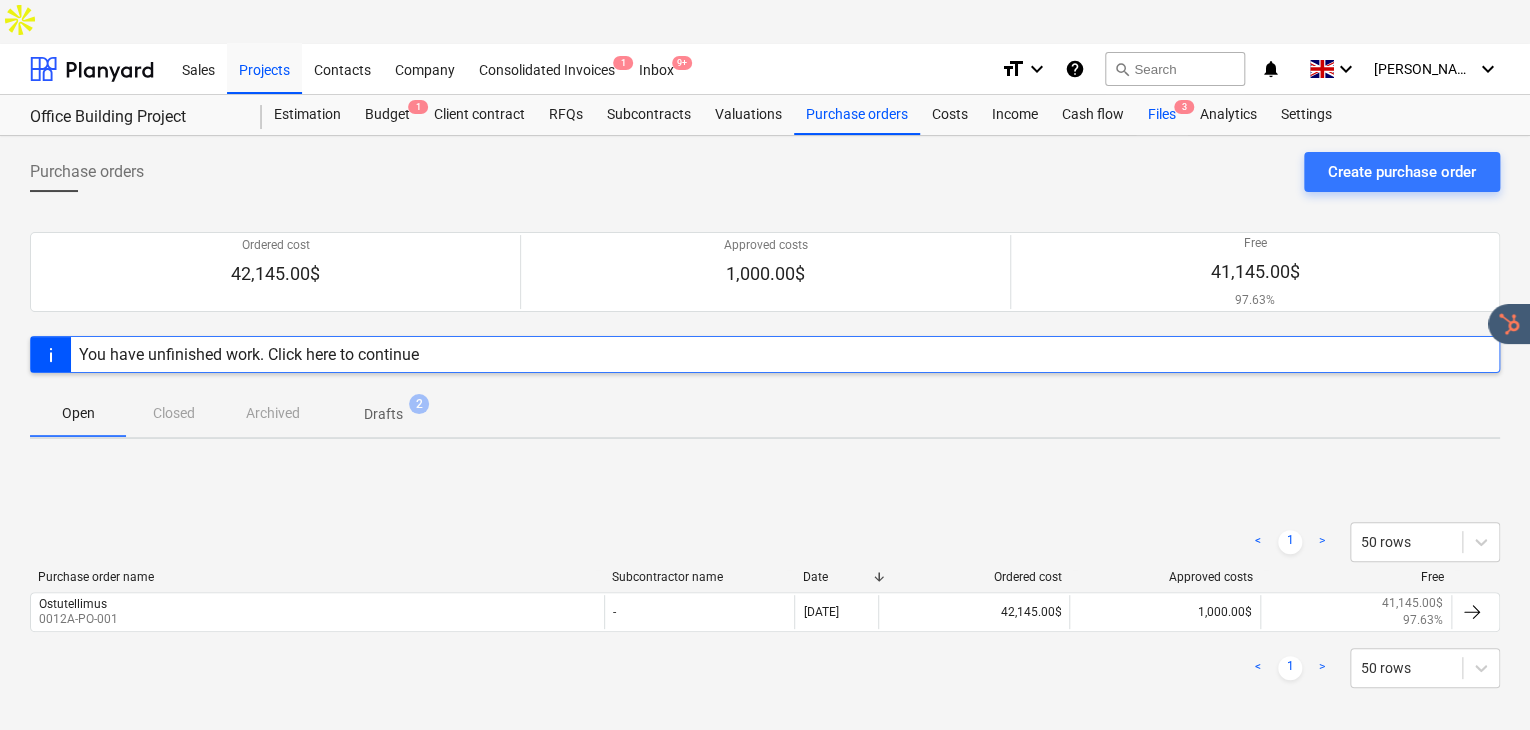 click on "Files 3" at bounding box center (1162, 115) 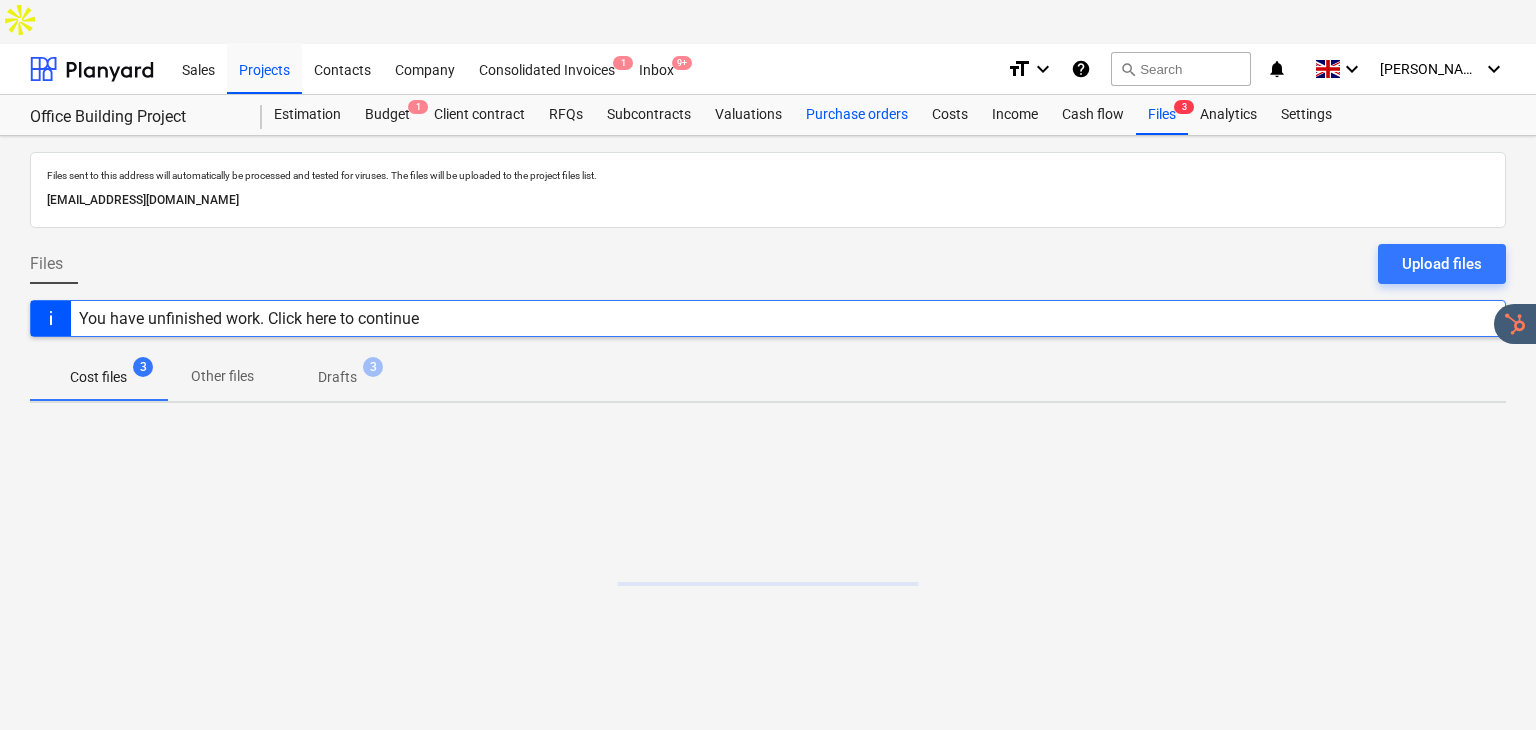 click on "Purchase orders" at bounding box center [857, 115] 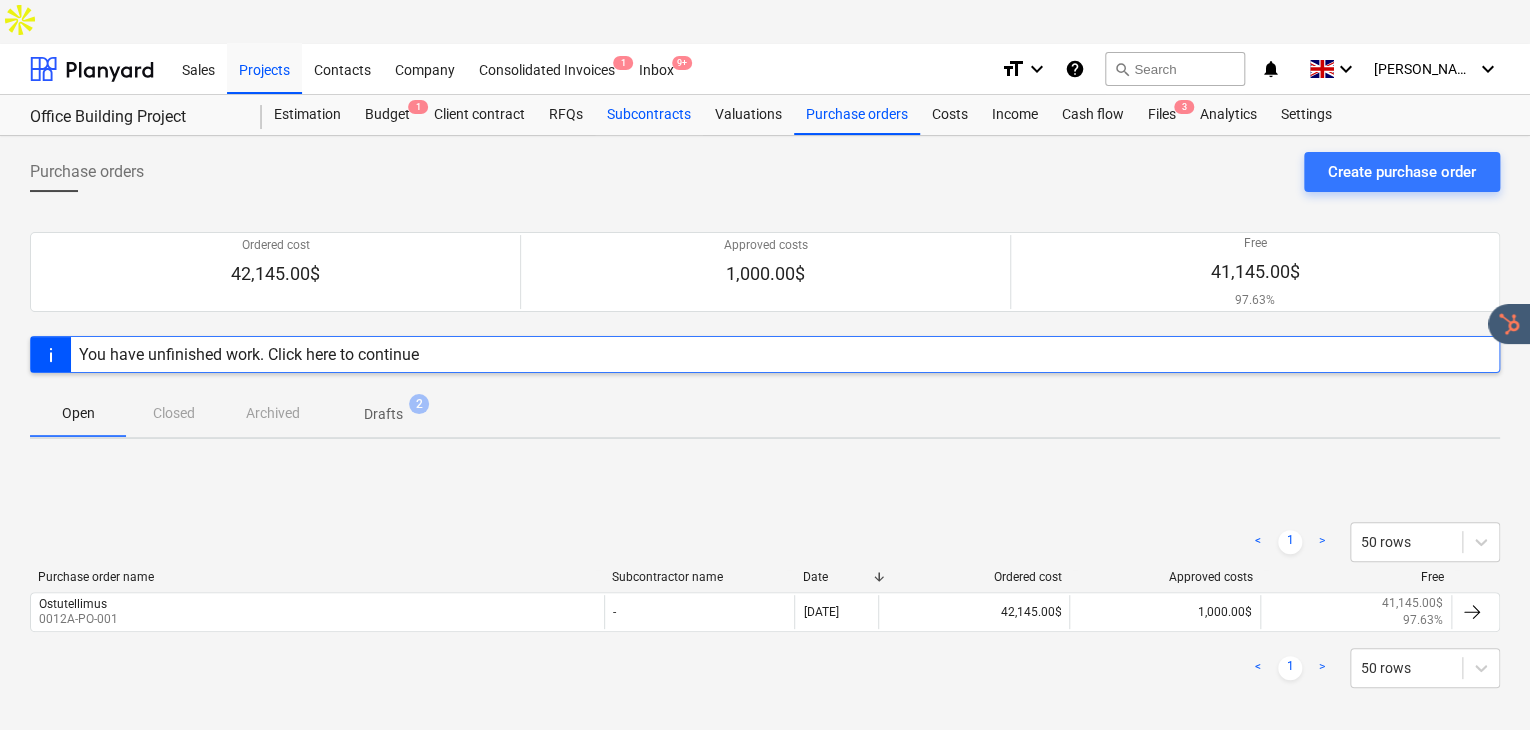 click on "Subcontracts" at bounding box center [649, 115] 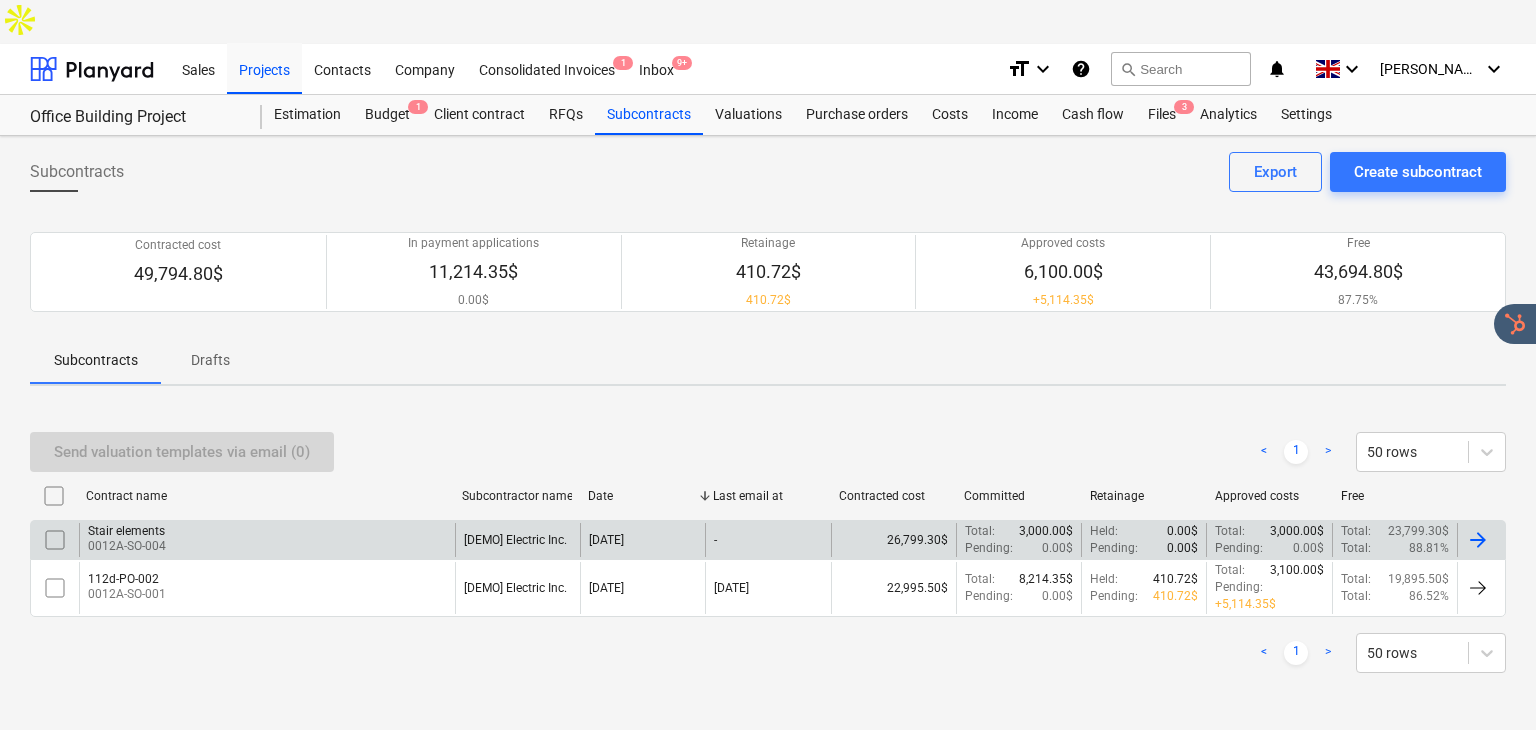 click on "0012A-SO-004" at bounding box center (127, 546) 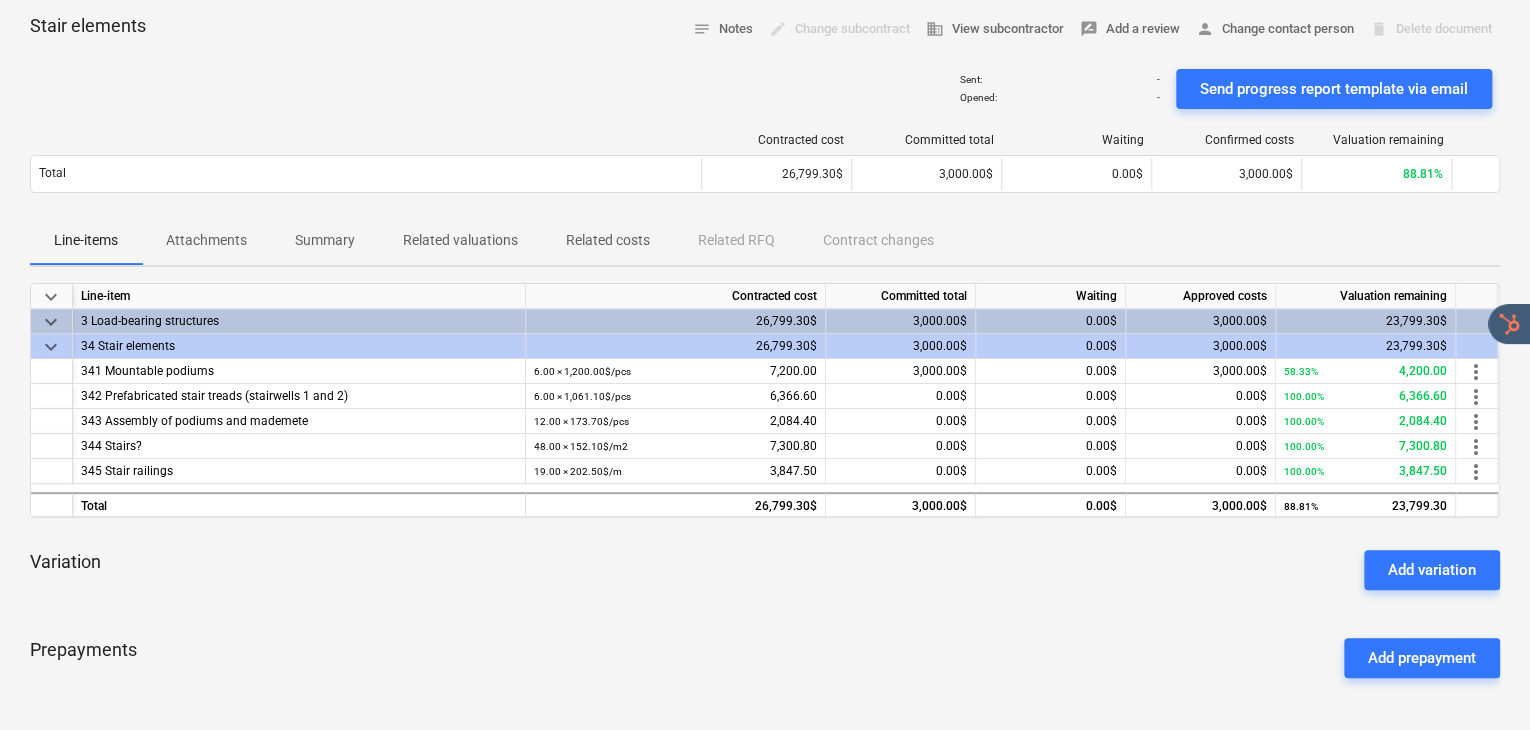 scroll, scrollTop: 353, scrollLeft: 0, axis: vertical 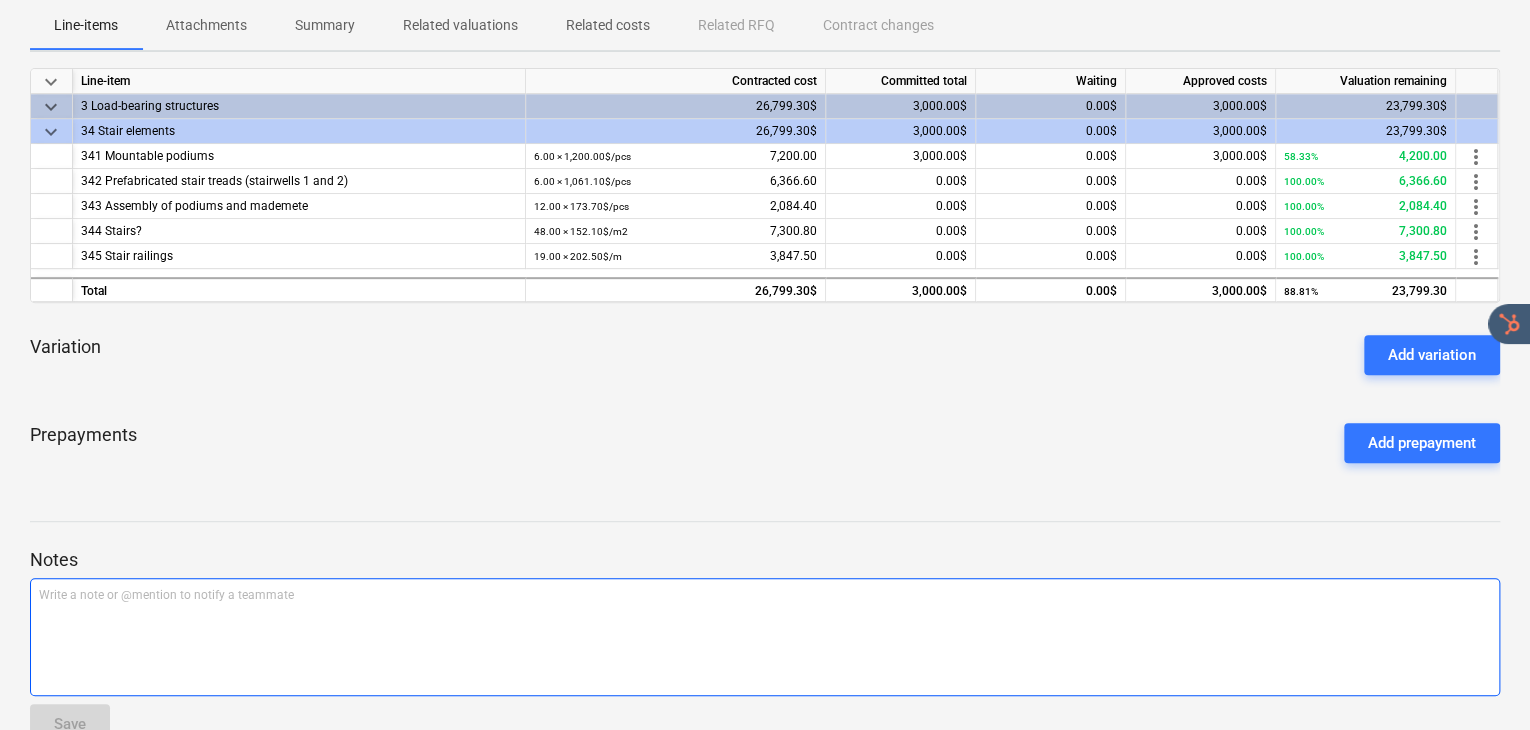 click on "Write a note or @mention to notify a teammate [PERSON_NAME]" at bounding box center (765, 637) 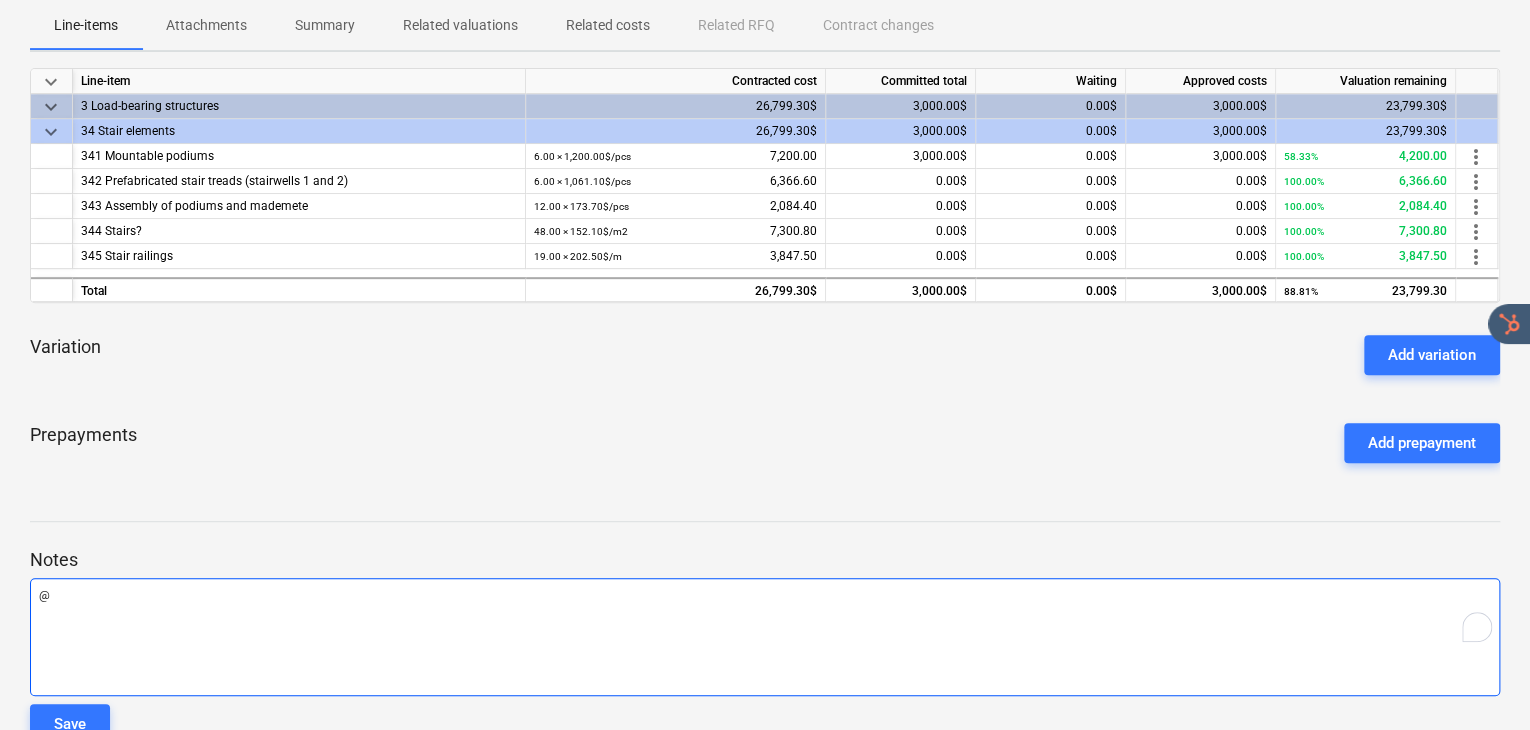 type 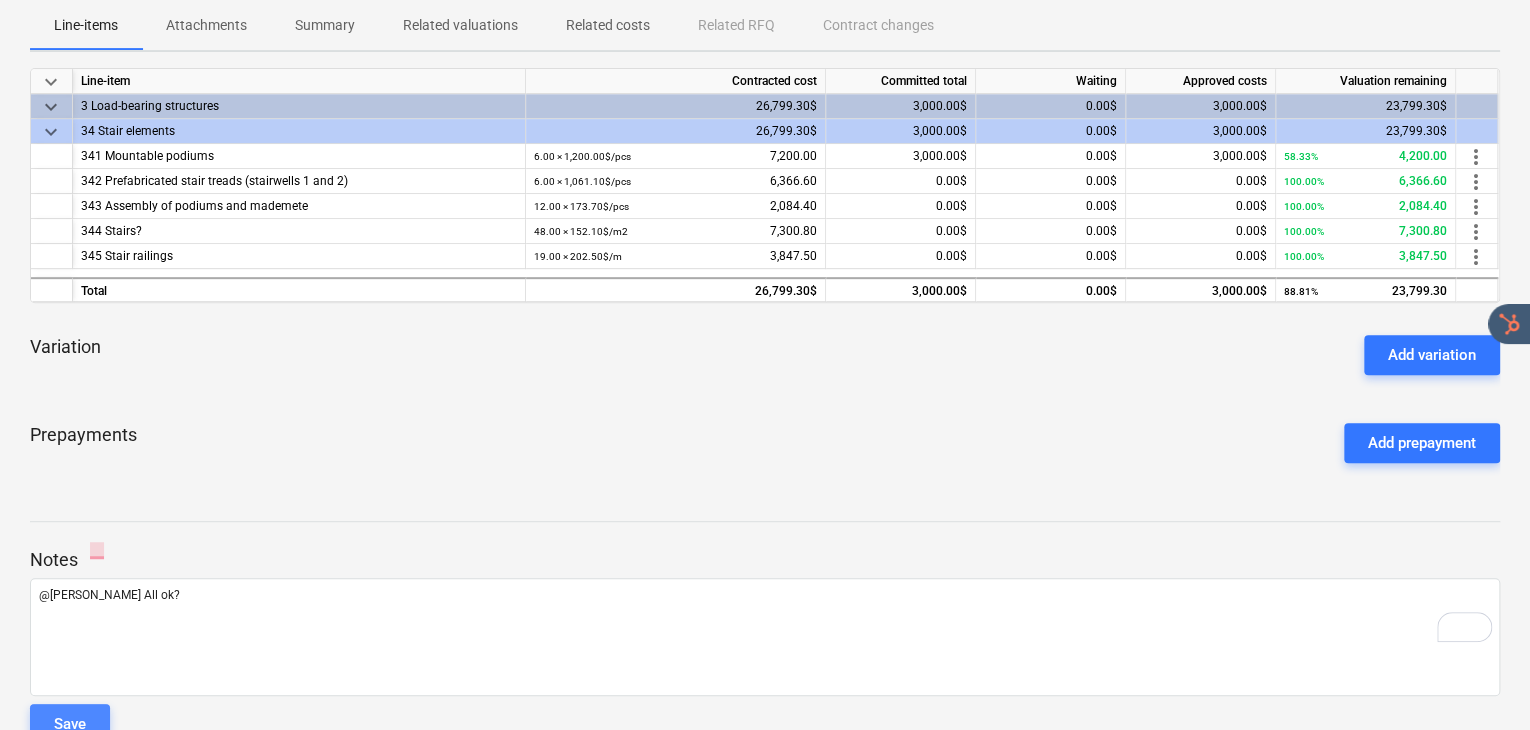 click on "Save" at bounding box center (70, 724) 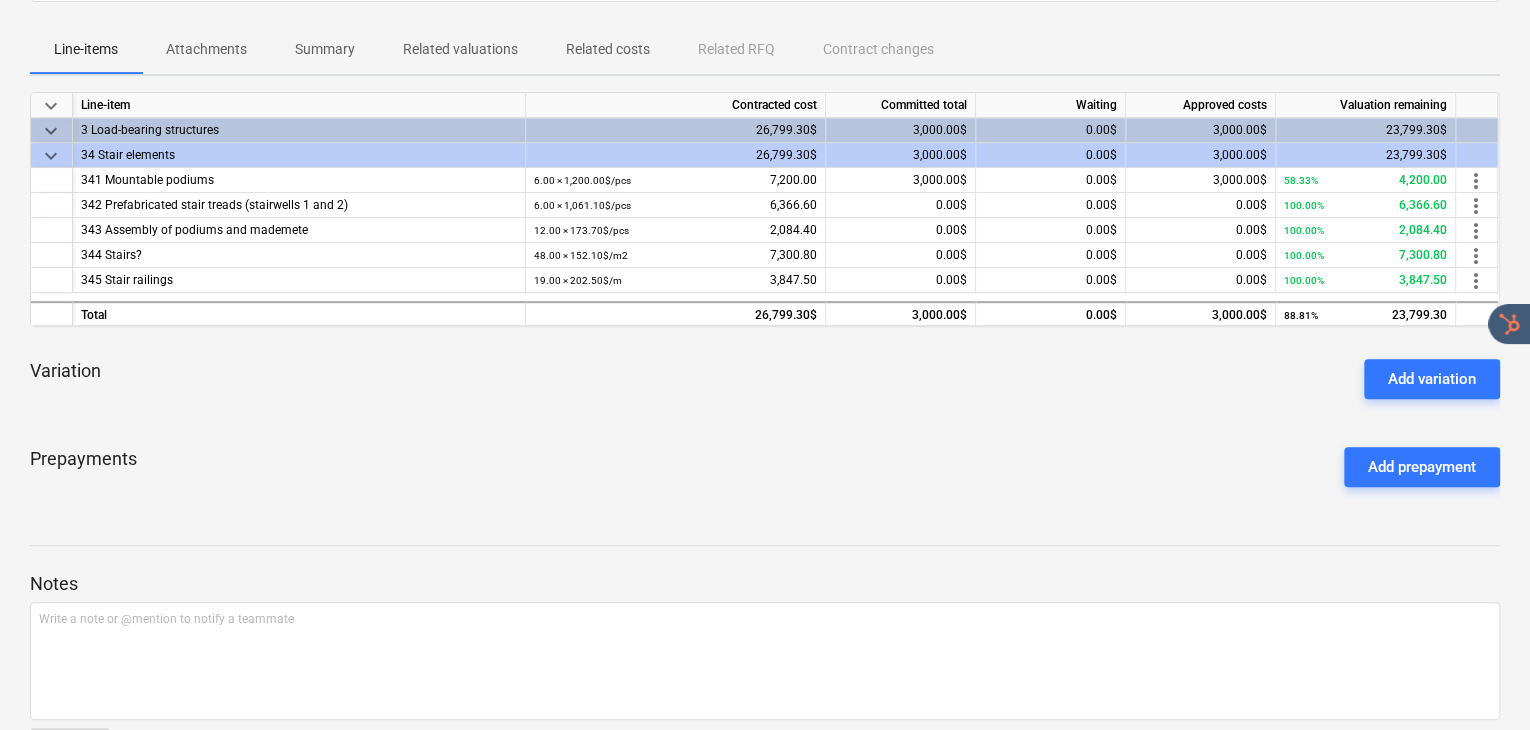scroll, scrollTop: 0, scrollLeft: 0, axis: both 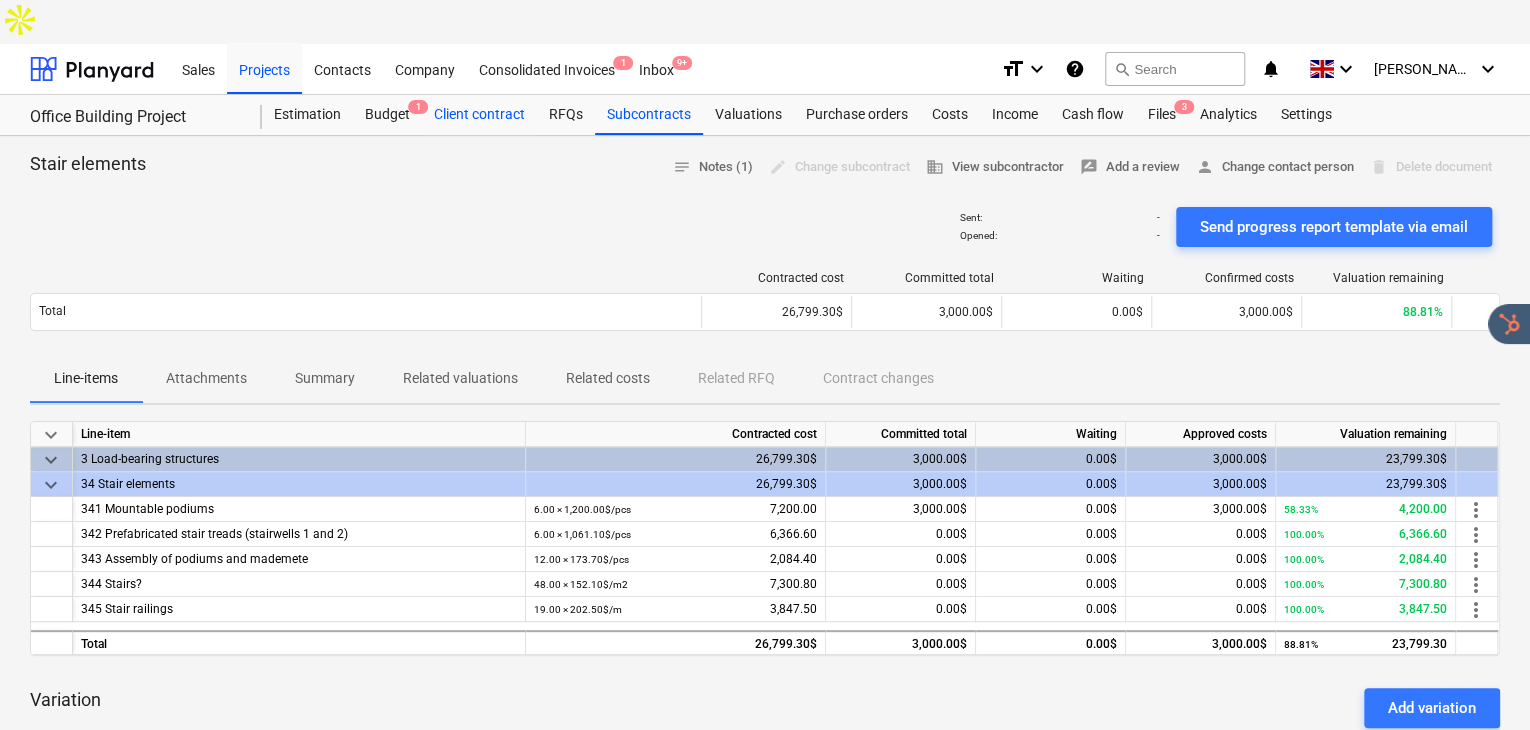 click on "Client contract" at bounding box center (479, 115) 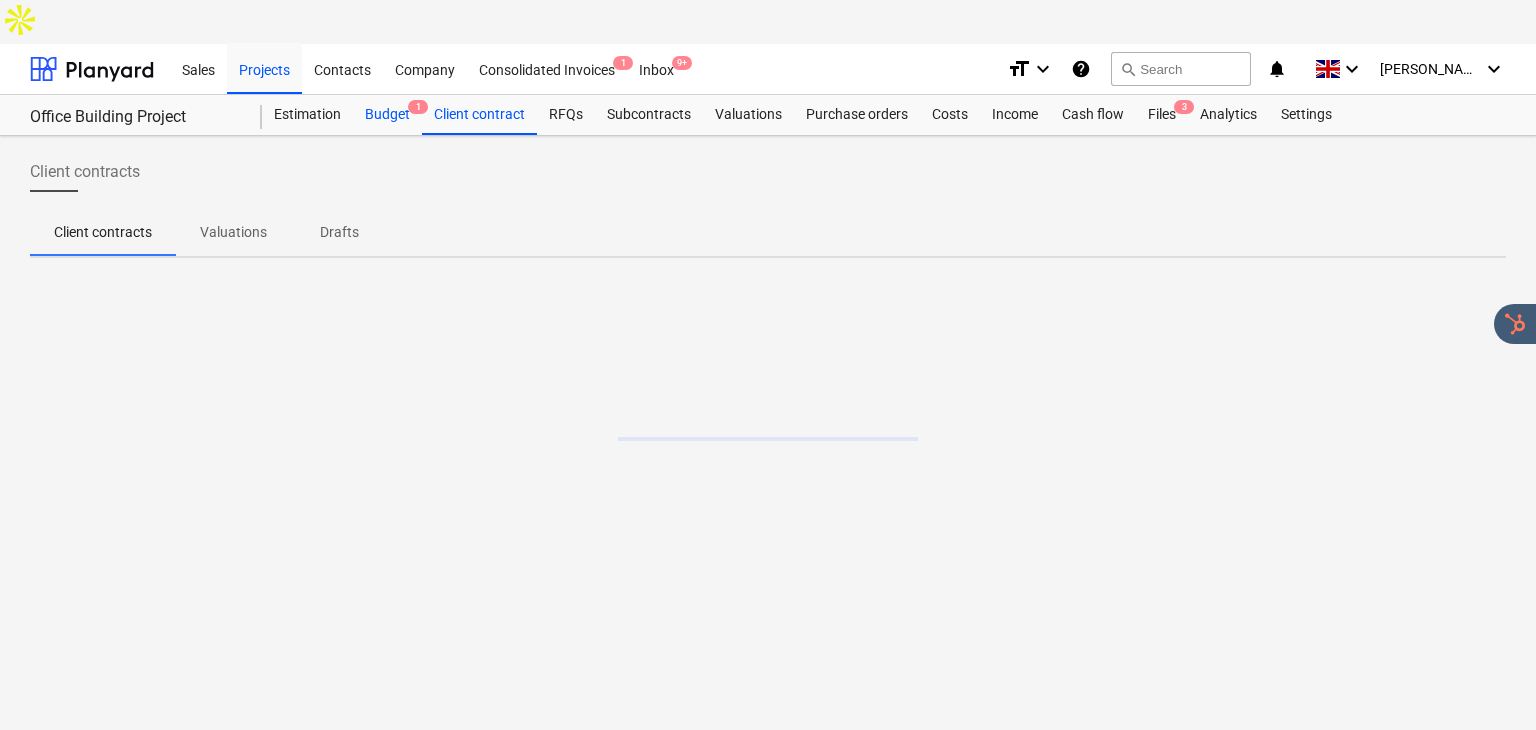 click on "Budget 1" at bounding box center [387, 115] 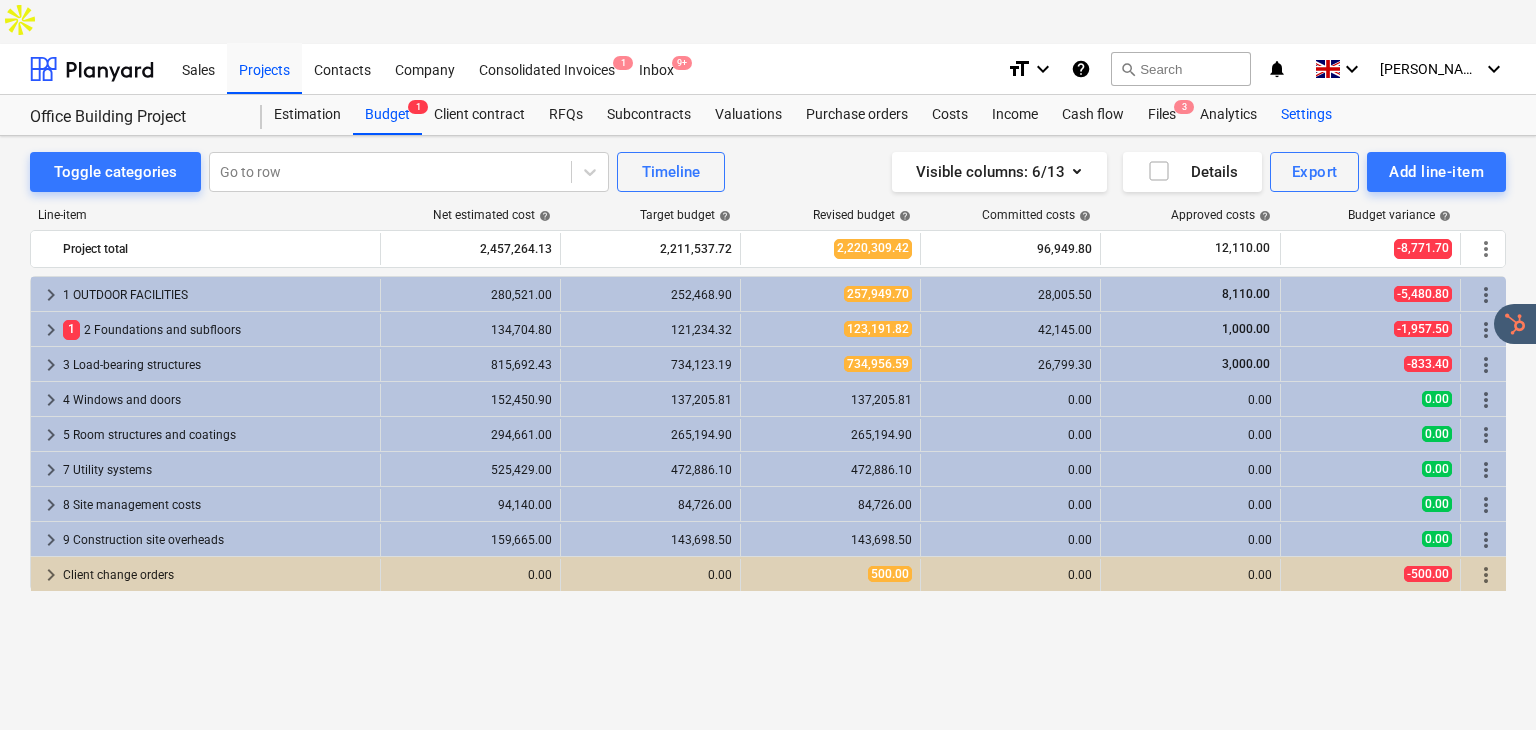 click on "Settings" at bounding box center [1306, 115] 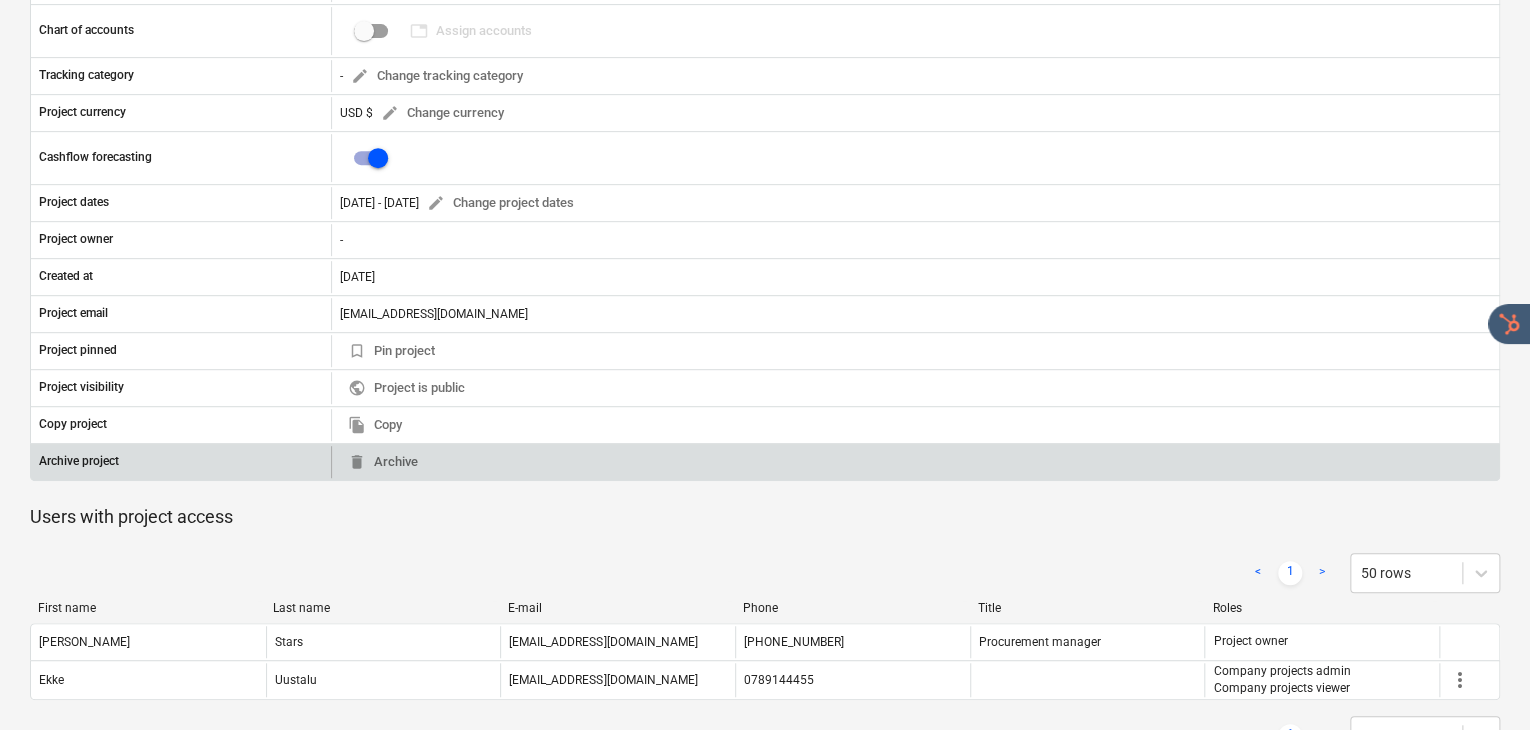 scroll, scrollTop: 418, scrollLeft: 0, axis: vertical 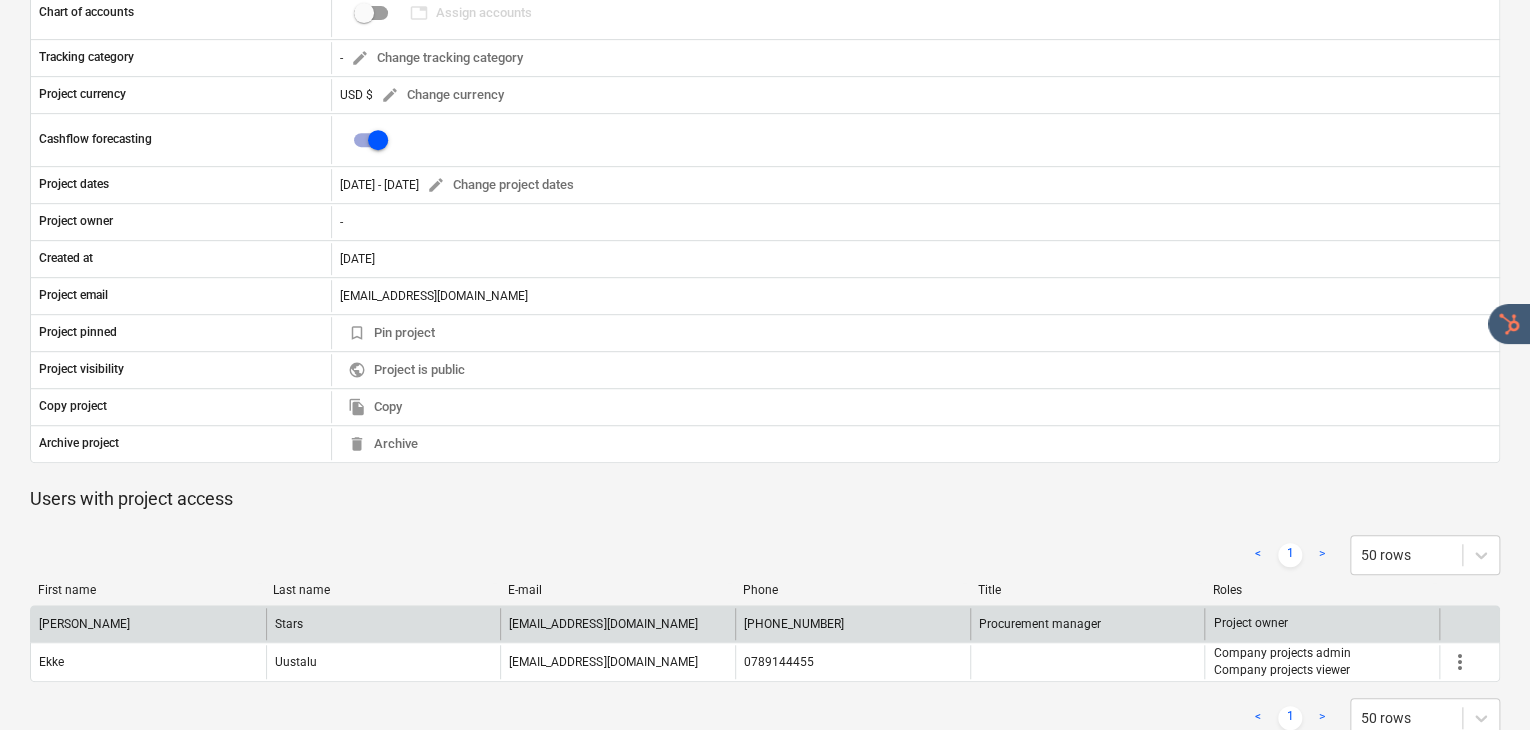drag, startPoint x: 25, startPoint y: 446, endPoint x: 1387, endPoint y: 573, distance: 1367.9082 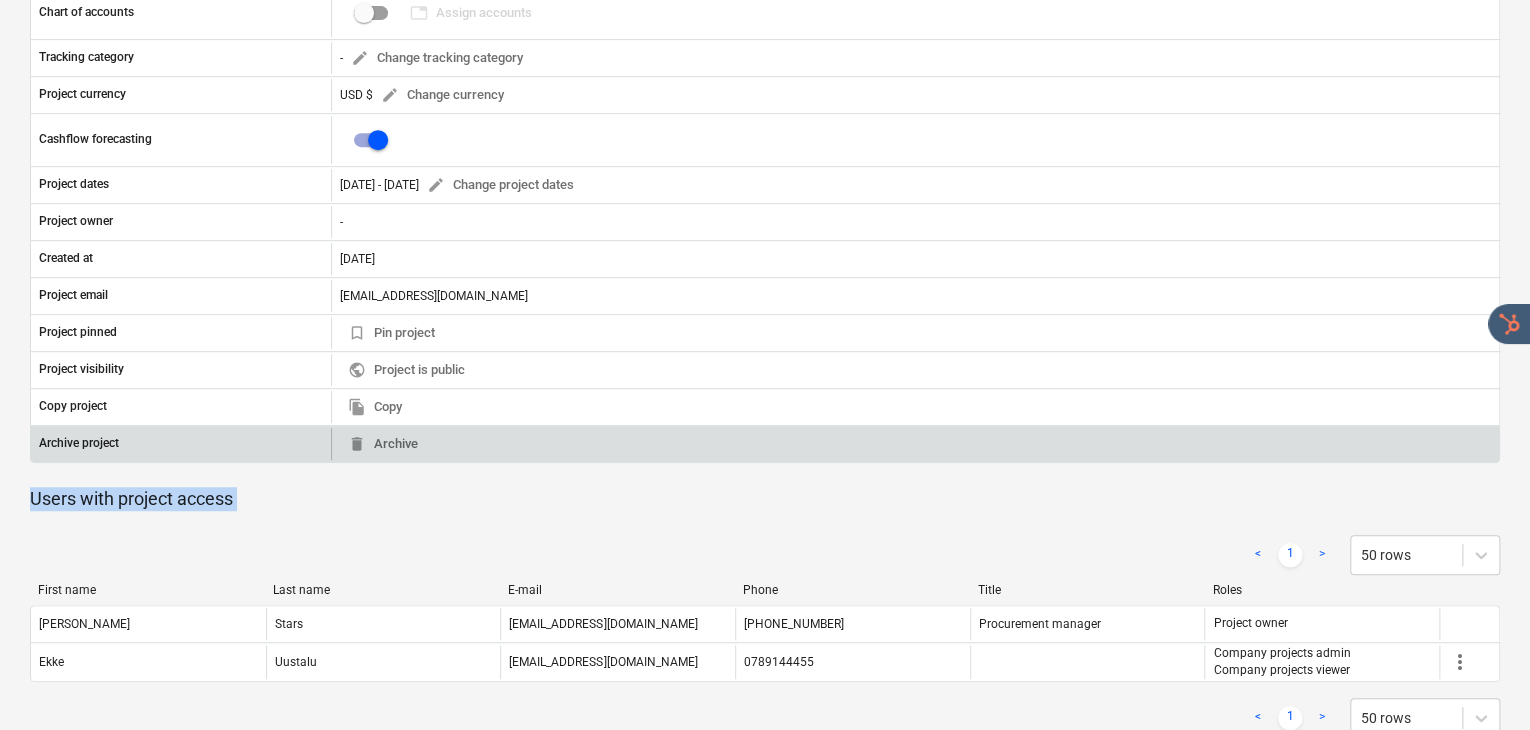 scroll, scrollTop: 0, scrollLeft: 0, axis: both 